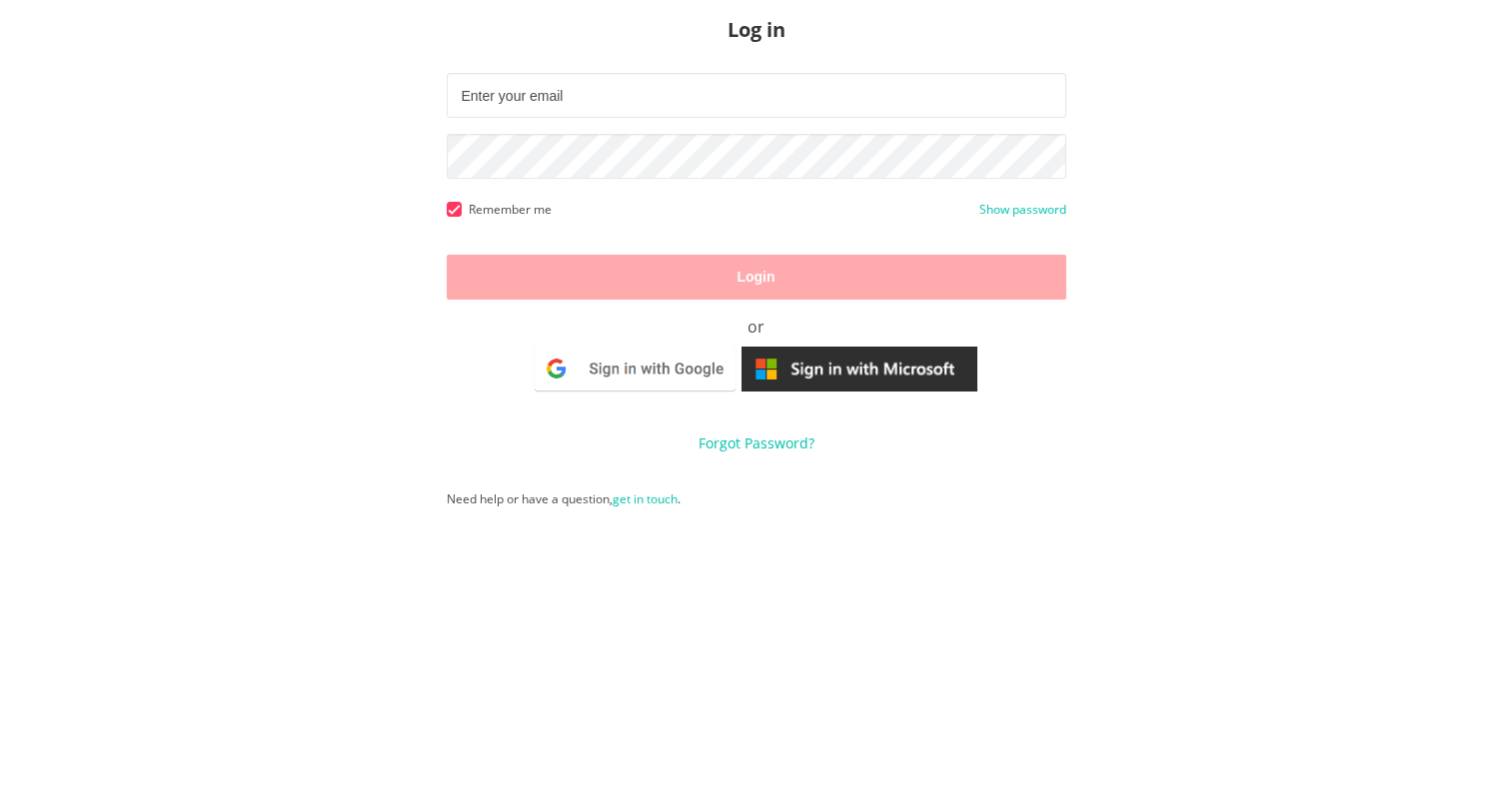 scroll, scrollTop: 0, scrollLeft: 0, axis: both 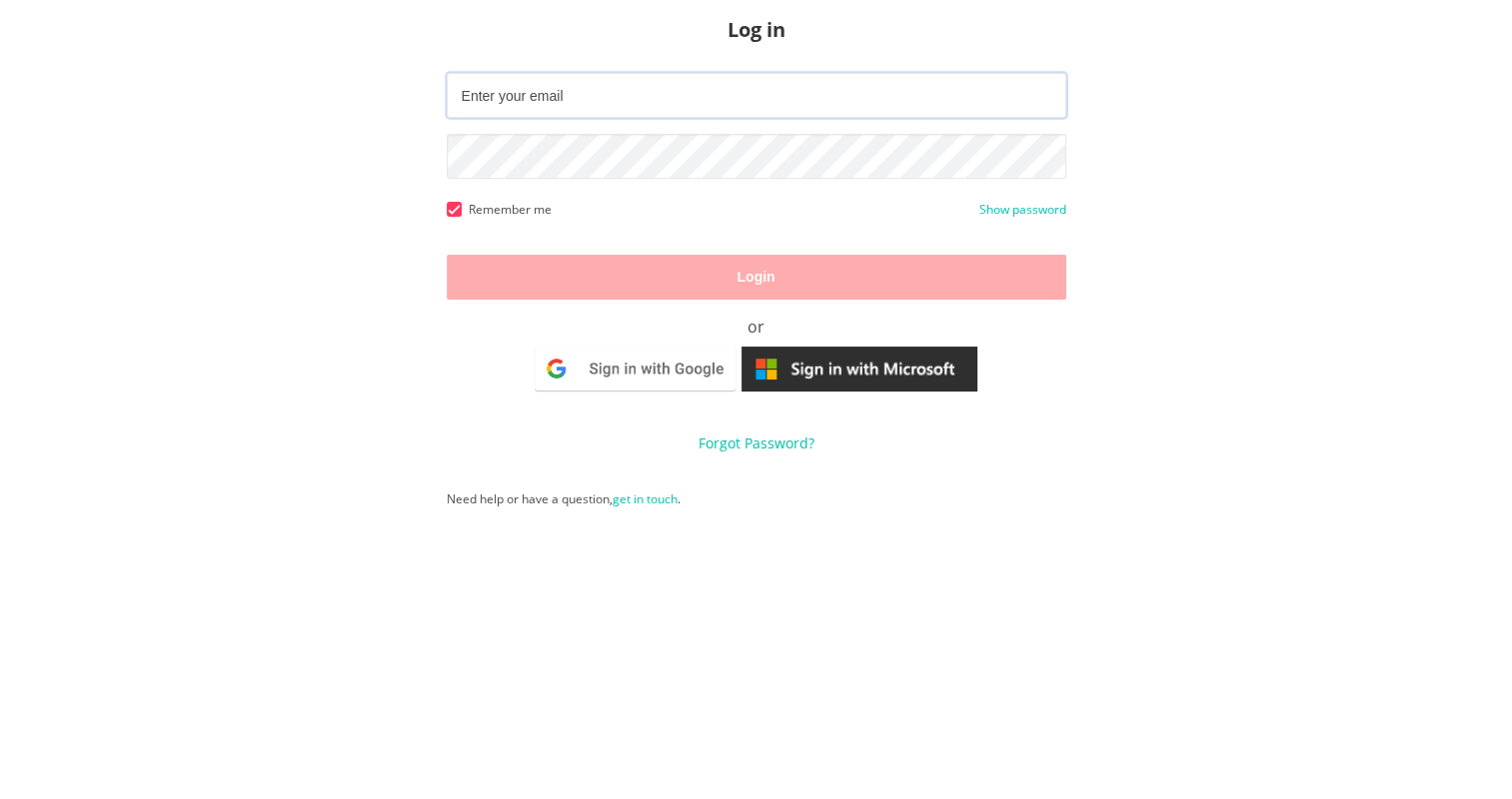 type on "[EMAIL_ADDRESS][DOMAIN_NAME]" 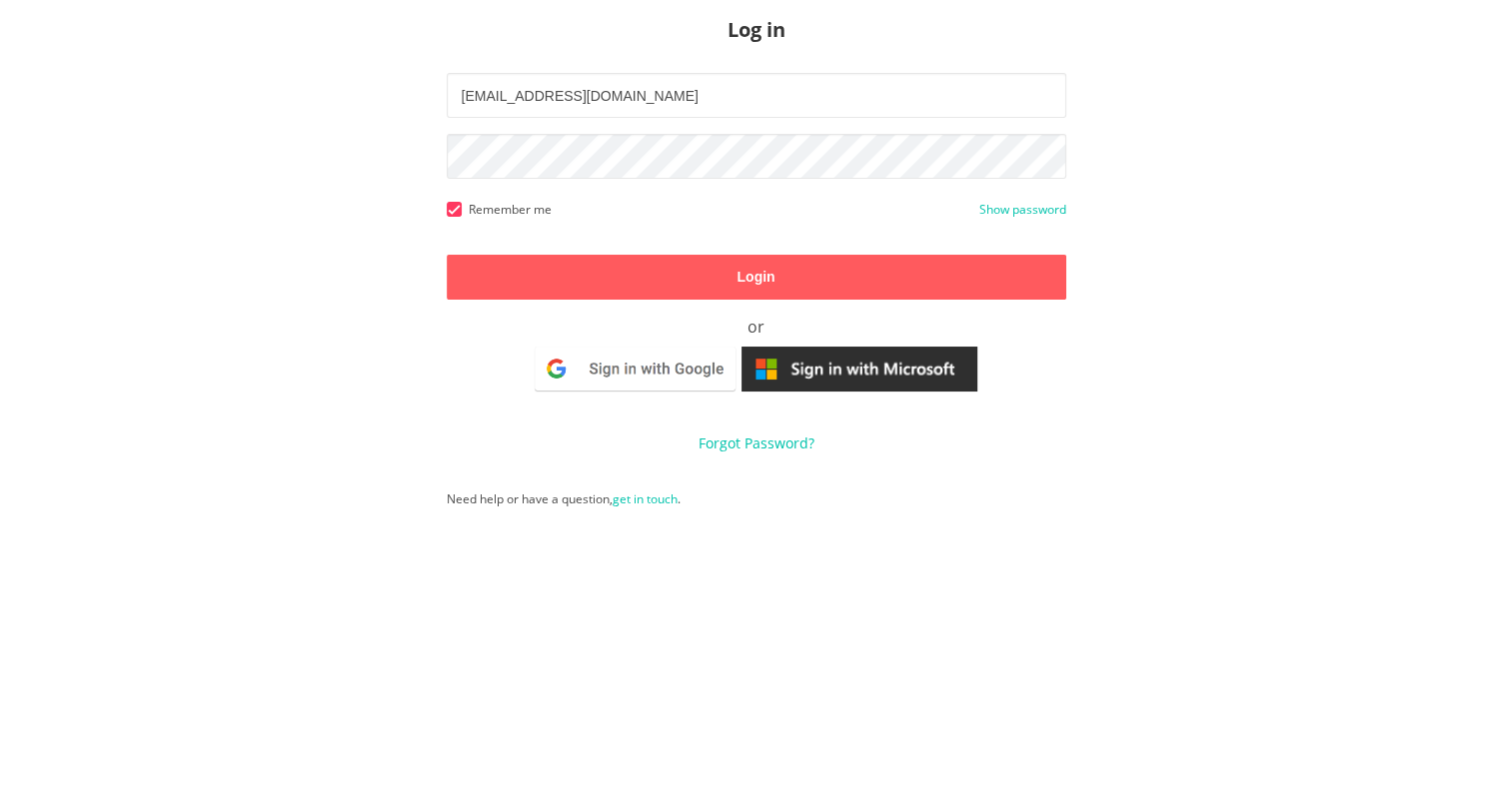 click on "Log in   [EMAIL_ADDRESS][DOMAIN_NAME]                     ALm020917052907#1         Remember me  Show password     Login    or  Forgot Password?  Need help or have a question,  get in touch ." at bounding box center [756, 400] 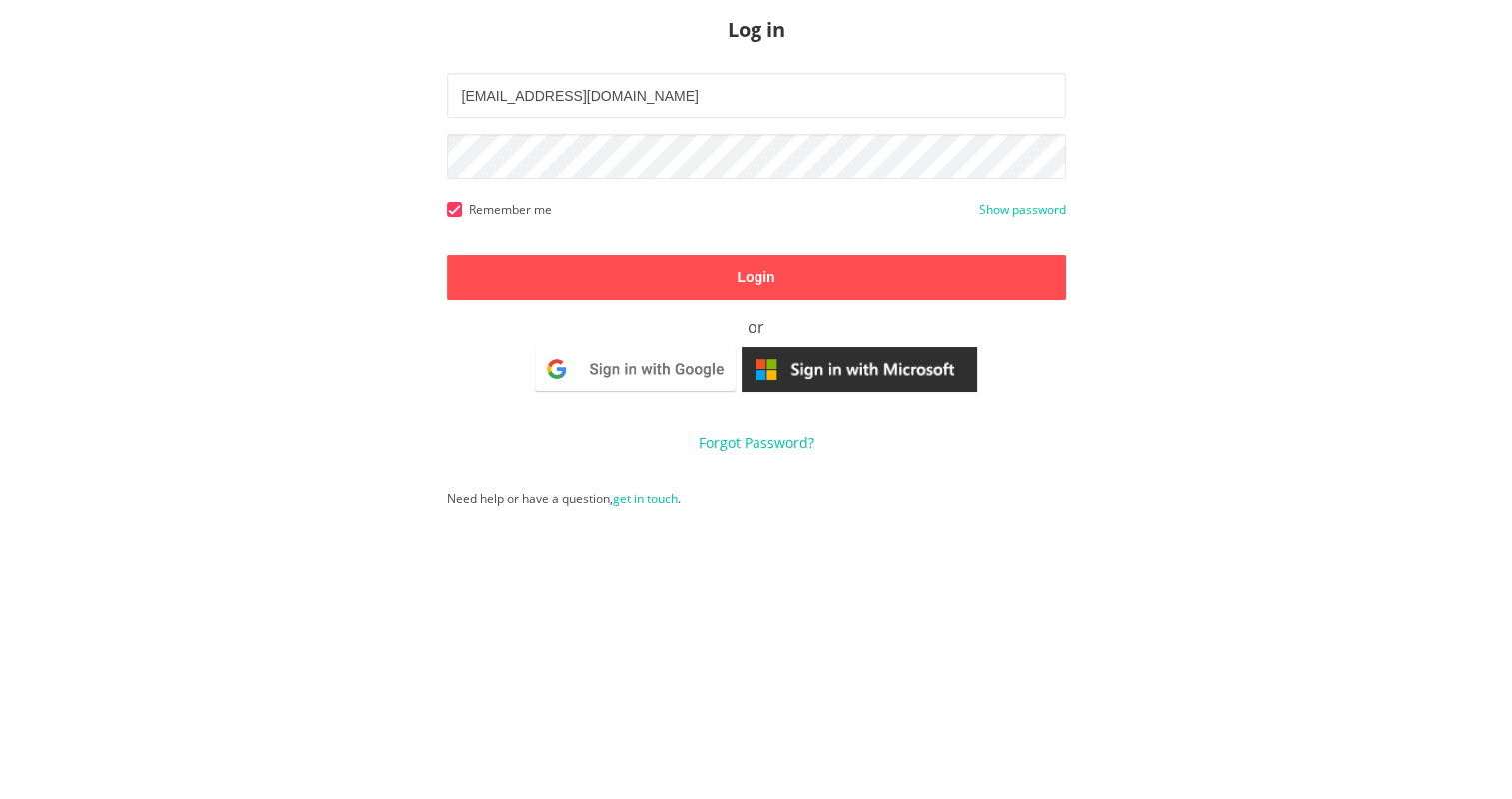 click on "Login" at bounding box center (756, 277) 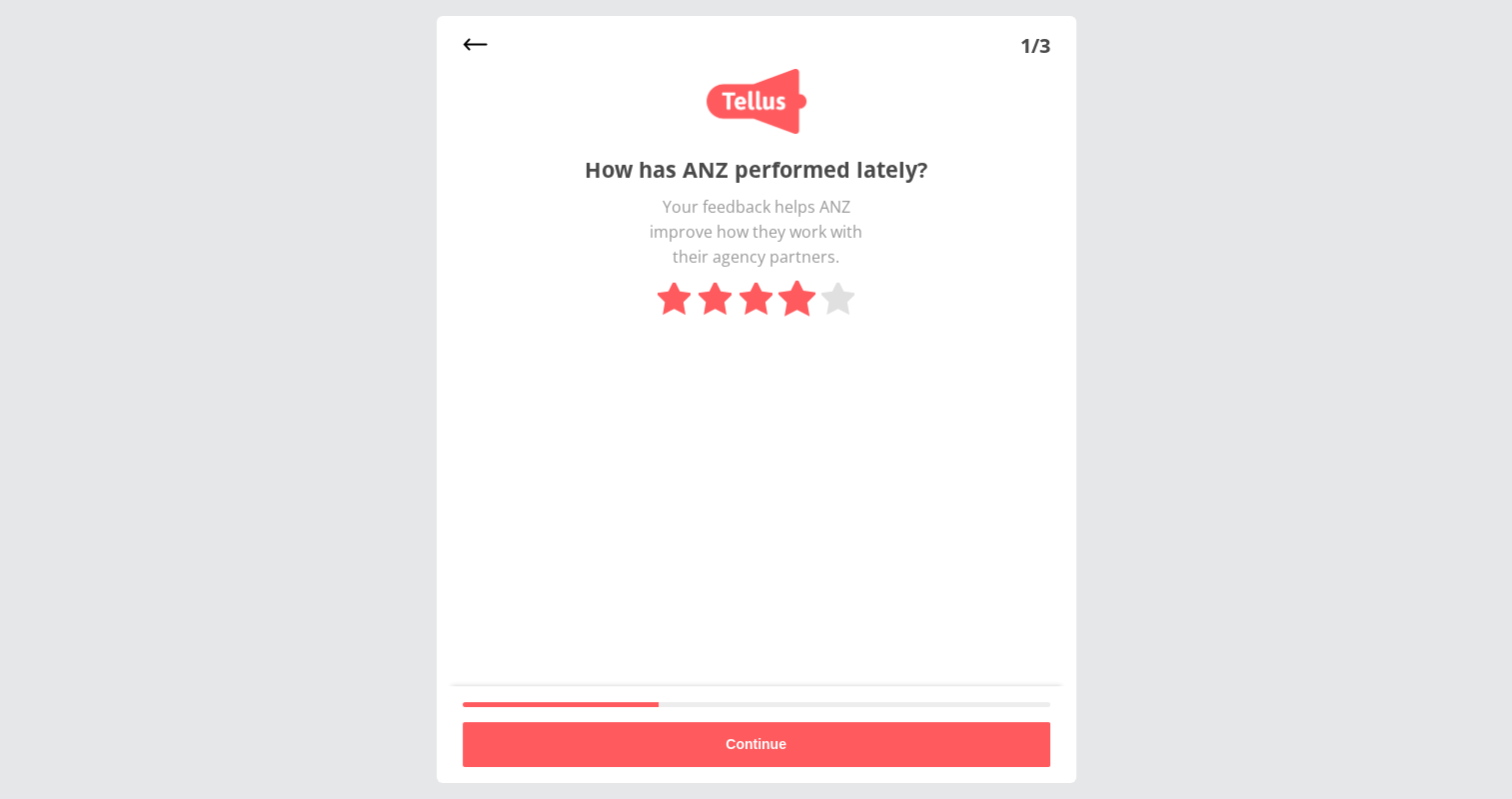 click at bounding box center [796, 299] 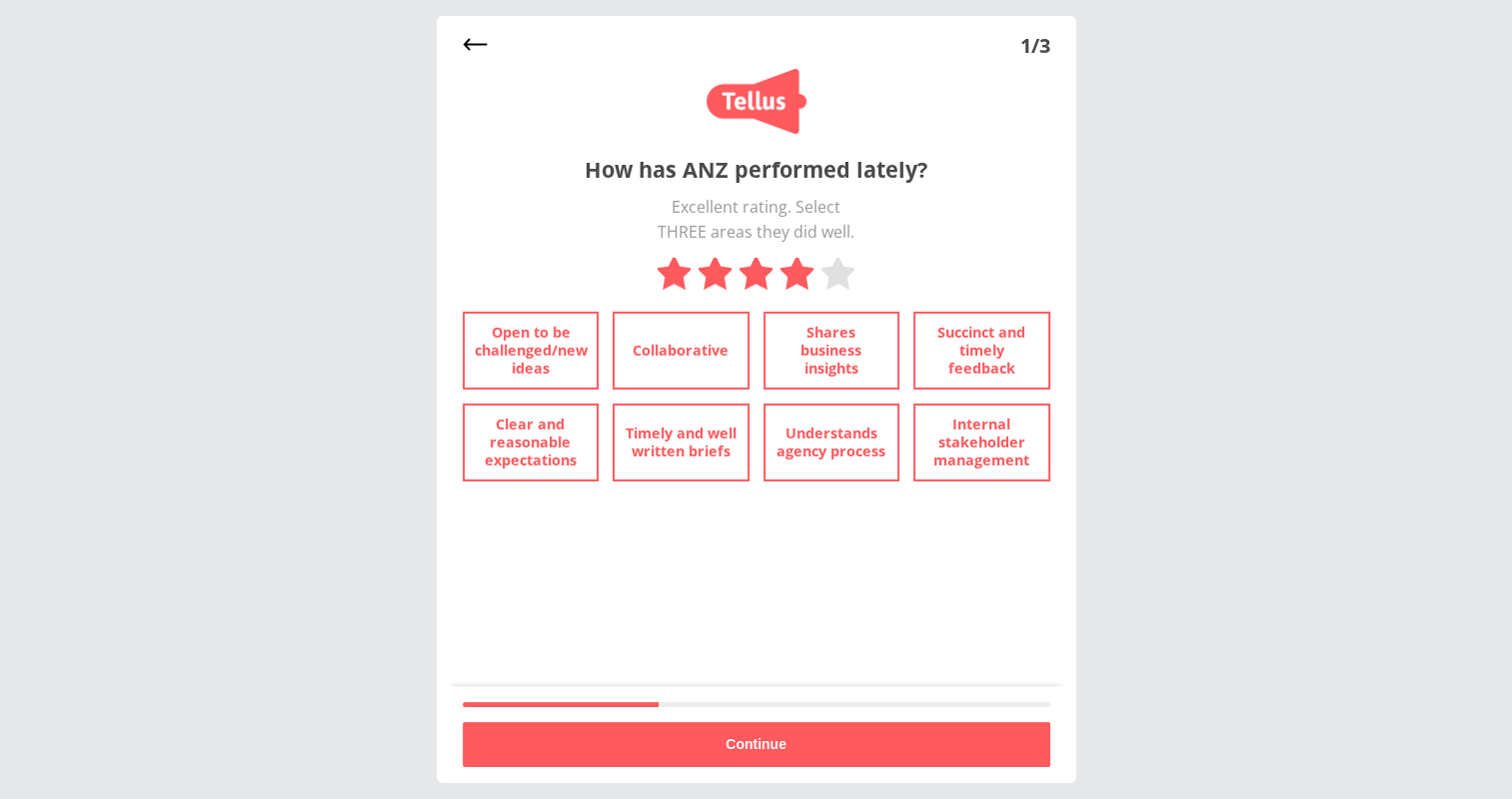 drag, startPoint x: 341, startPoint y: 728, endPoint x: 384, endPoint y: 728, distance: 43 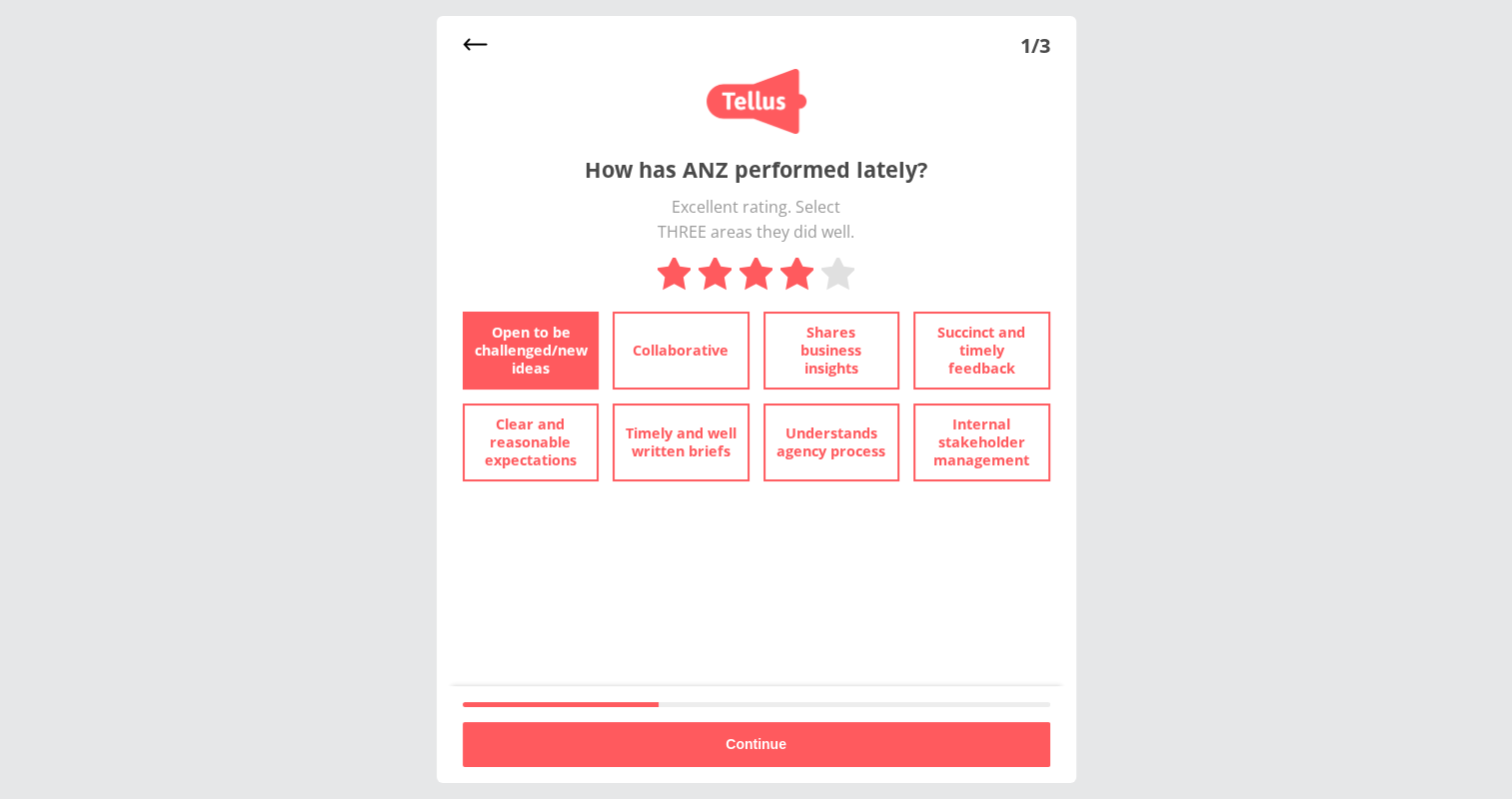 click on "Open to be challenged/new ideas" at bounding box center [531, 351] 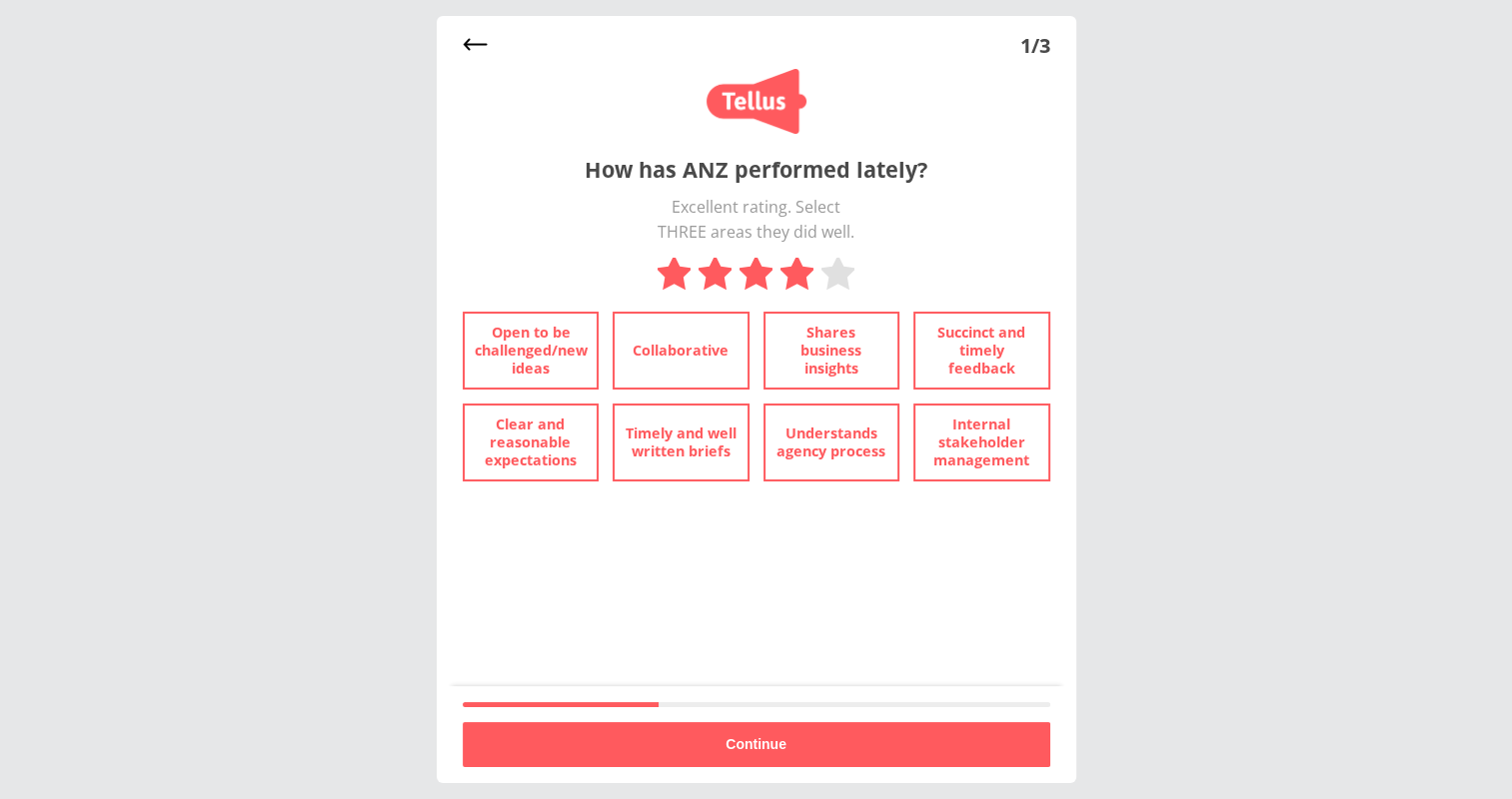 click on "Collaborative" at bounding box center (681, 351) 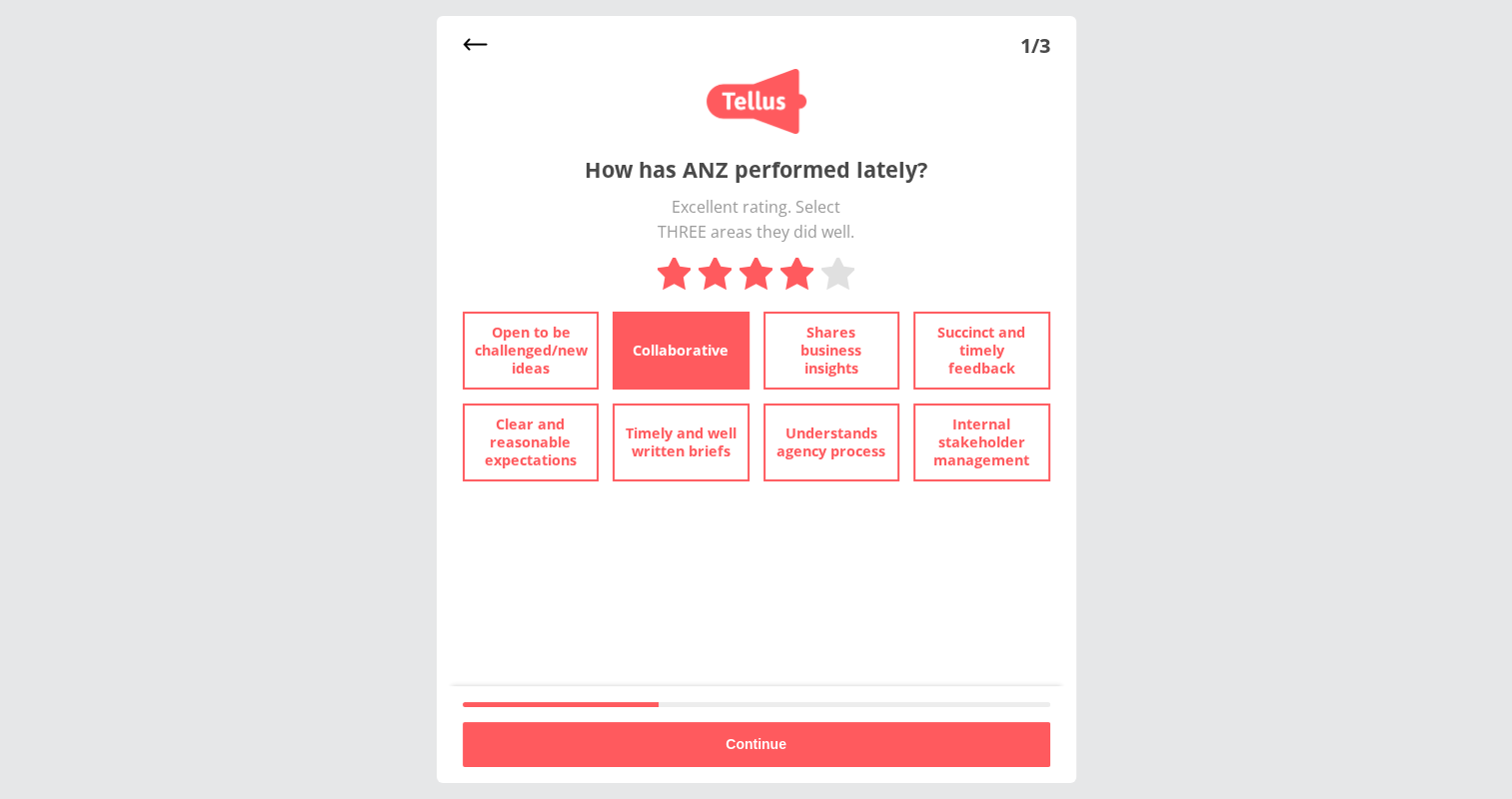 click on "Shares business insights" at bounding box center [831, 351] 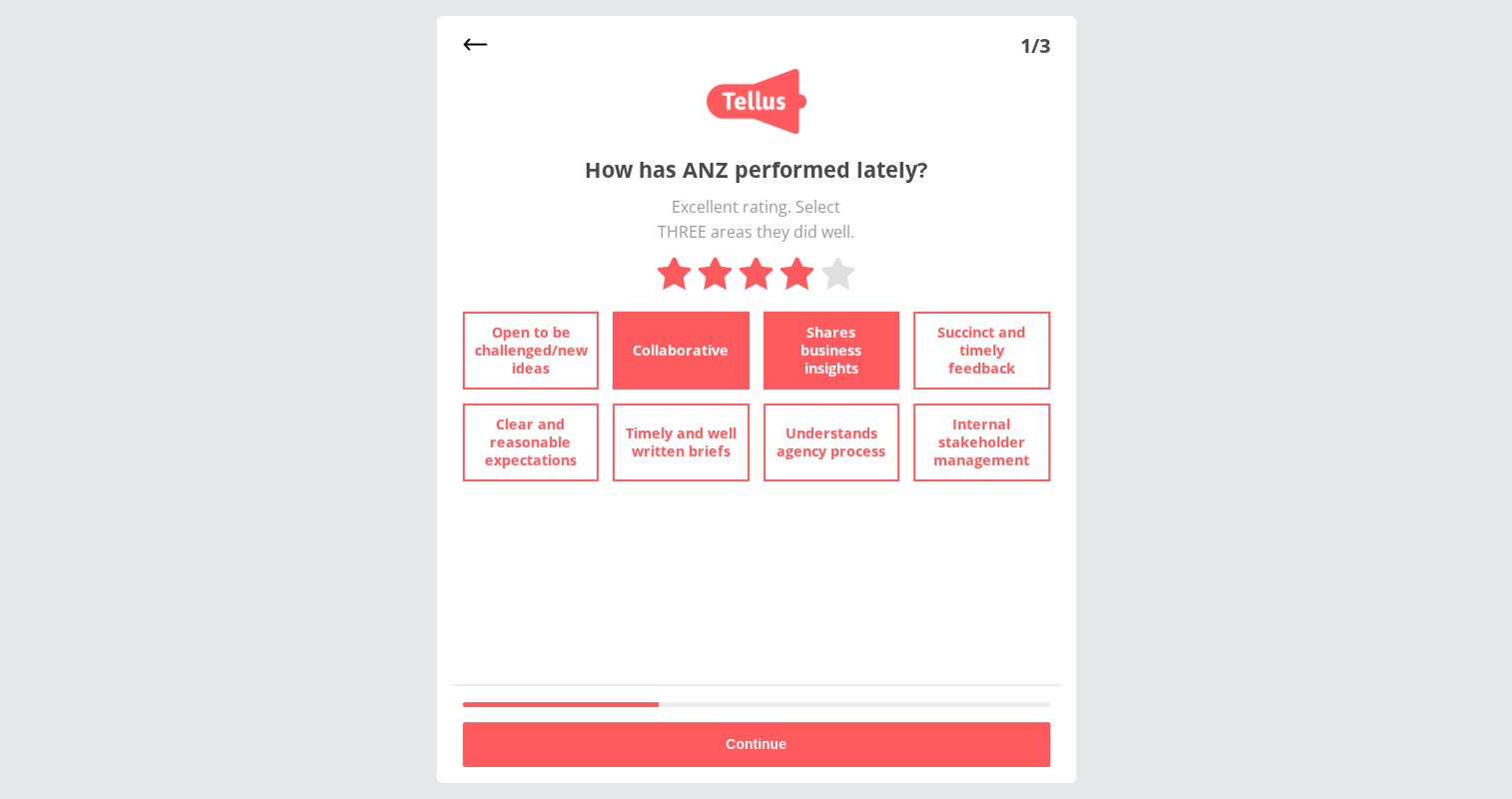 click on "Clear and reasonable expectations" at bounding box center (531, 442) 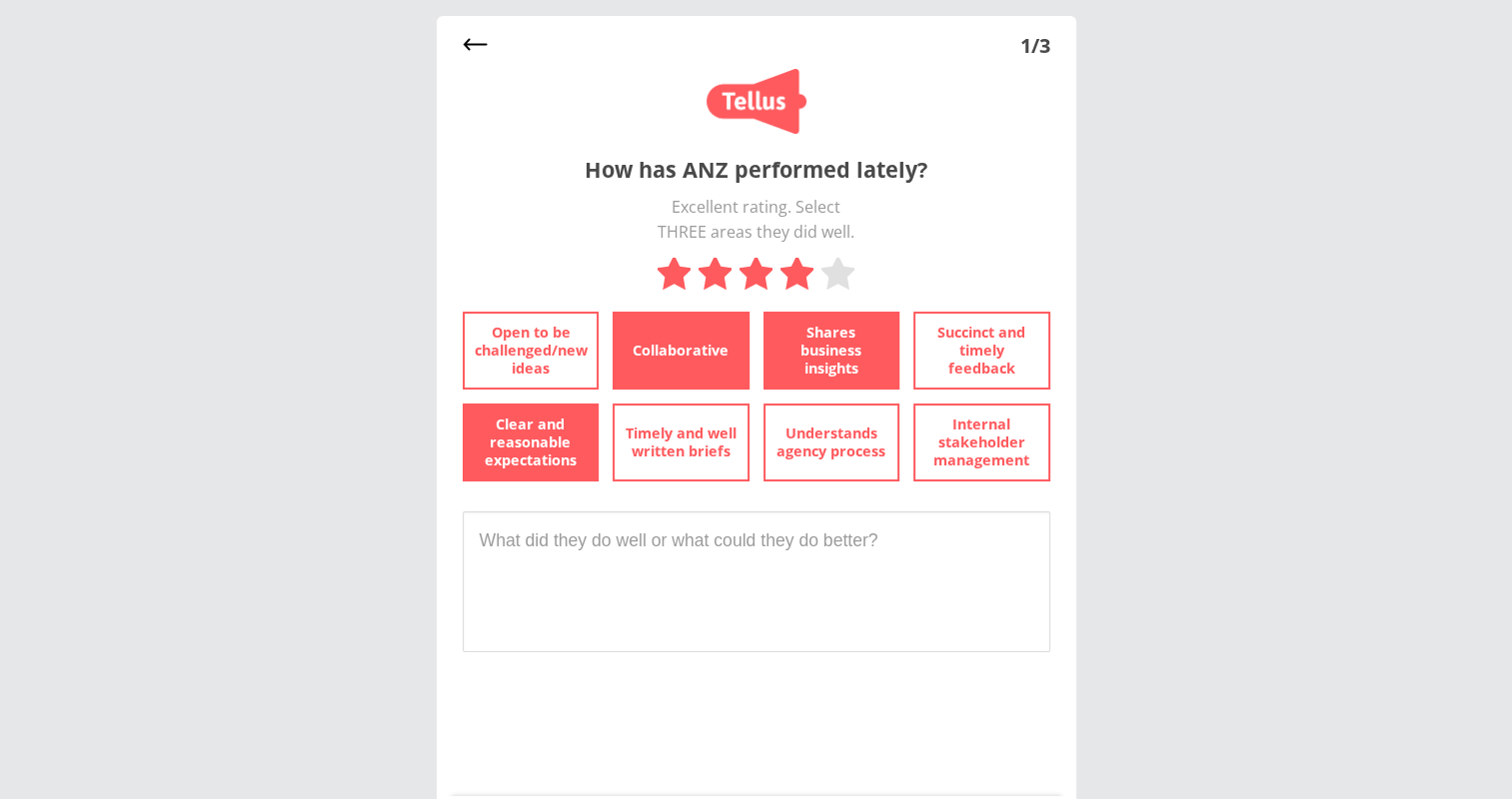 click on "How has ANZ performed lately?  Excellent rating.
Select THREE areas they did well.              Open to be challenged/new ideas Collaborative Shares business insights Succinct and timely feedback Clear and reasonable expectations Timely and well written briefs Understands agency process Internal stakeholder management" at bounding box center (756, 427) 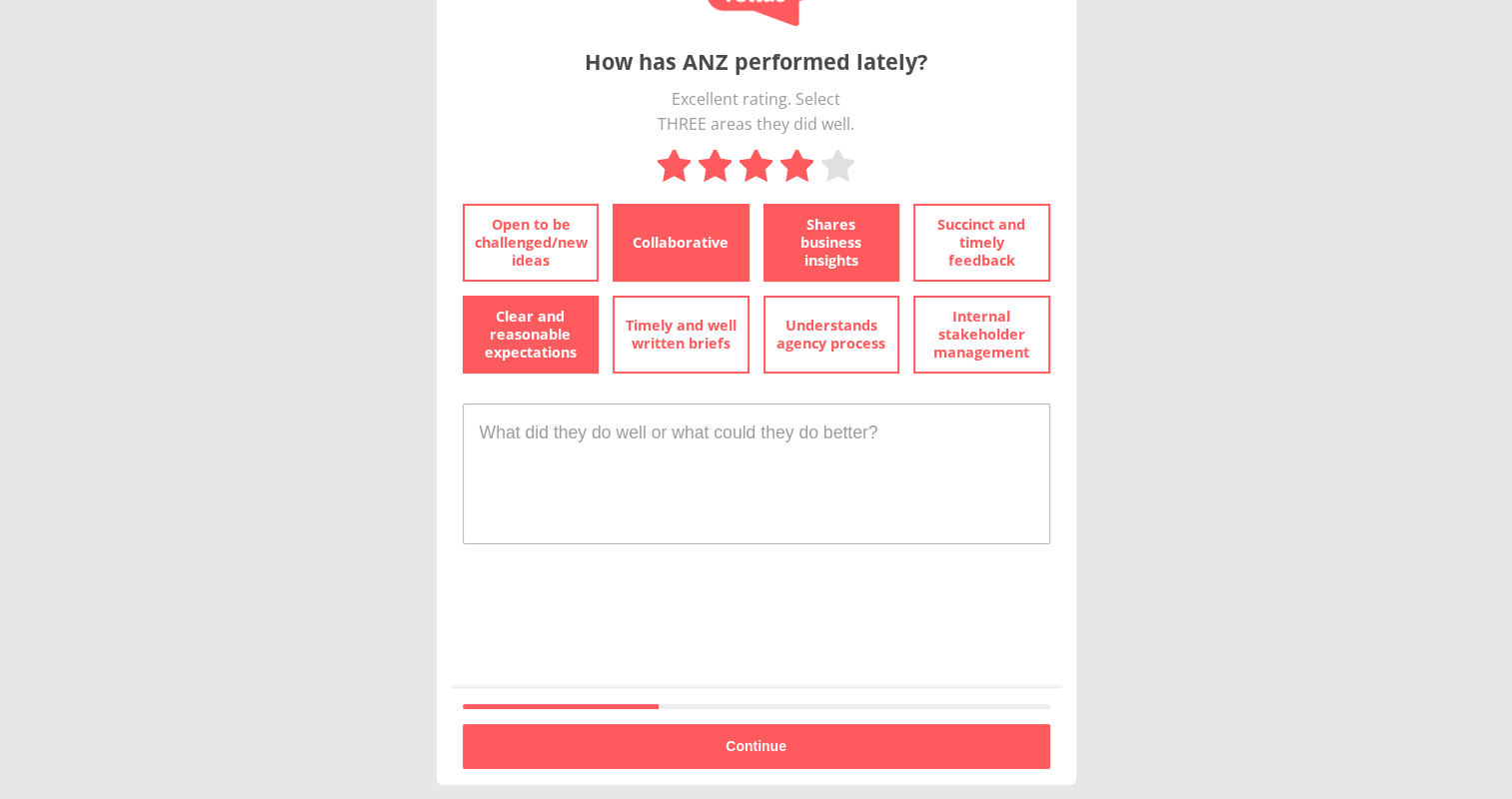 scroll, scrollTop: 108, scrollLeft: 0, axis: vertical 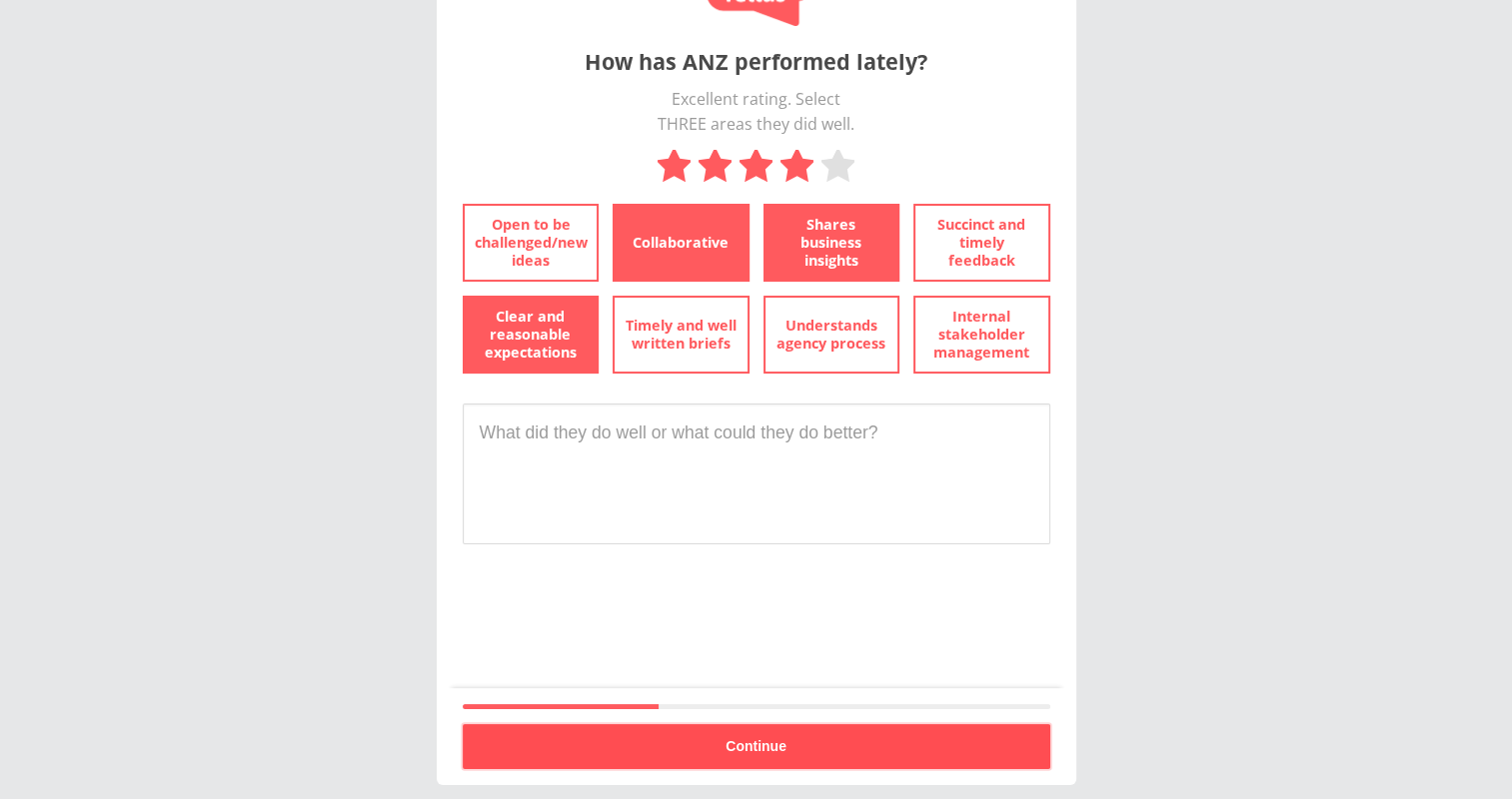 click on "Continue" at bounding box center [756, 746] 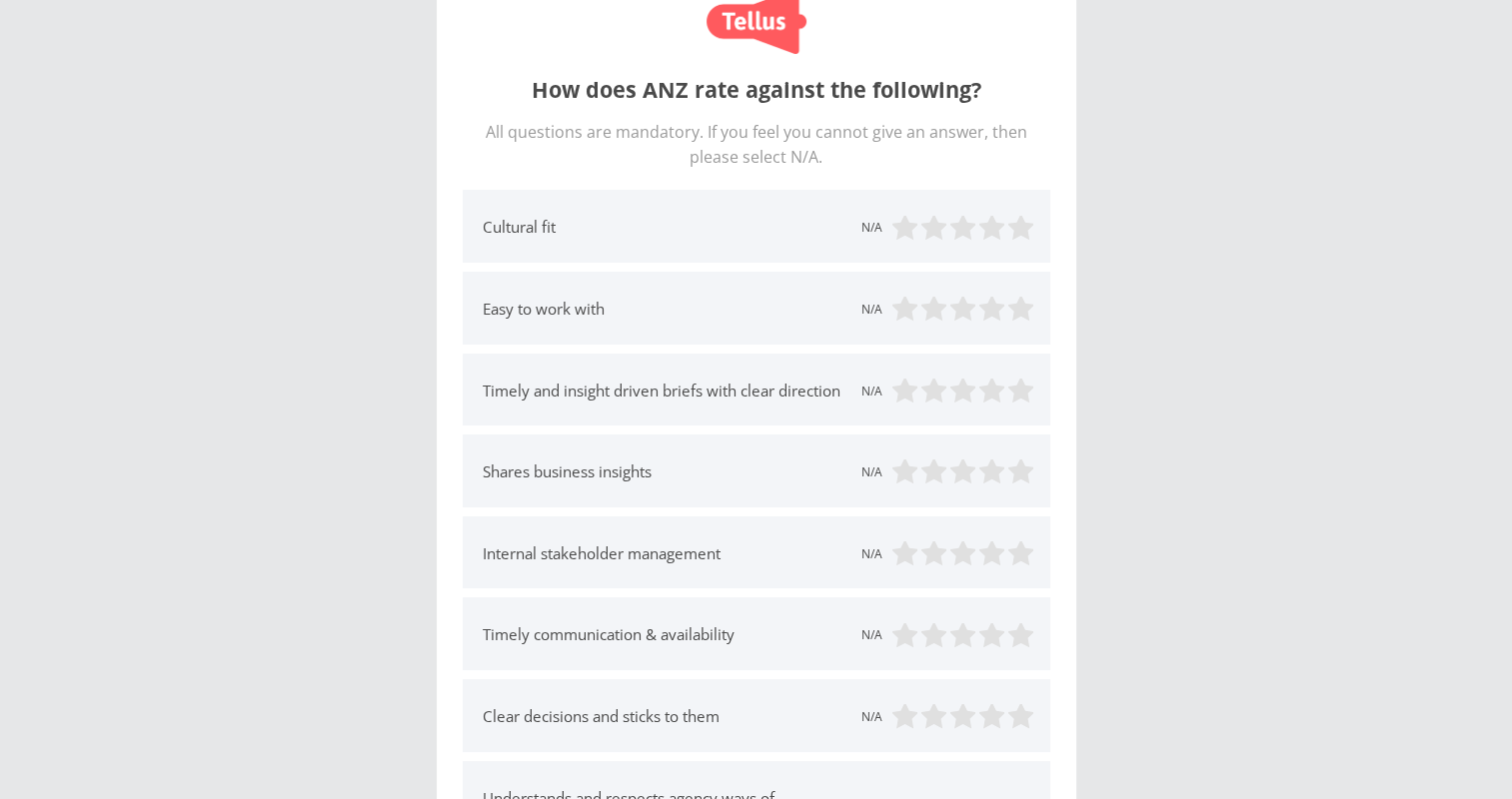 scroll, scrollTop: 0, scrollLeft: 0, axis: both 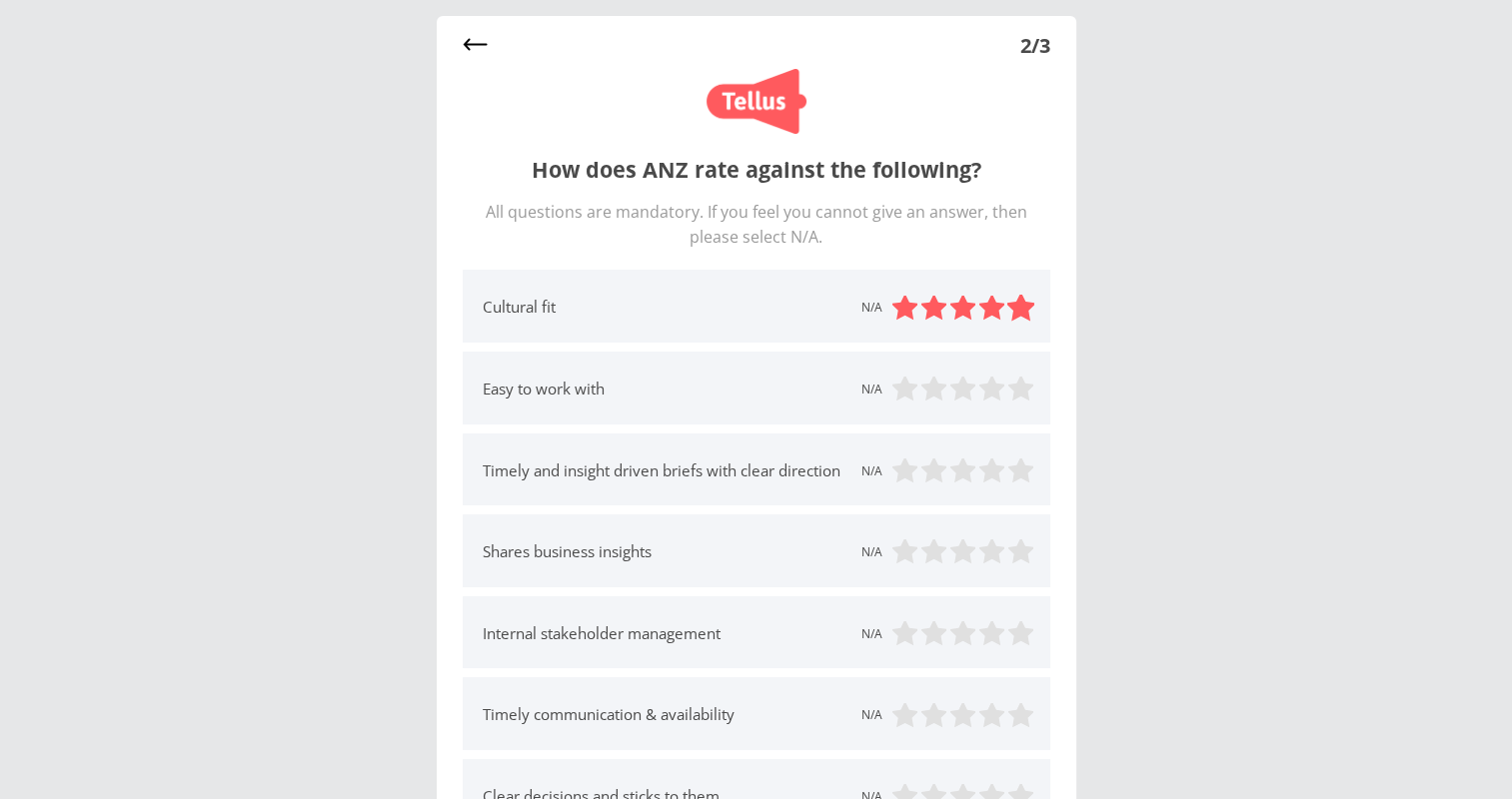 click at bounding box center [1020, 308] 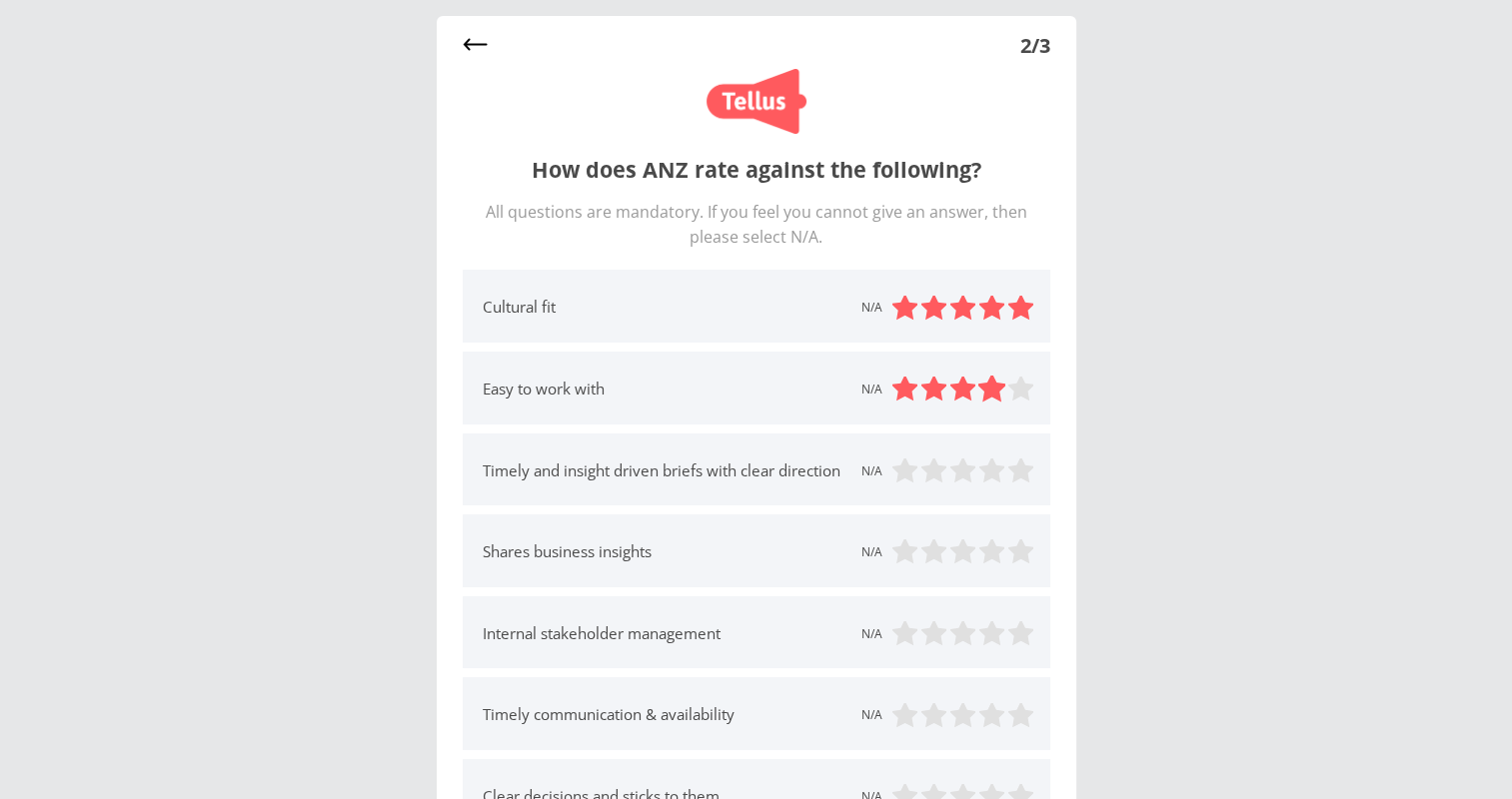 click at bounding box center [991, 390] 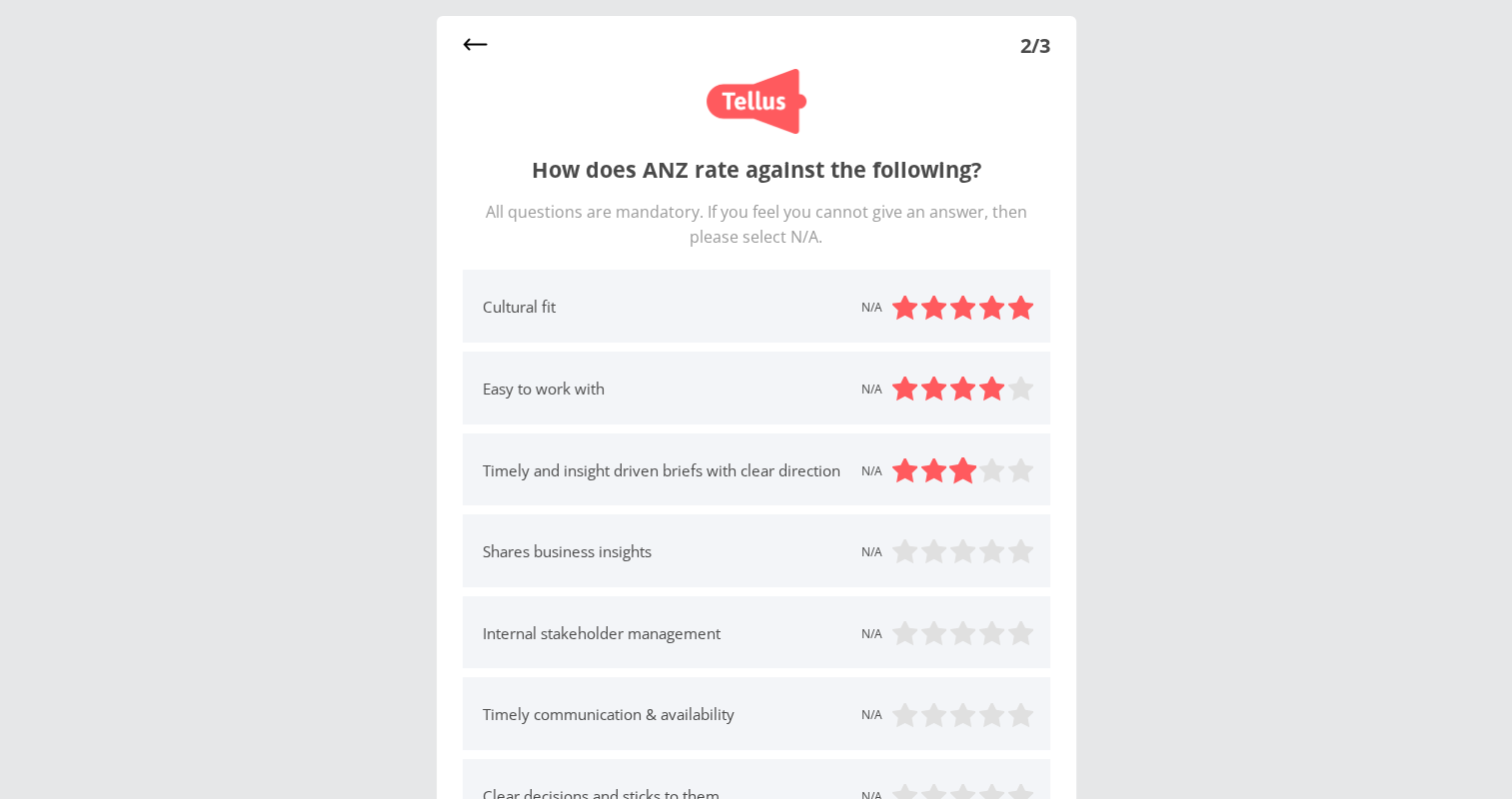 click at bounding box center [962, 470] 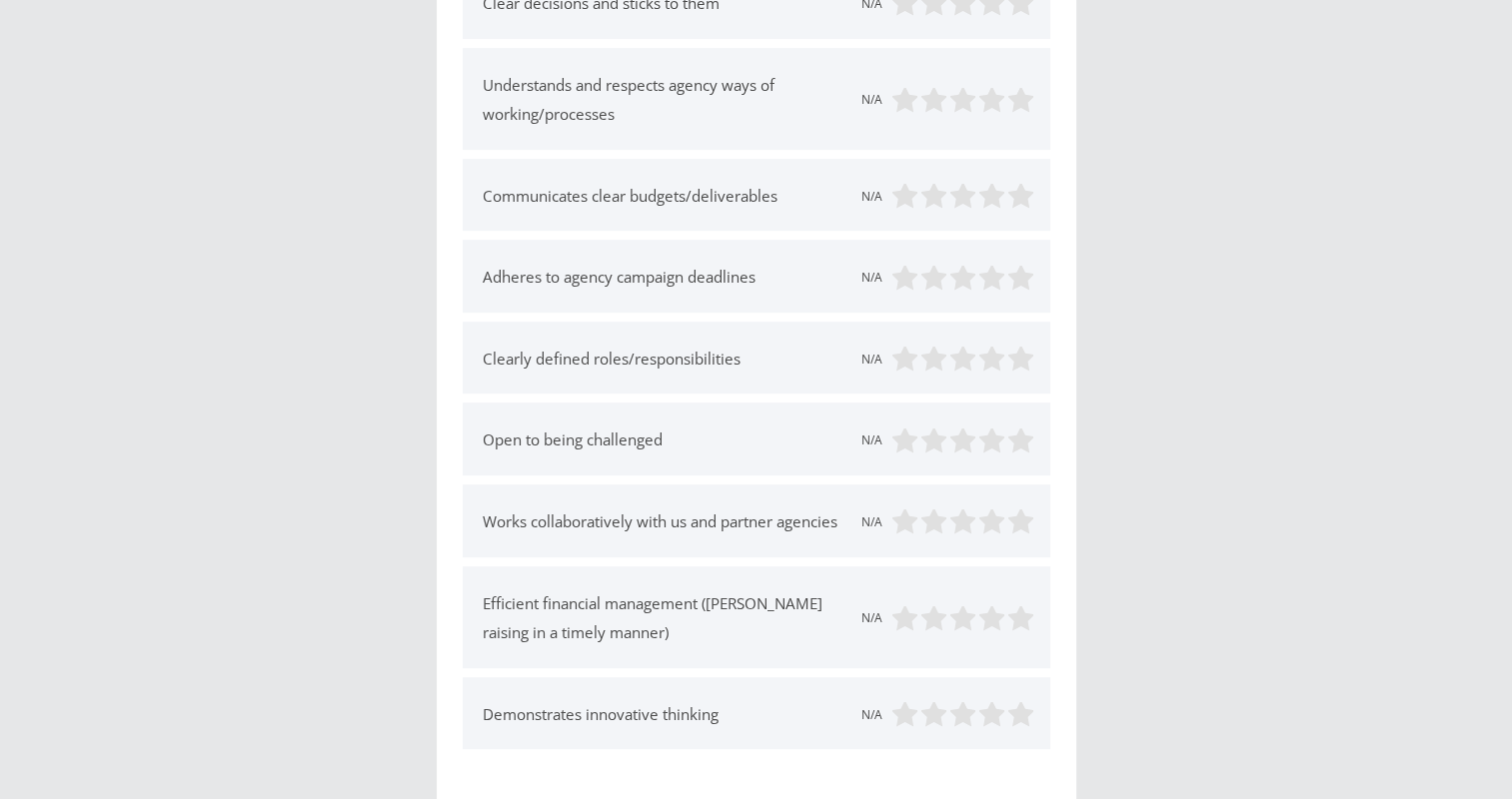 scroll, scrollTop: 899, scrollLeft: 0, axis: vertical 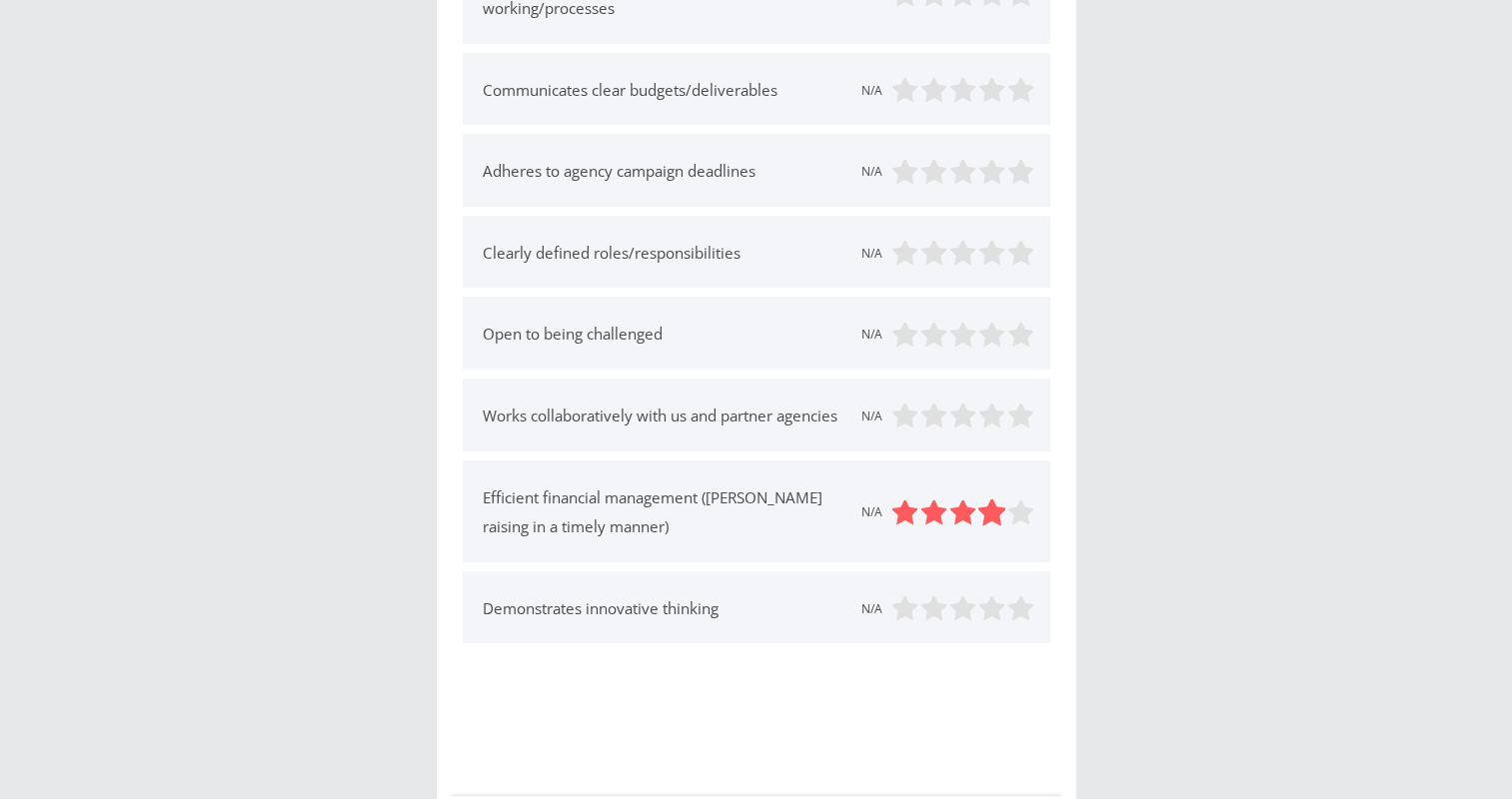 click at bounding box center [991, 512] 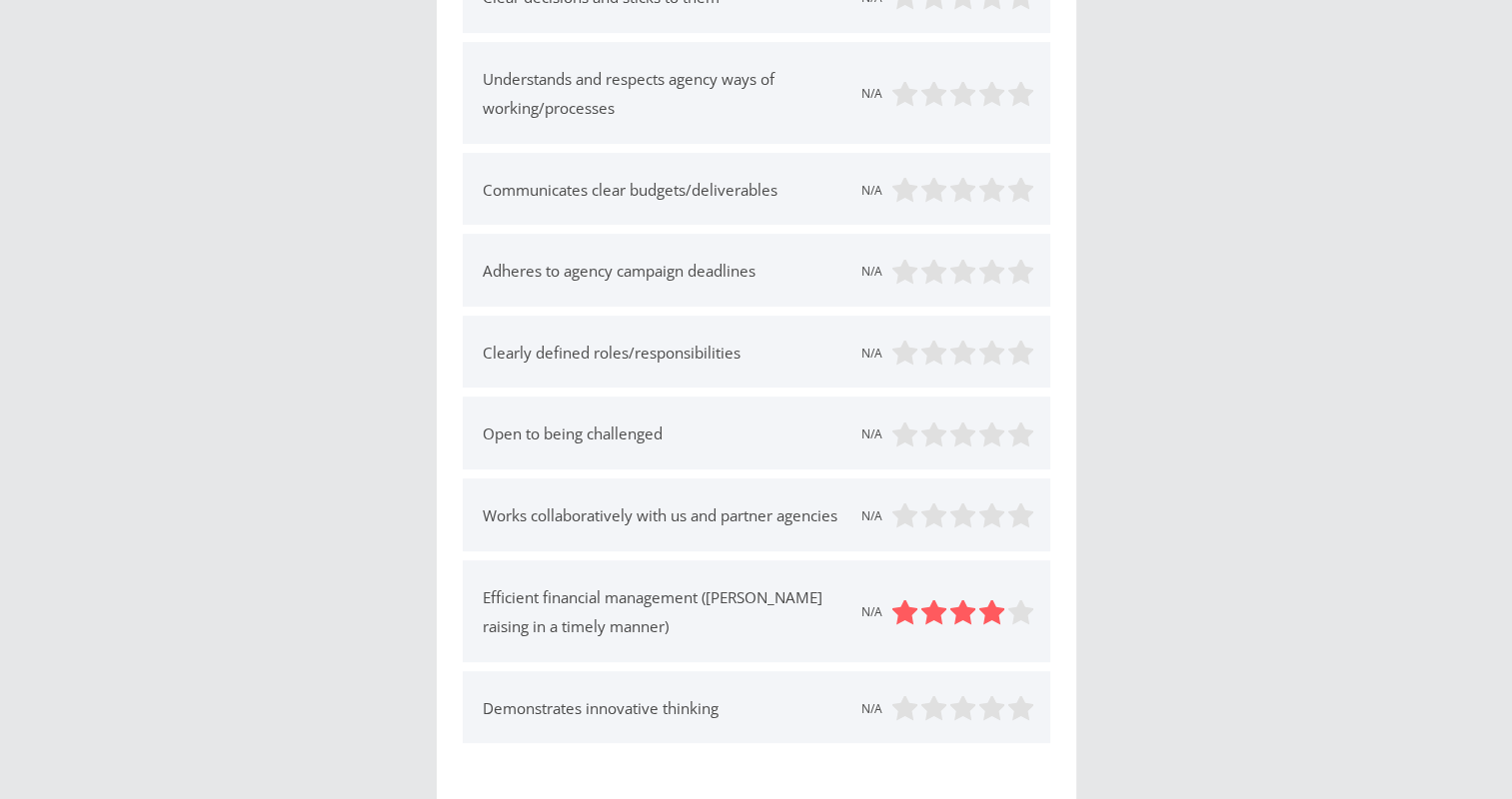 scroll, scrollTop: 699, scrollLeft: 0, axis: vertical 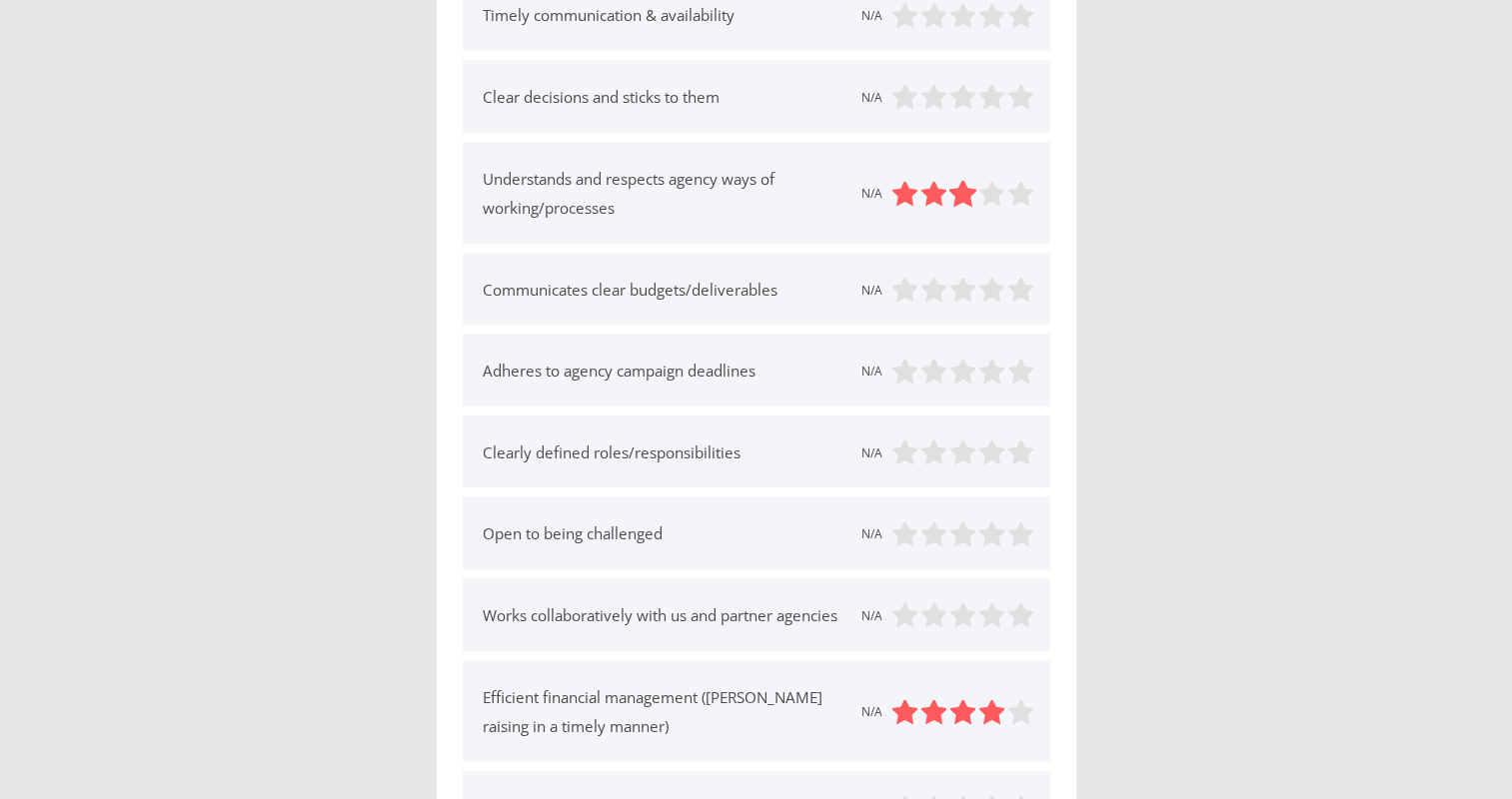 click at bounding box center (962, 194) 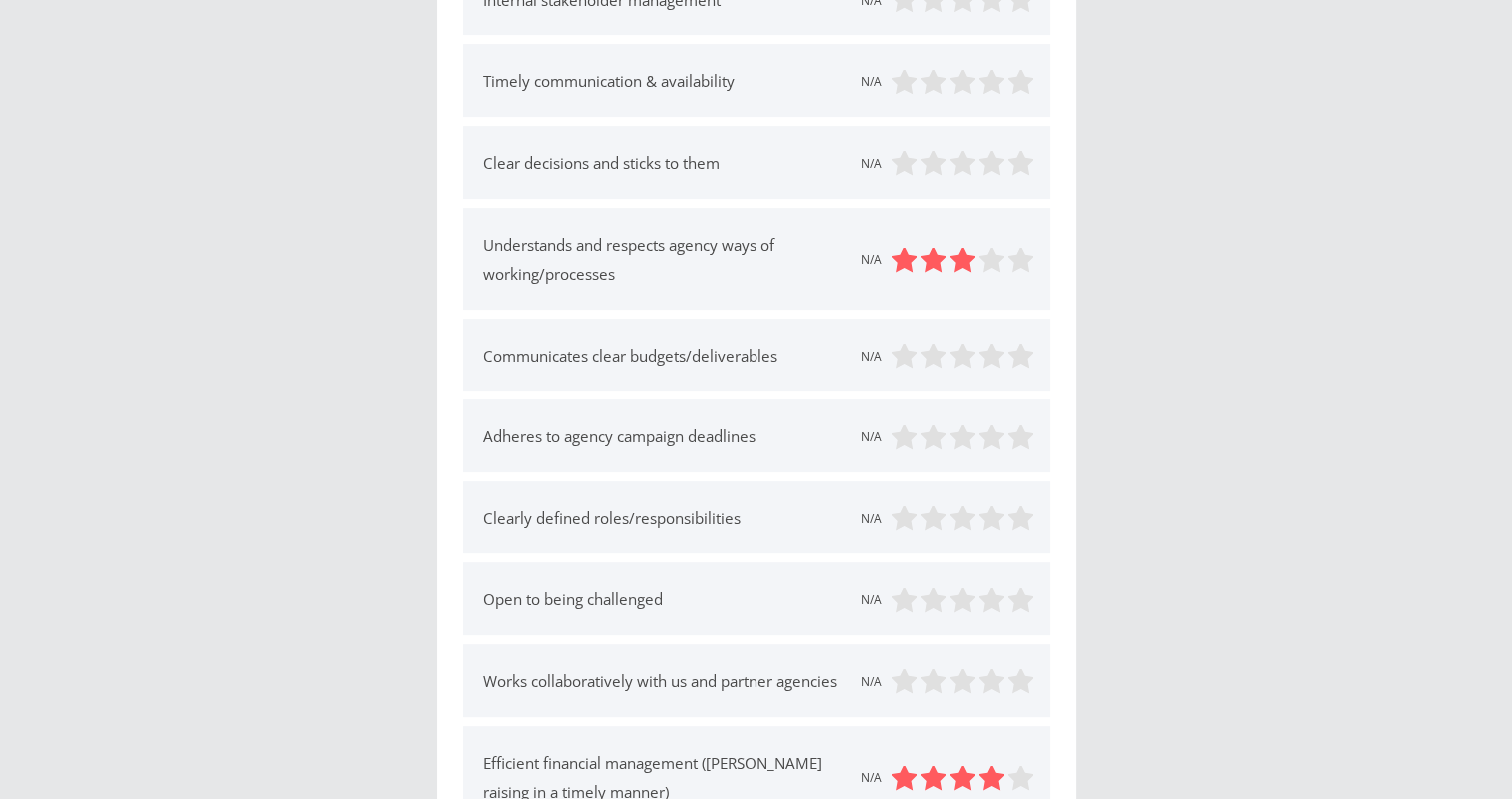scroll, scrollTop: 599, scrollLeft: 0, axis: vertical 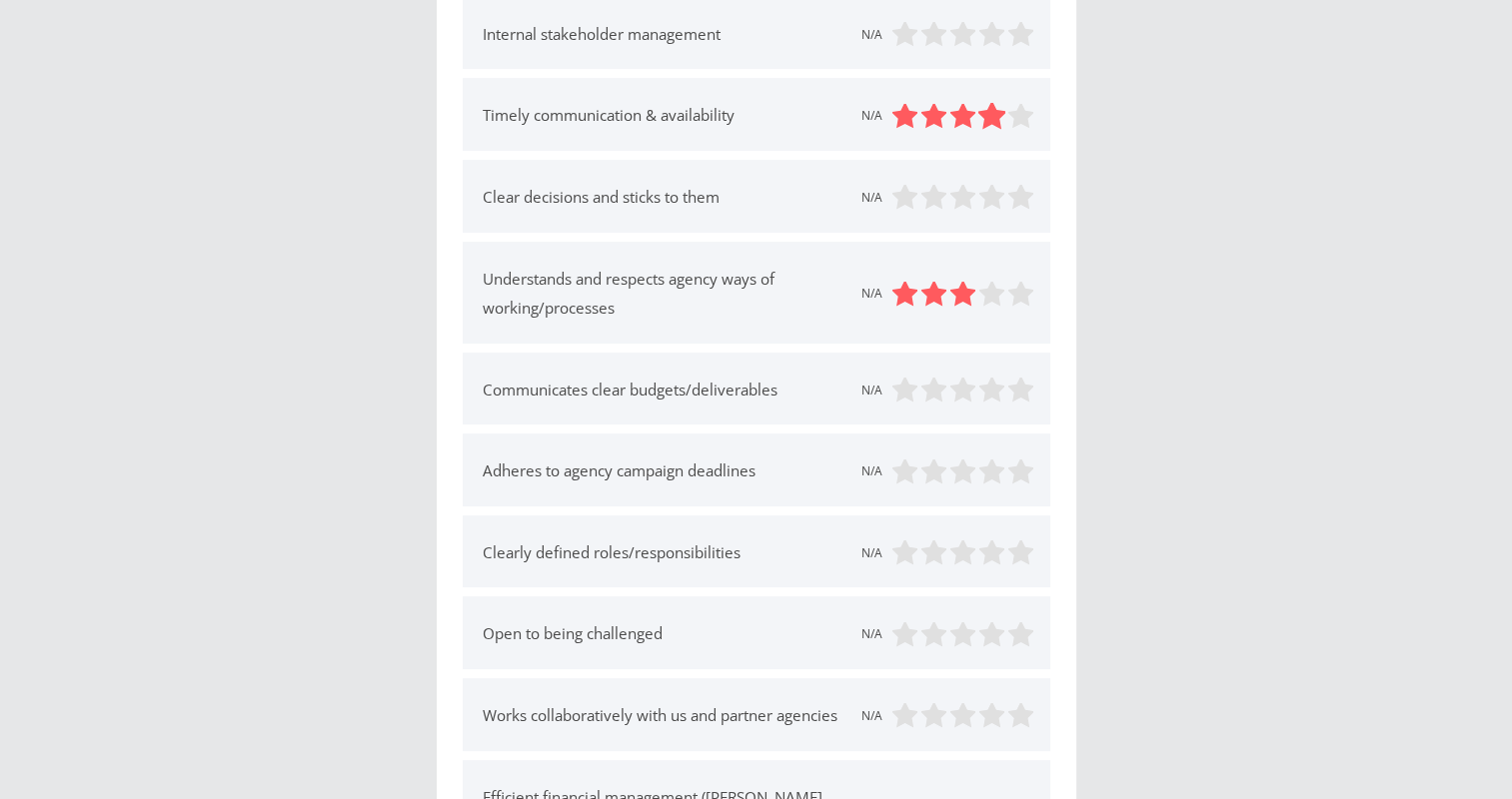 click at bounding box center (991, 116) 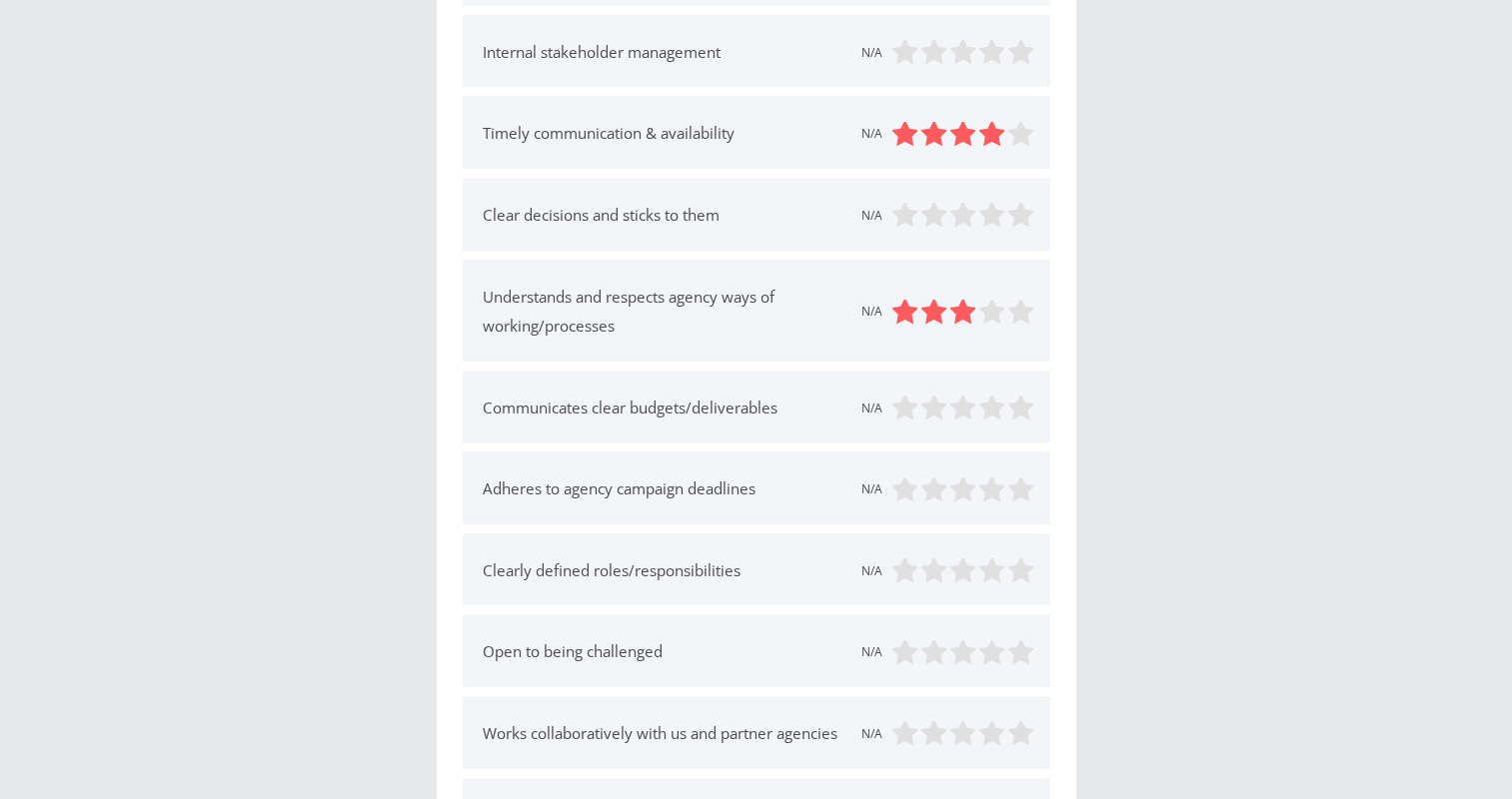 scroll, scrollTop: 599, scrollLeft: 0, axis: vertical 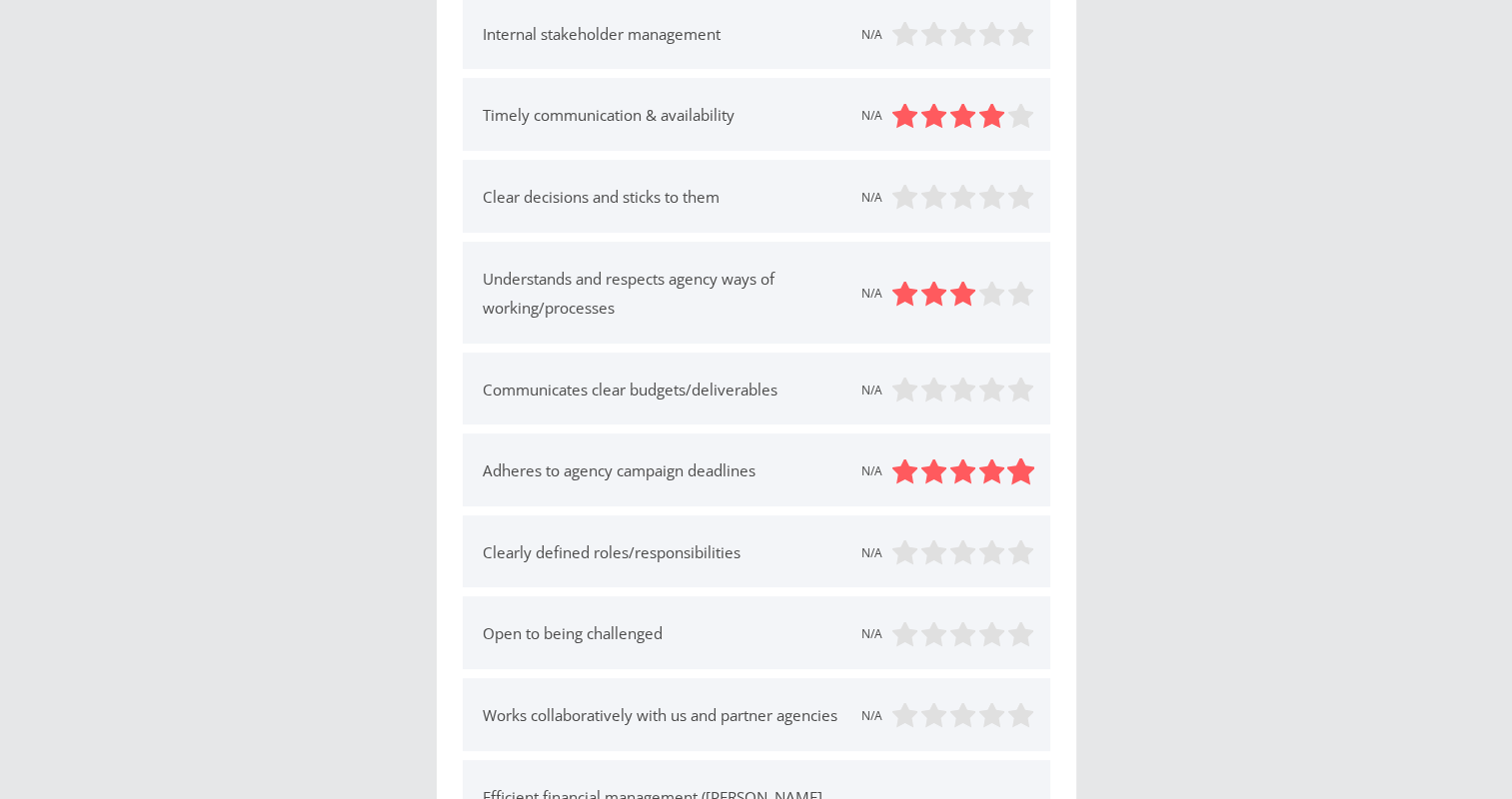 click at bounding box center [1020, 471] 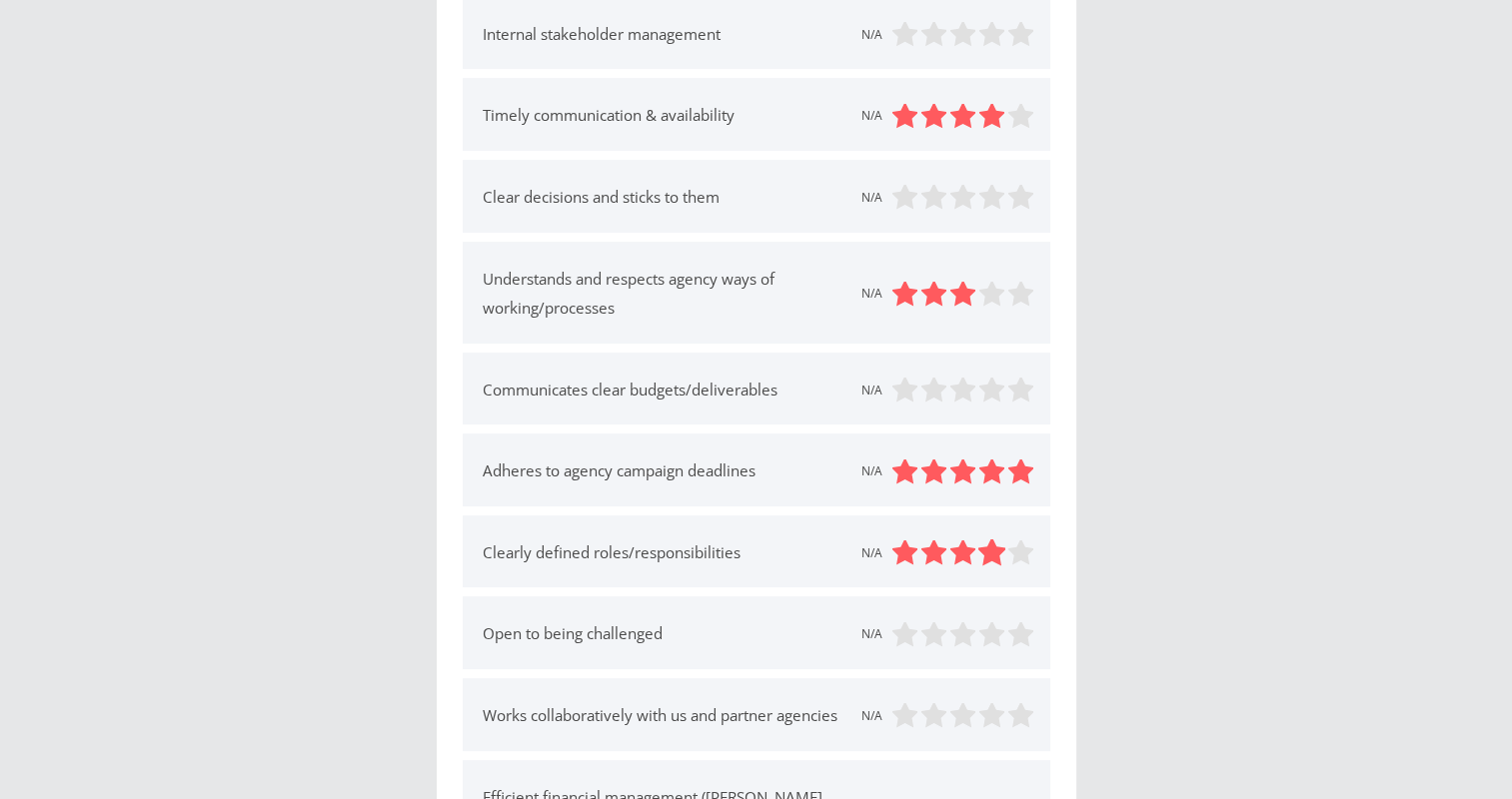 click at bounding box center (991, 553) 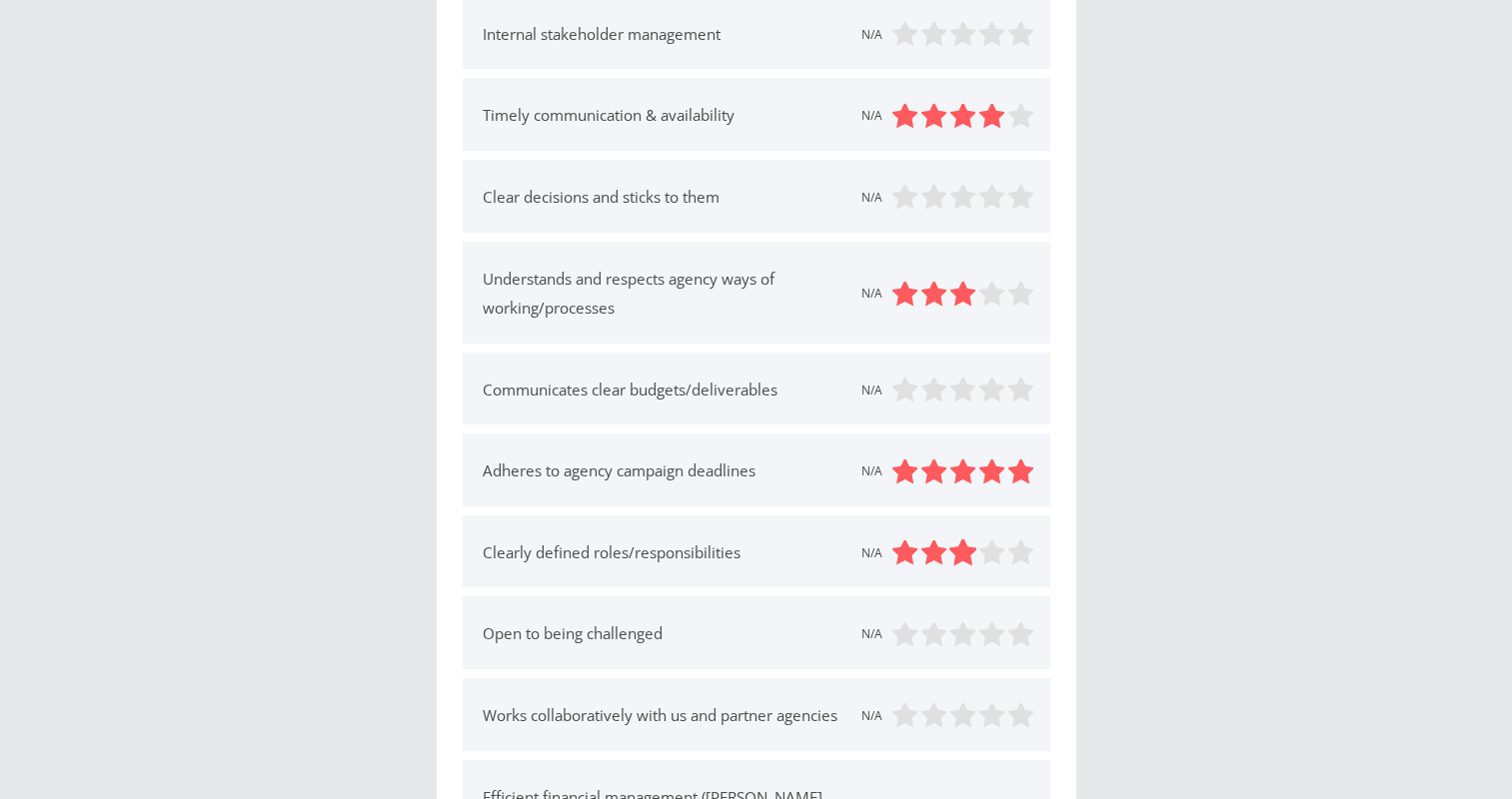 click at bounding box center (962, 553) 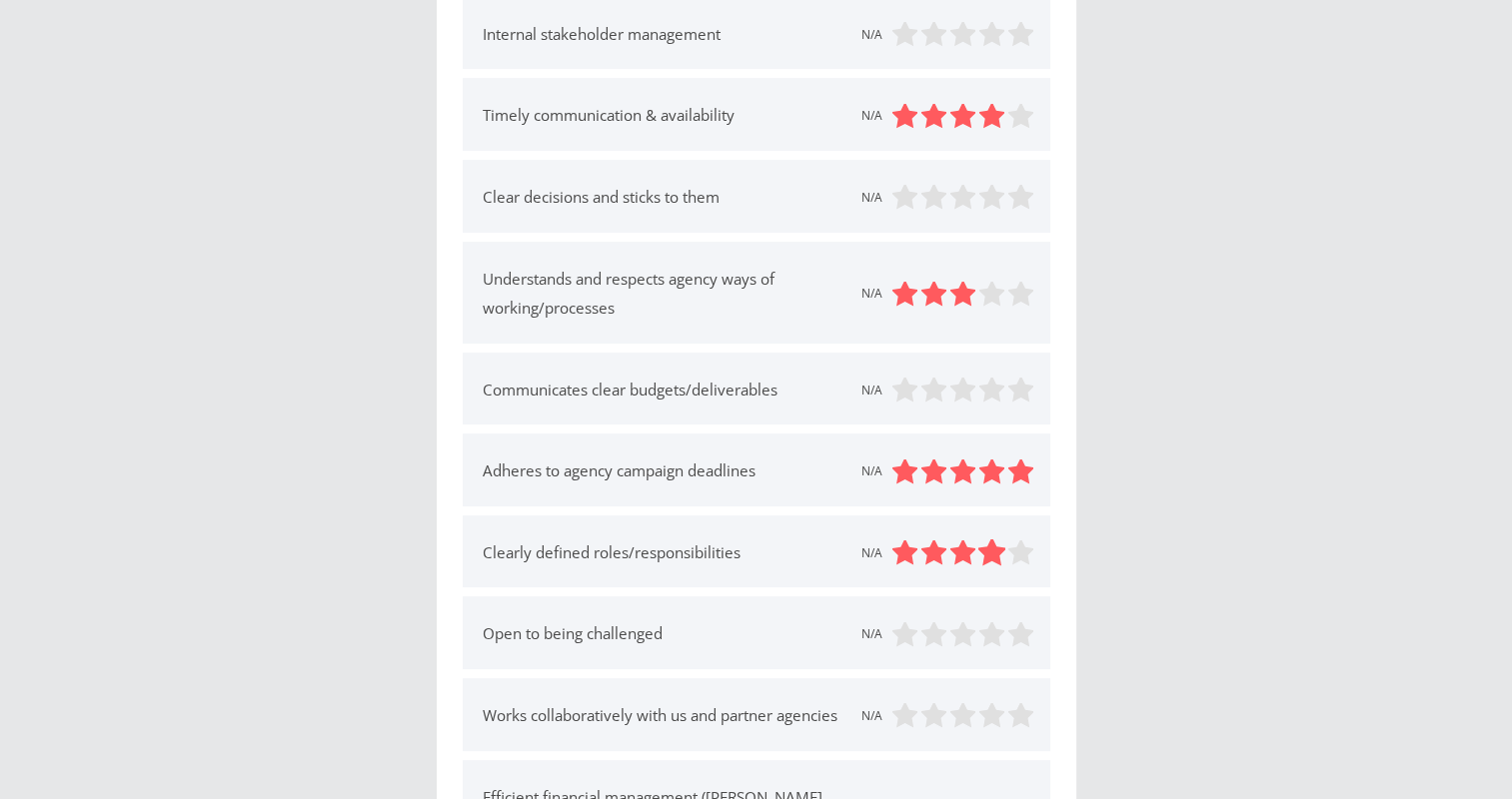 click at bounding box center [991, 553] 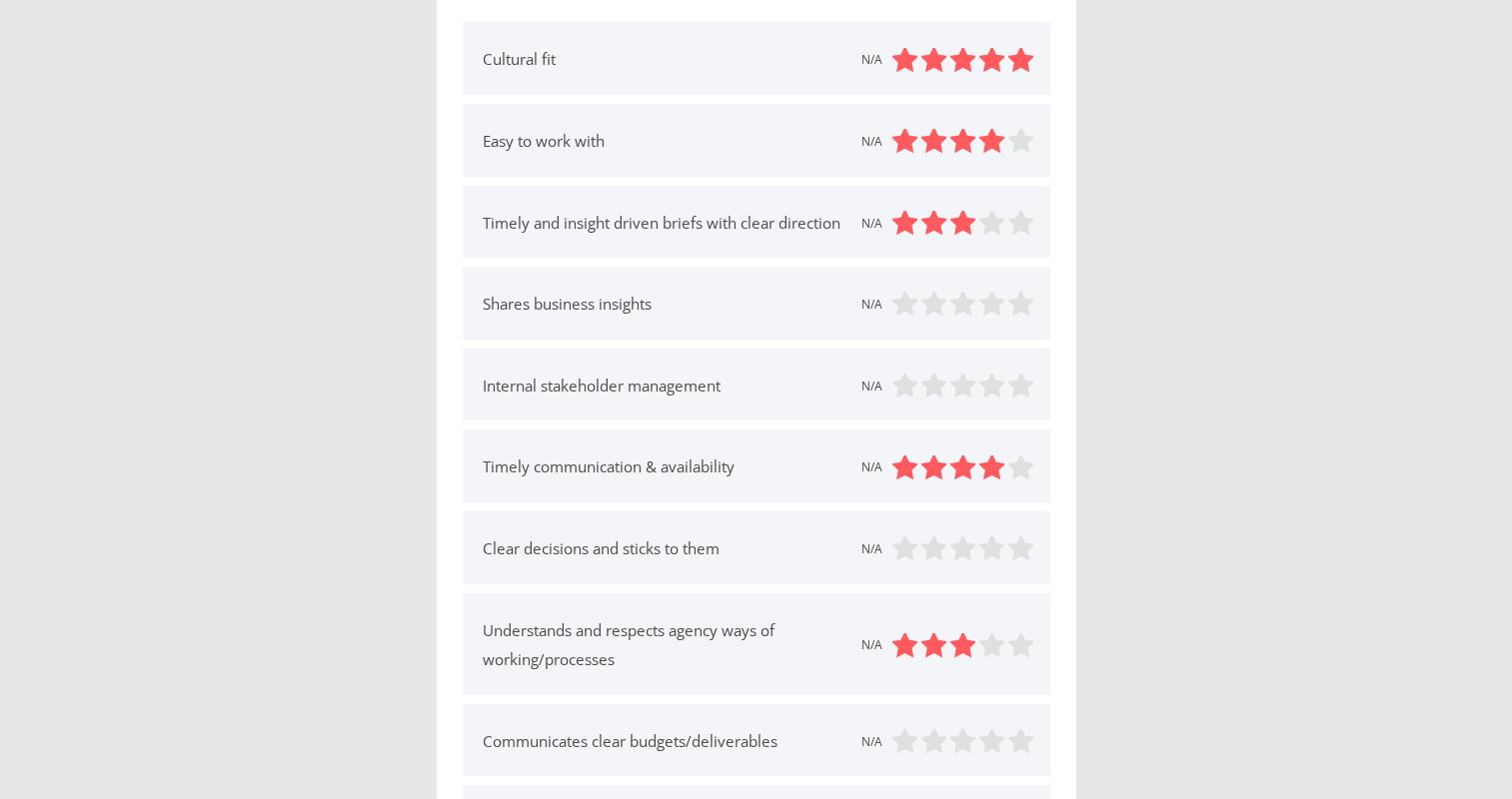 scroll, scrollTop: 200, scrollLeft: 0, axis: vertical 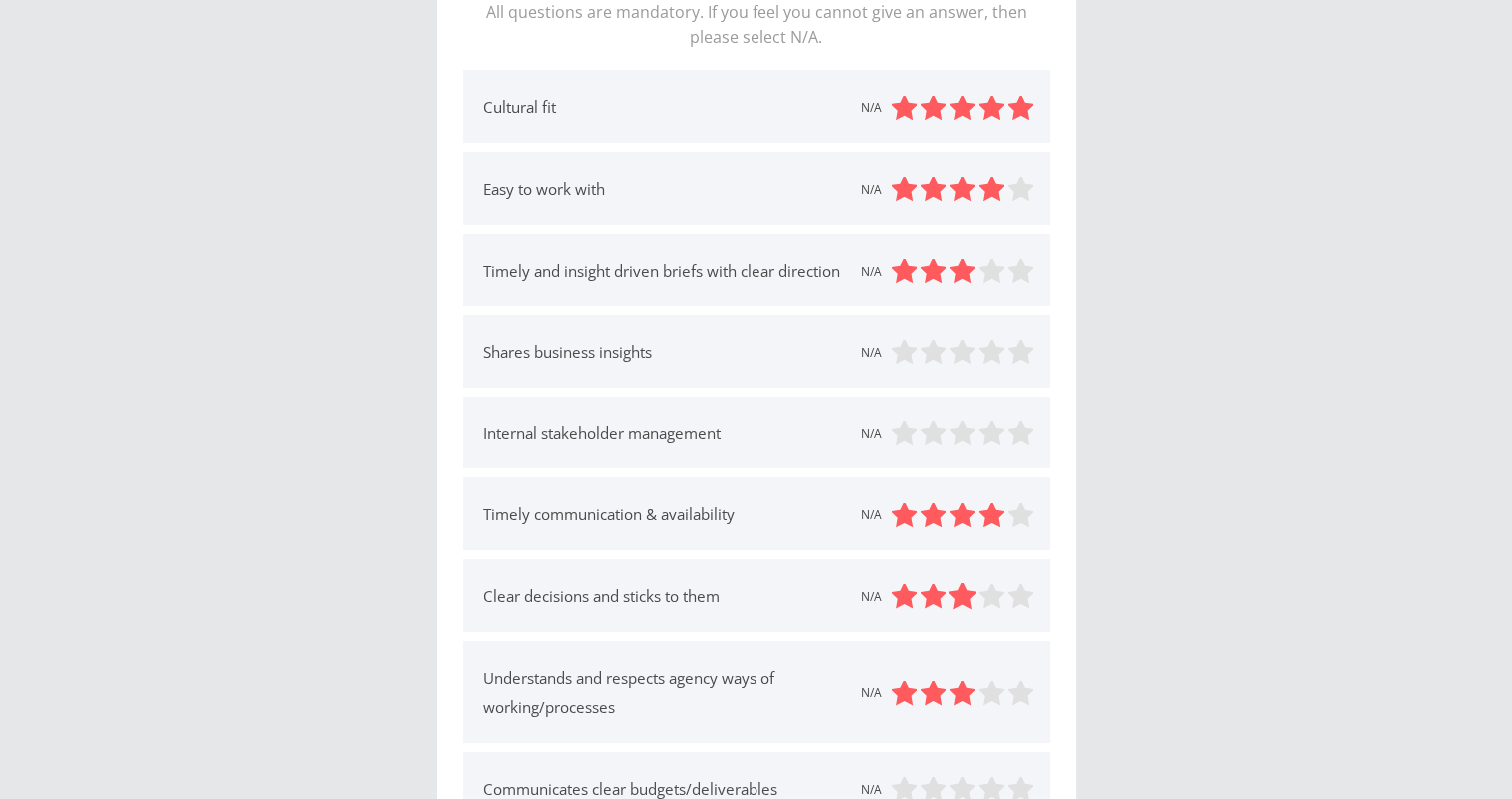 click at bounding box center [962, 597] 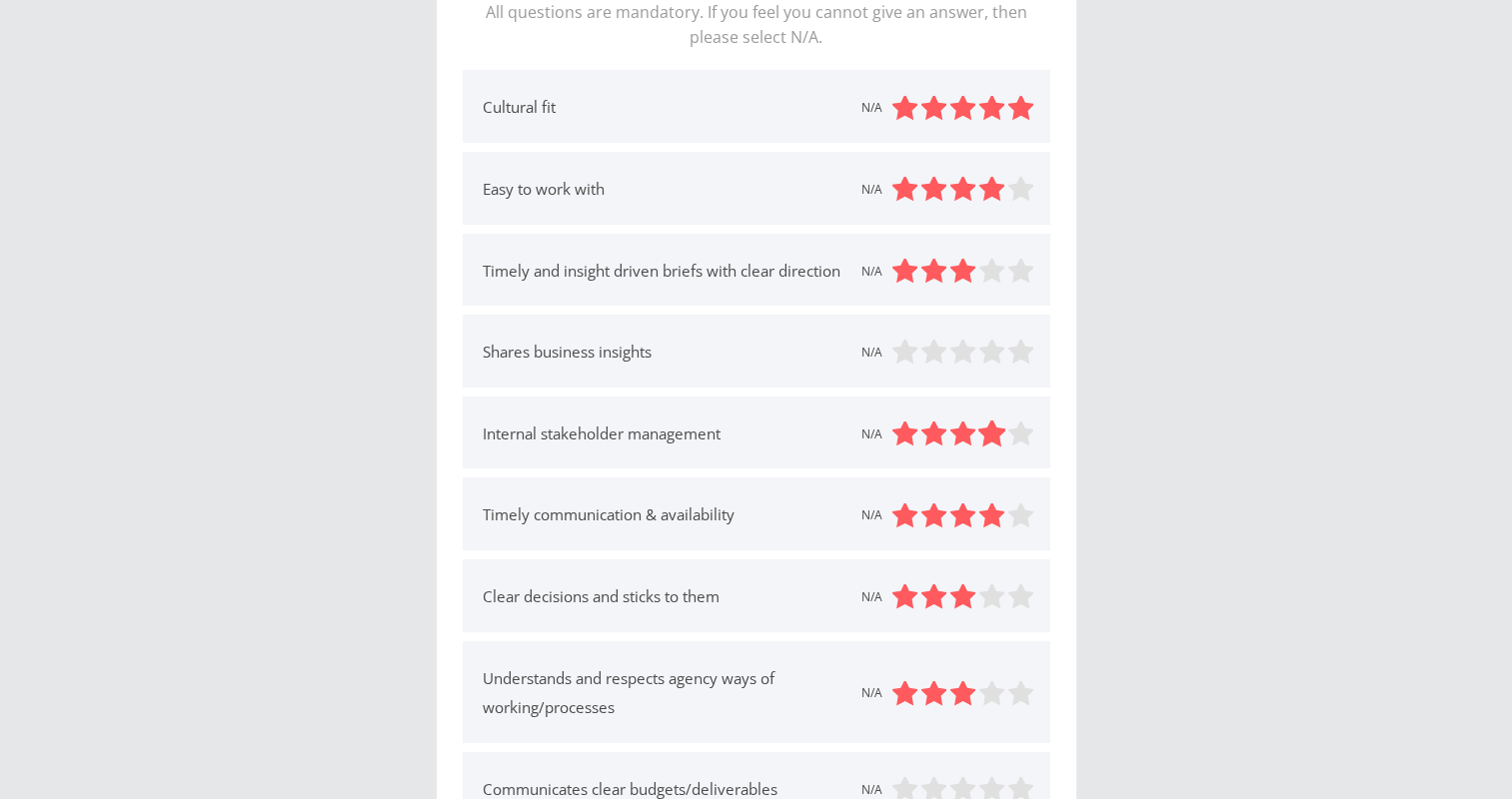 click at bounding box center (991, 434) 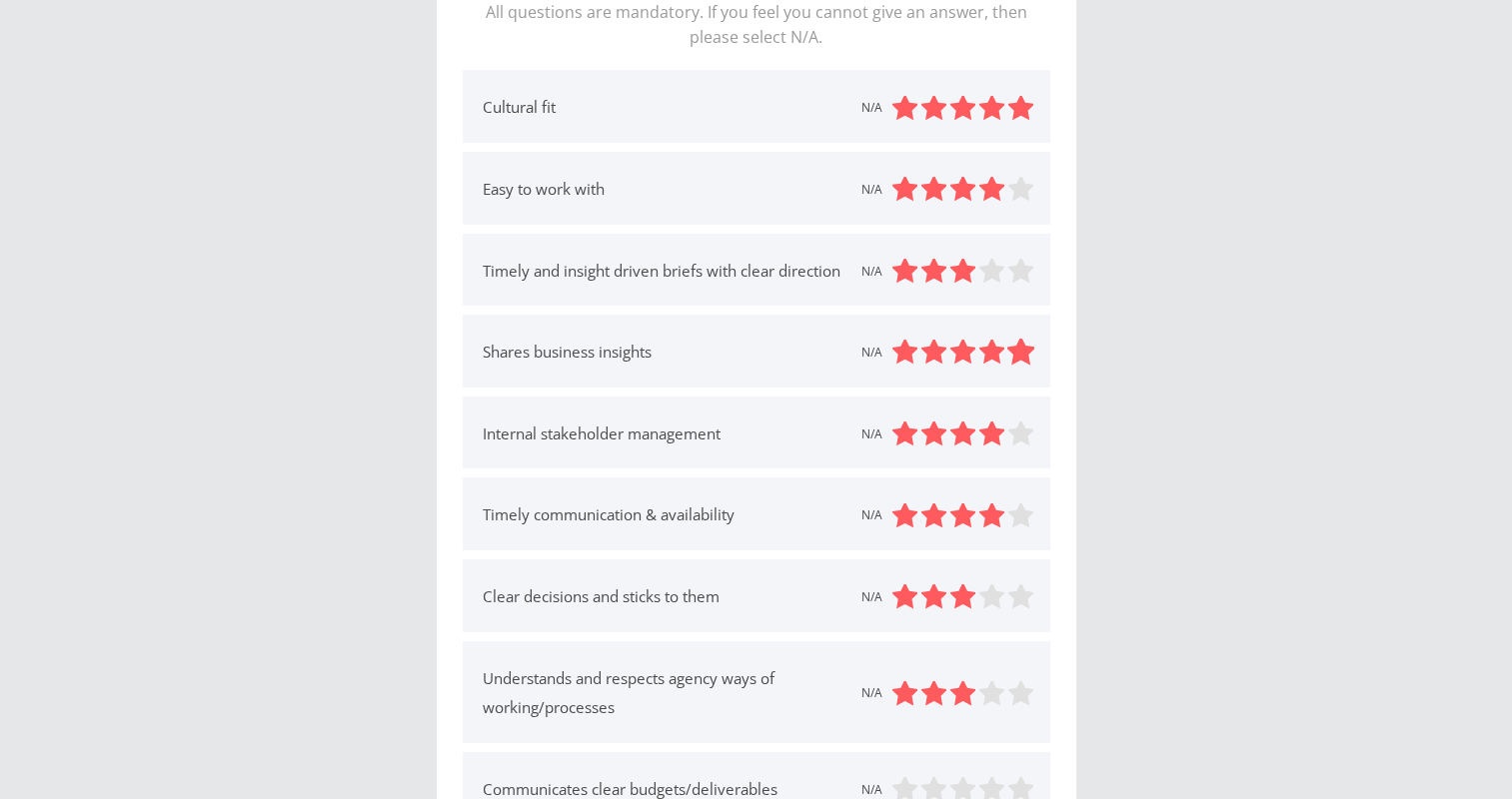 click at bounding box center [1020, 353] 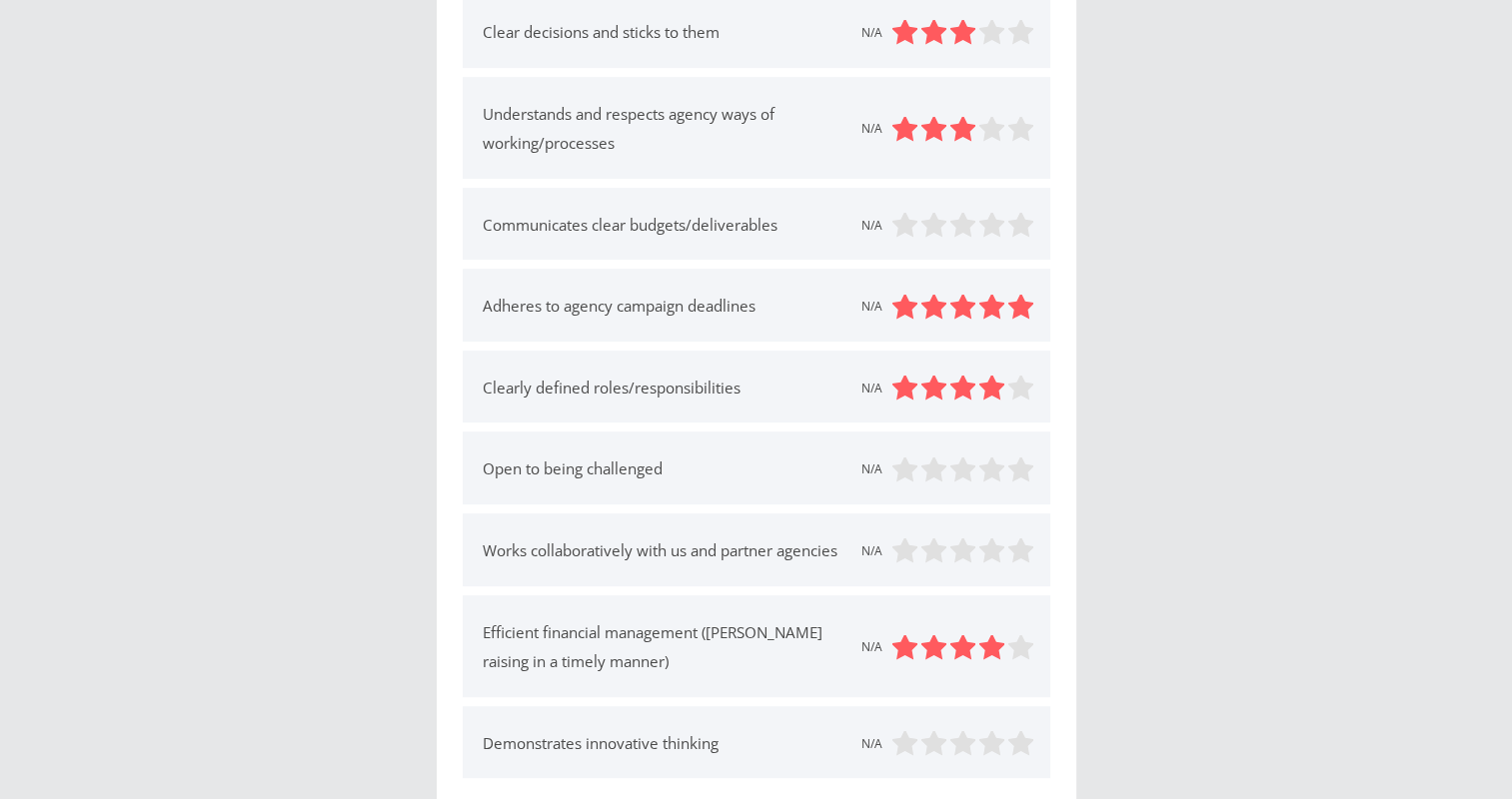 scroll, scrollTop: 799, scrollLeft: 0, axis: vertical 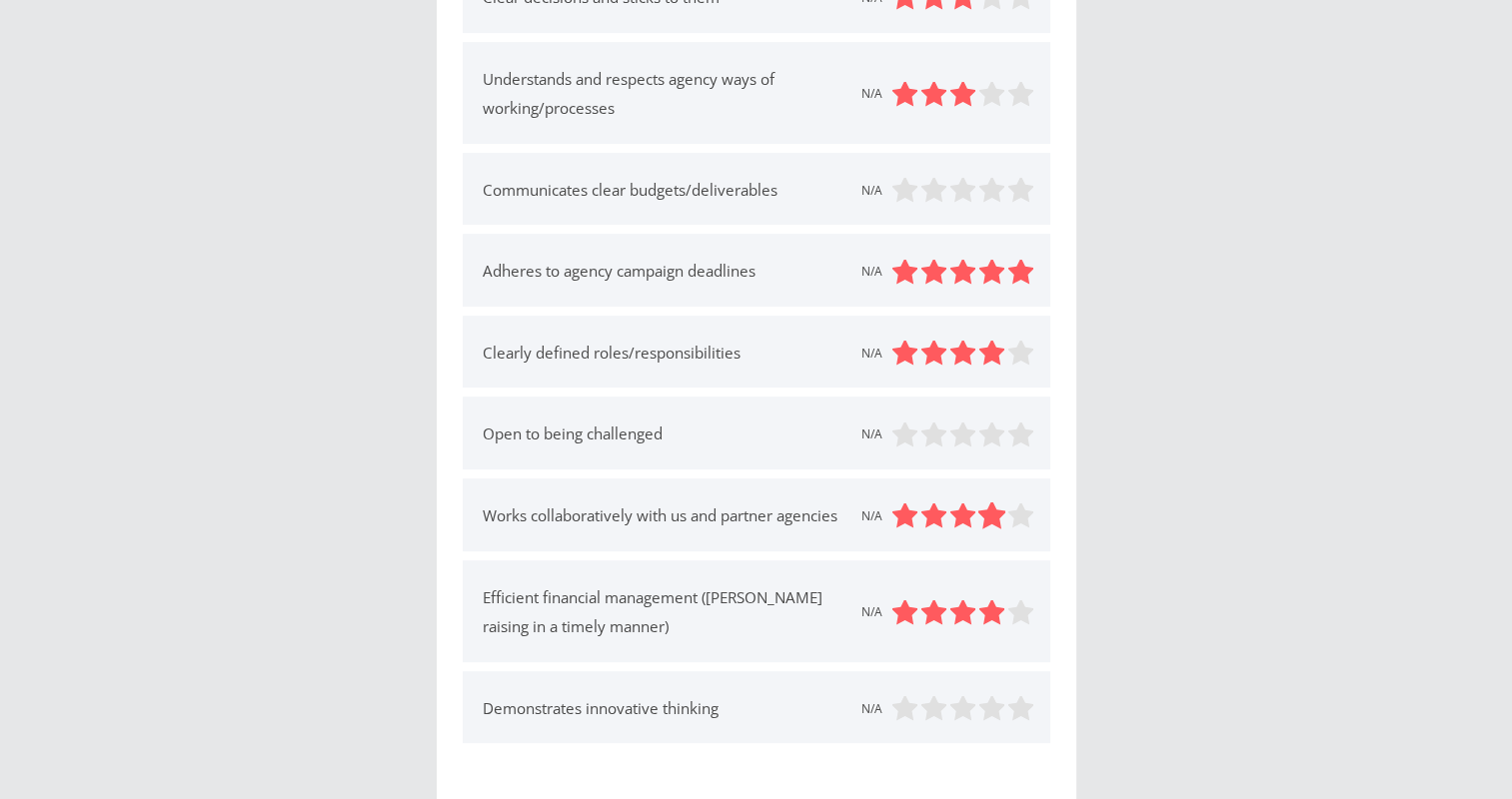 click at bounding box center (991, 516) 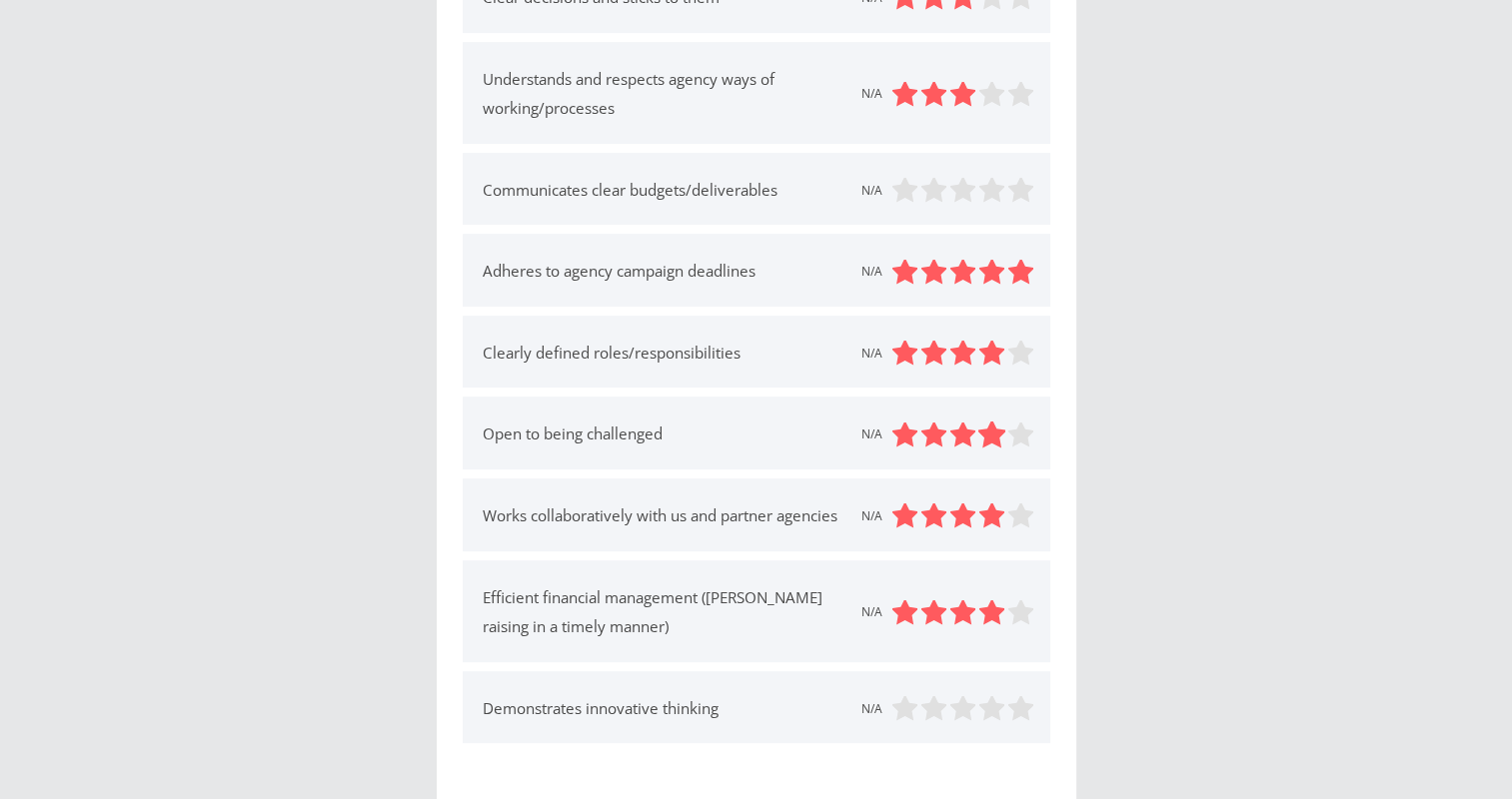 click at bounding box center [991, 434] 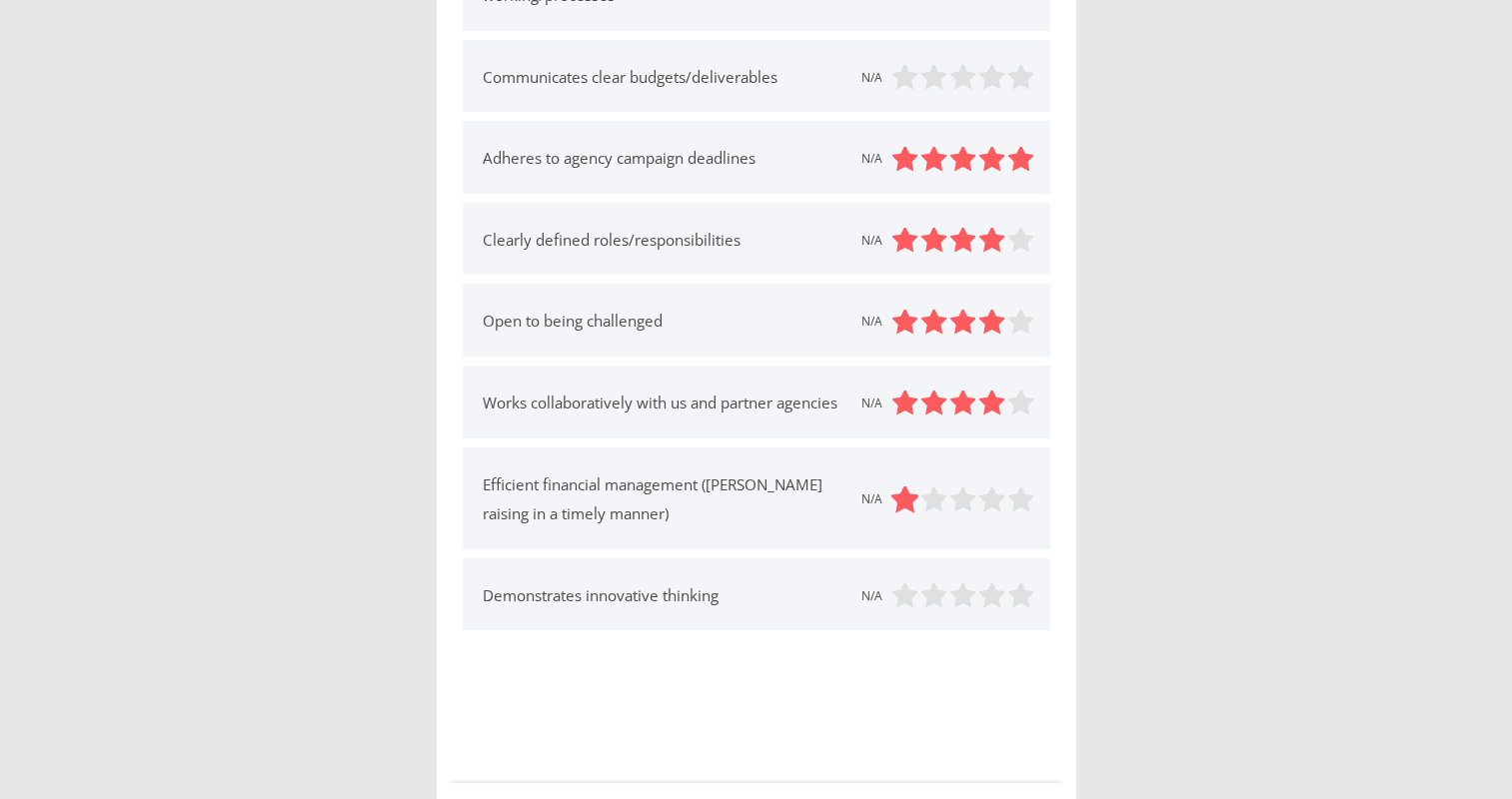 scroll, scrollTop: 999, scrollLeft: 0, axis: vertical 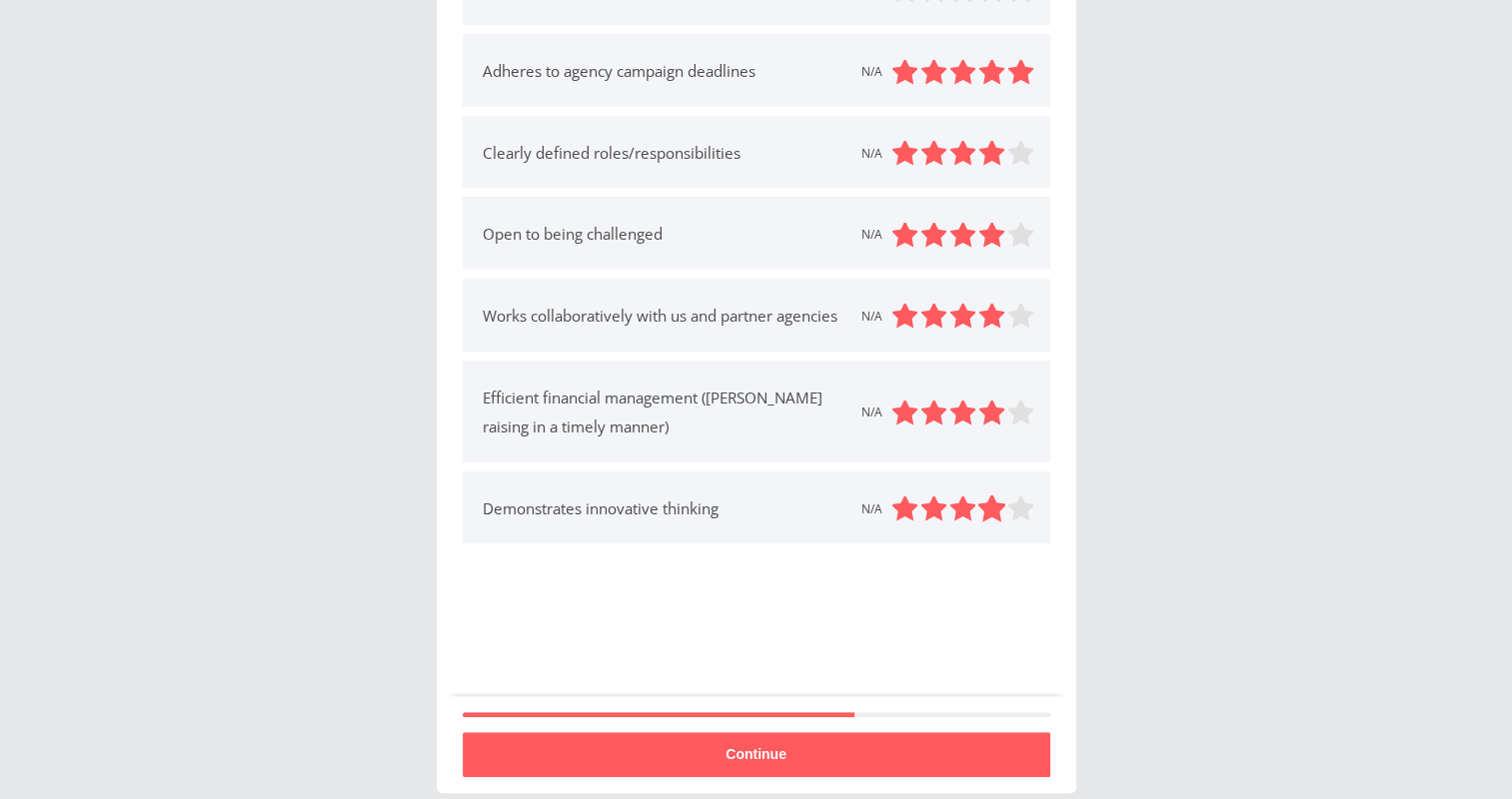 click at bounding box center [991, 509] 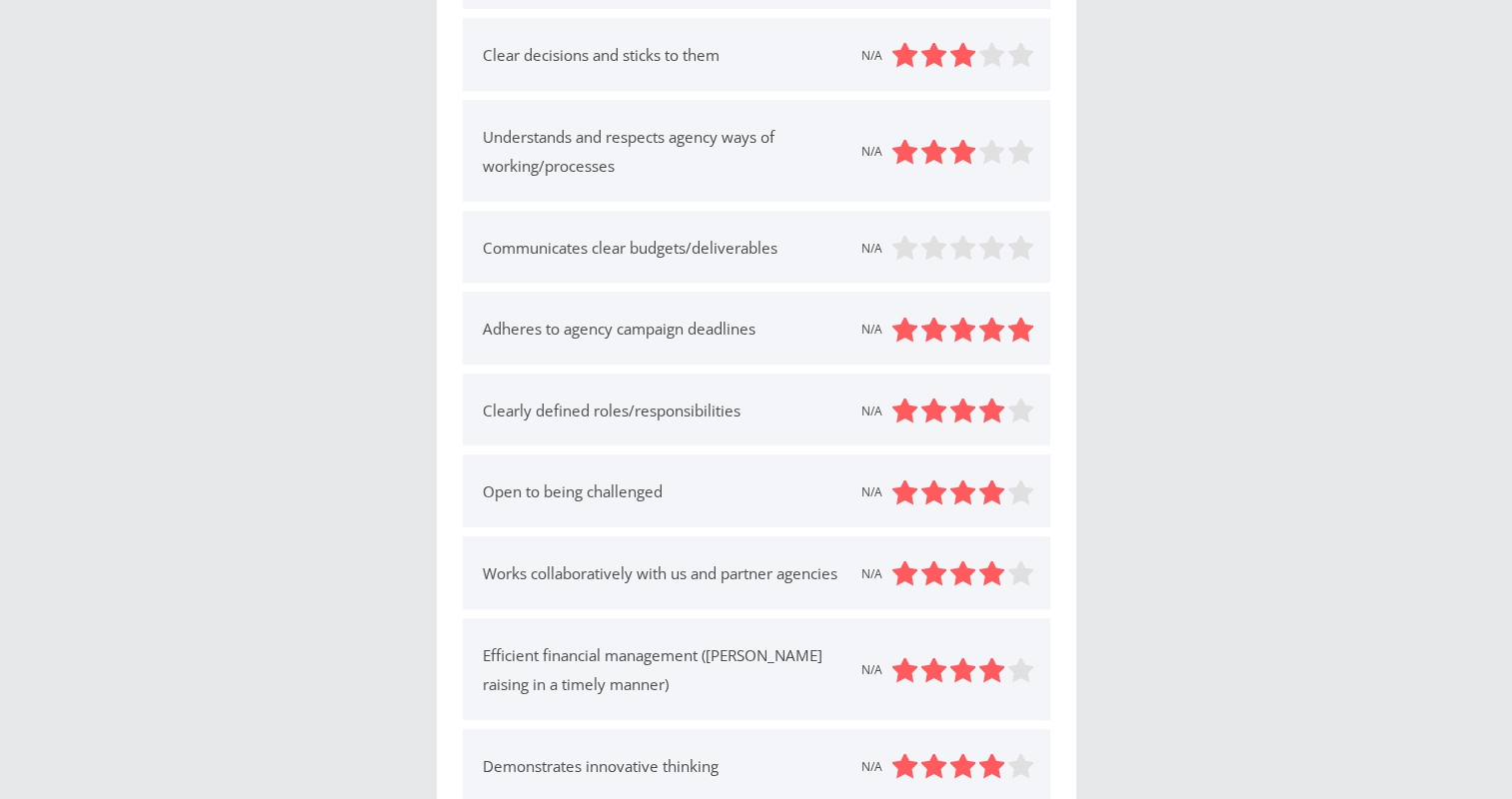 scroll, scrollTop: 599, scrollLeft: 0, axis: vertical 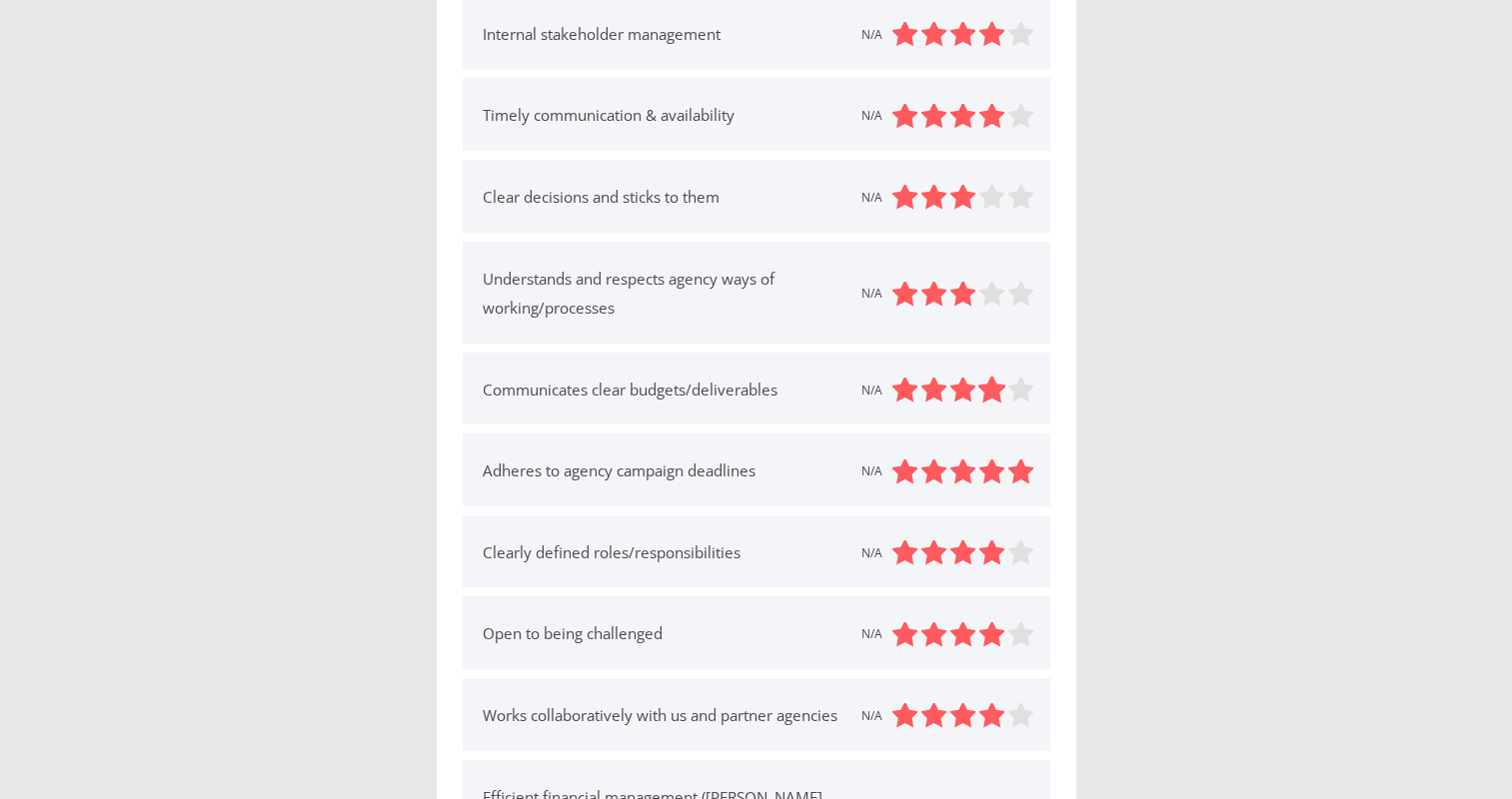 click at bounding box center [991, 391] 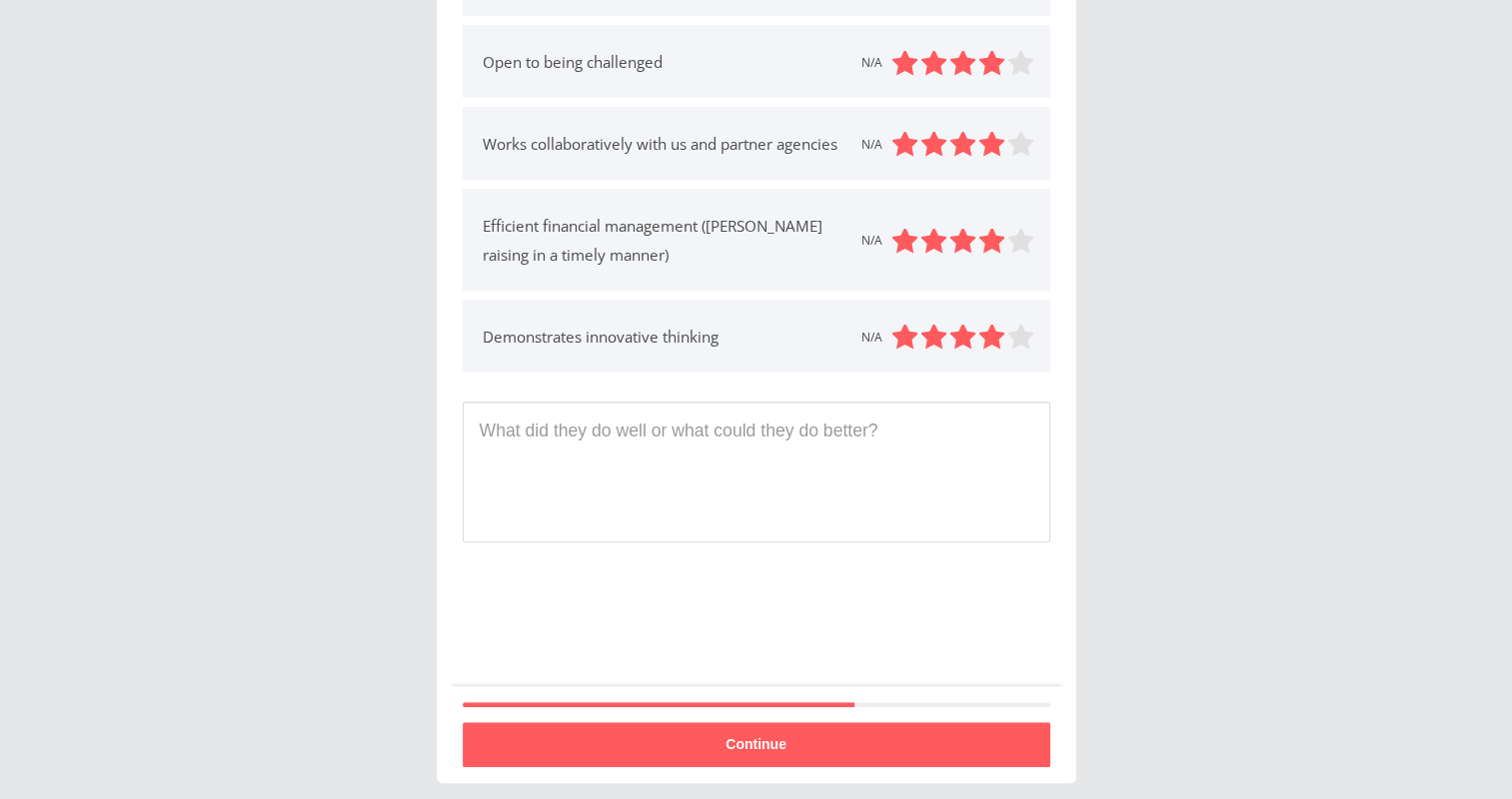 scroll, scrollTop: 1230, scrollLeft: 0, axis: vertical 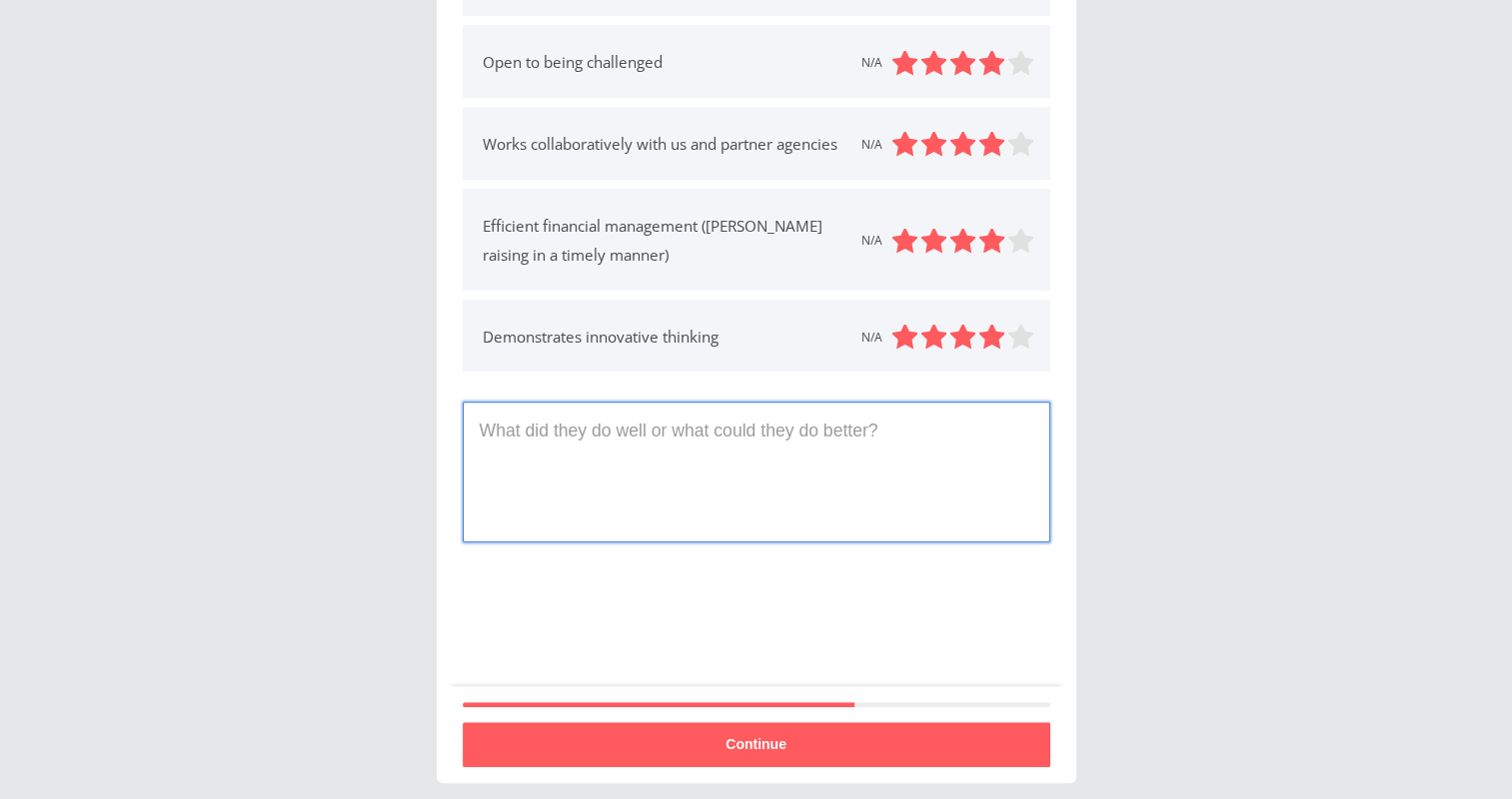 click at bounding box center [756, 471] 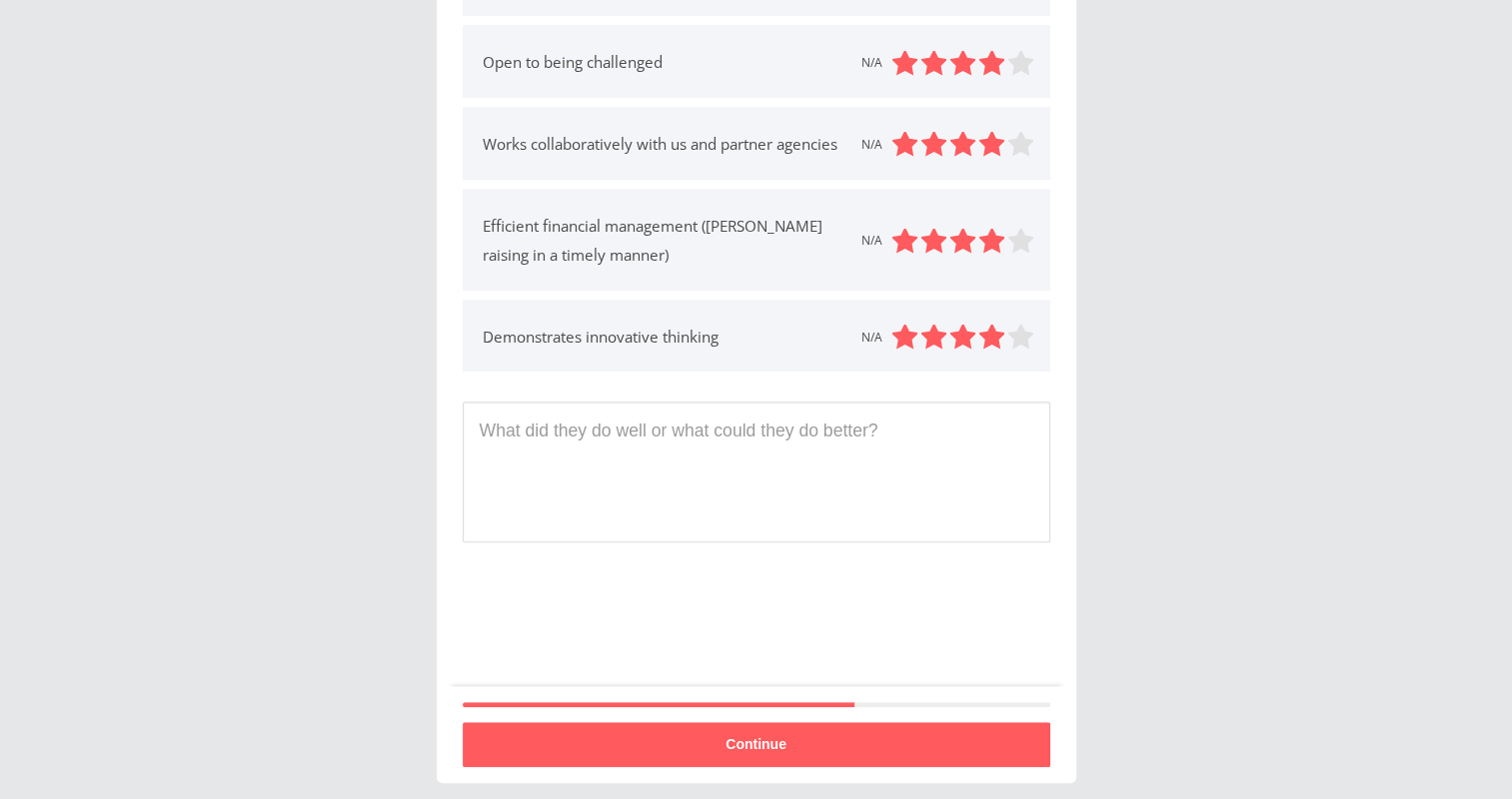 drag, startPoint x: 326, startPoint y: 749, endPoint x: 344, endPoint y: 746, distance: 18.248288 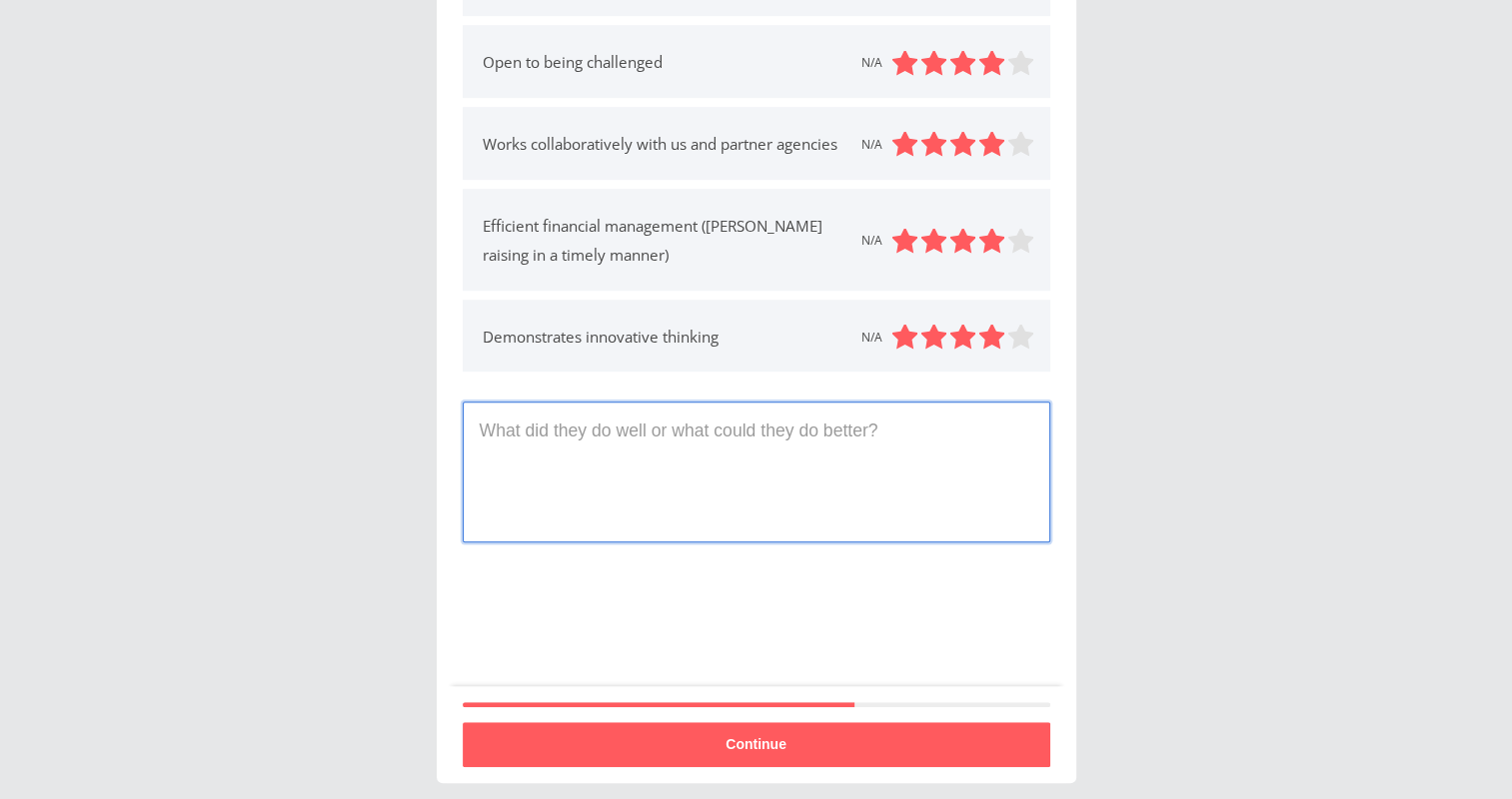 click at bounding box center (756, 471) 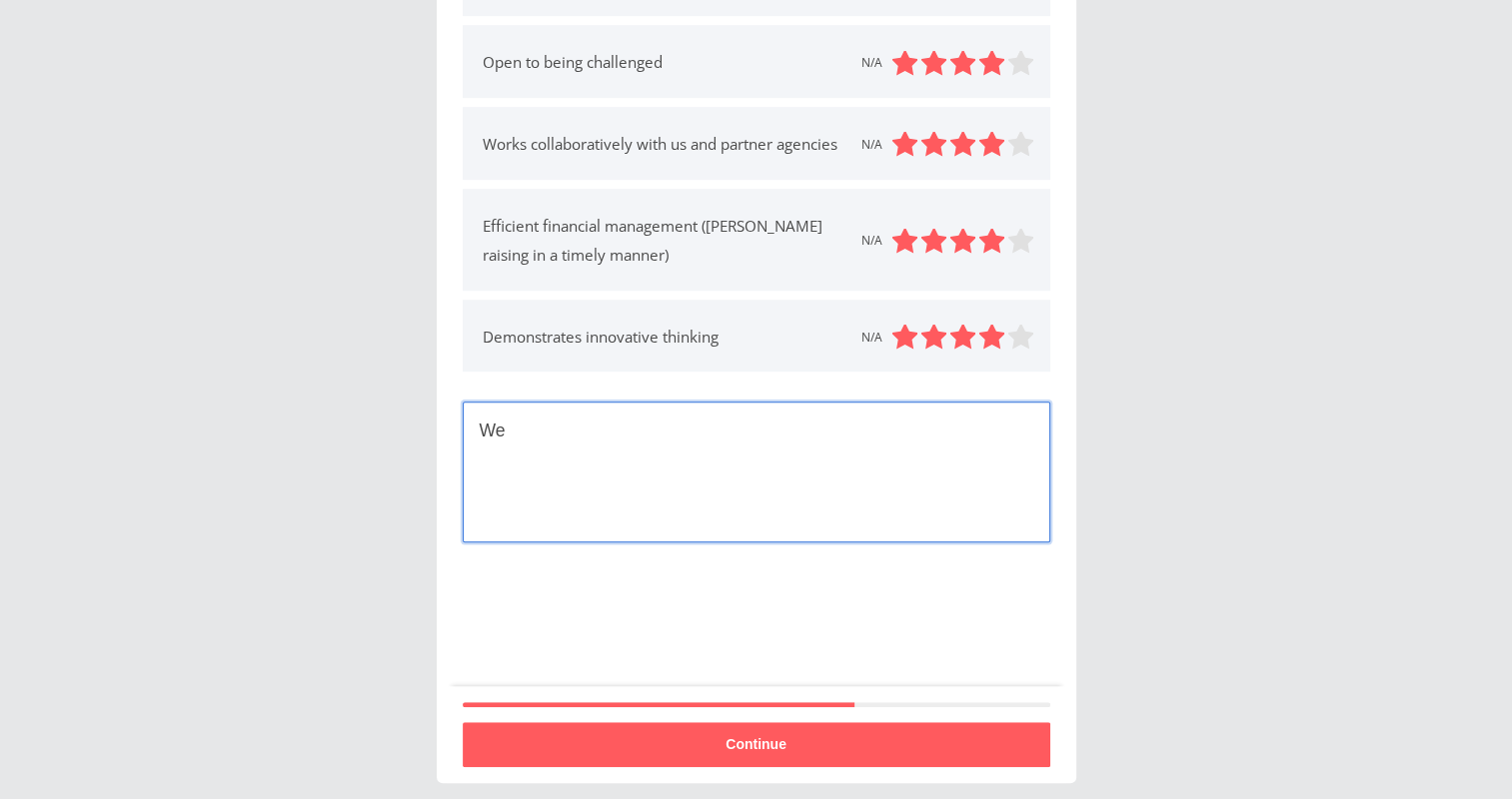 type on "W" 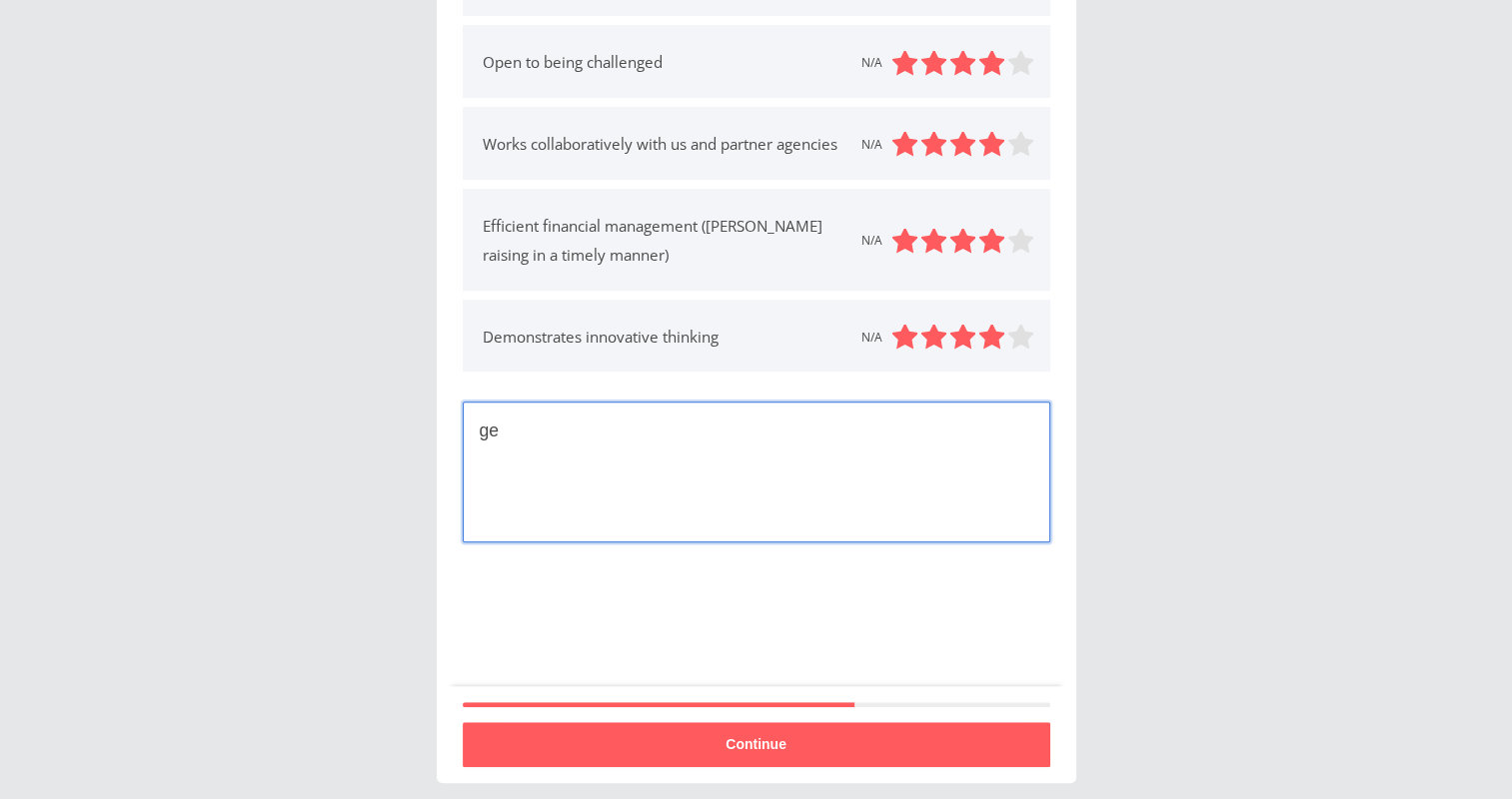 type on "g" 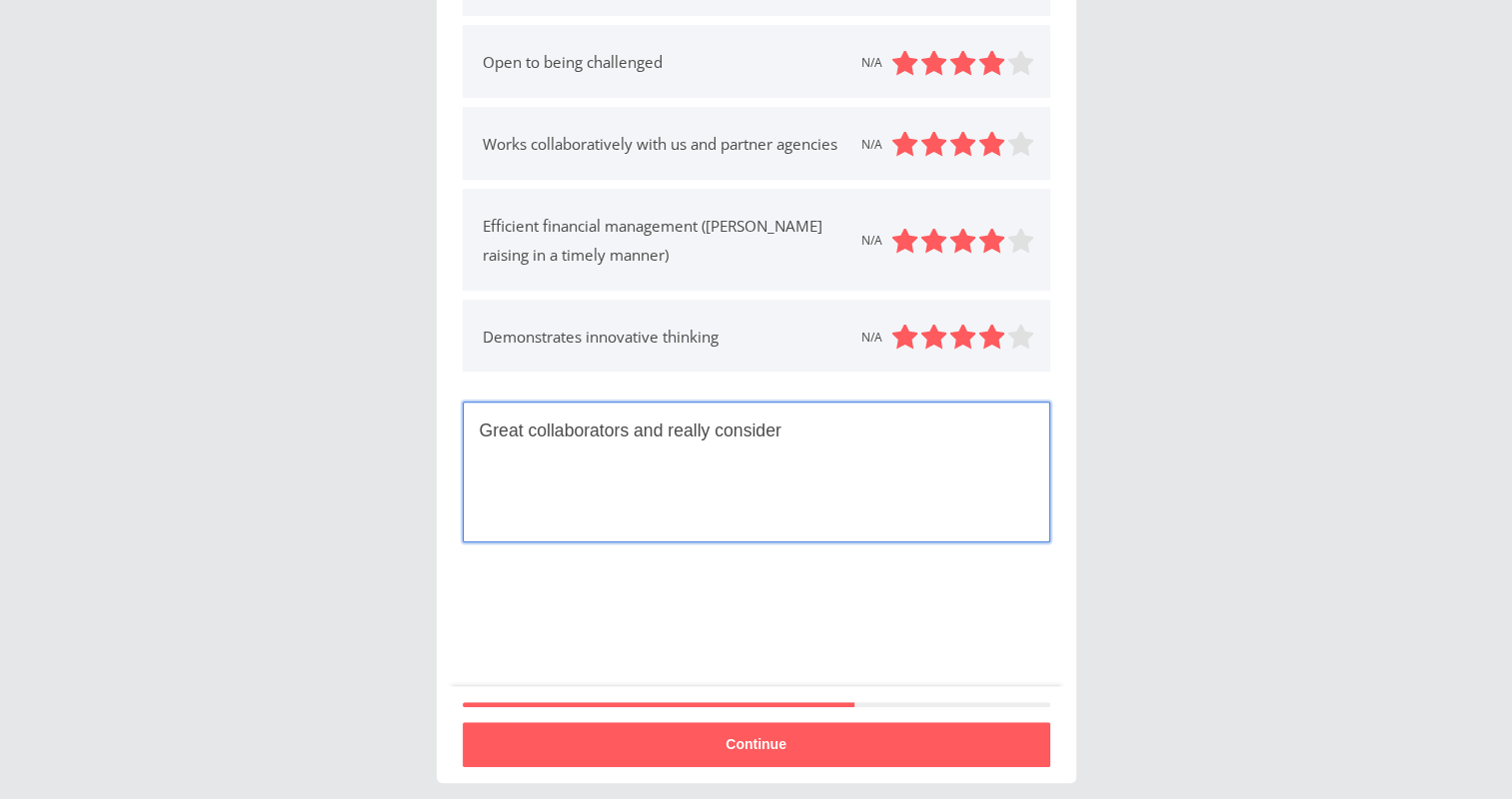 drag, startPoint x: 661, startPoint y: 434, endPoint x: 787, endPoint y: 439, distance: 126.09917 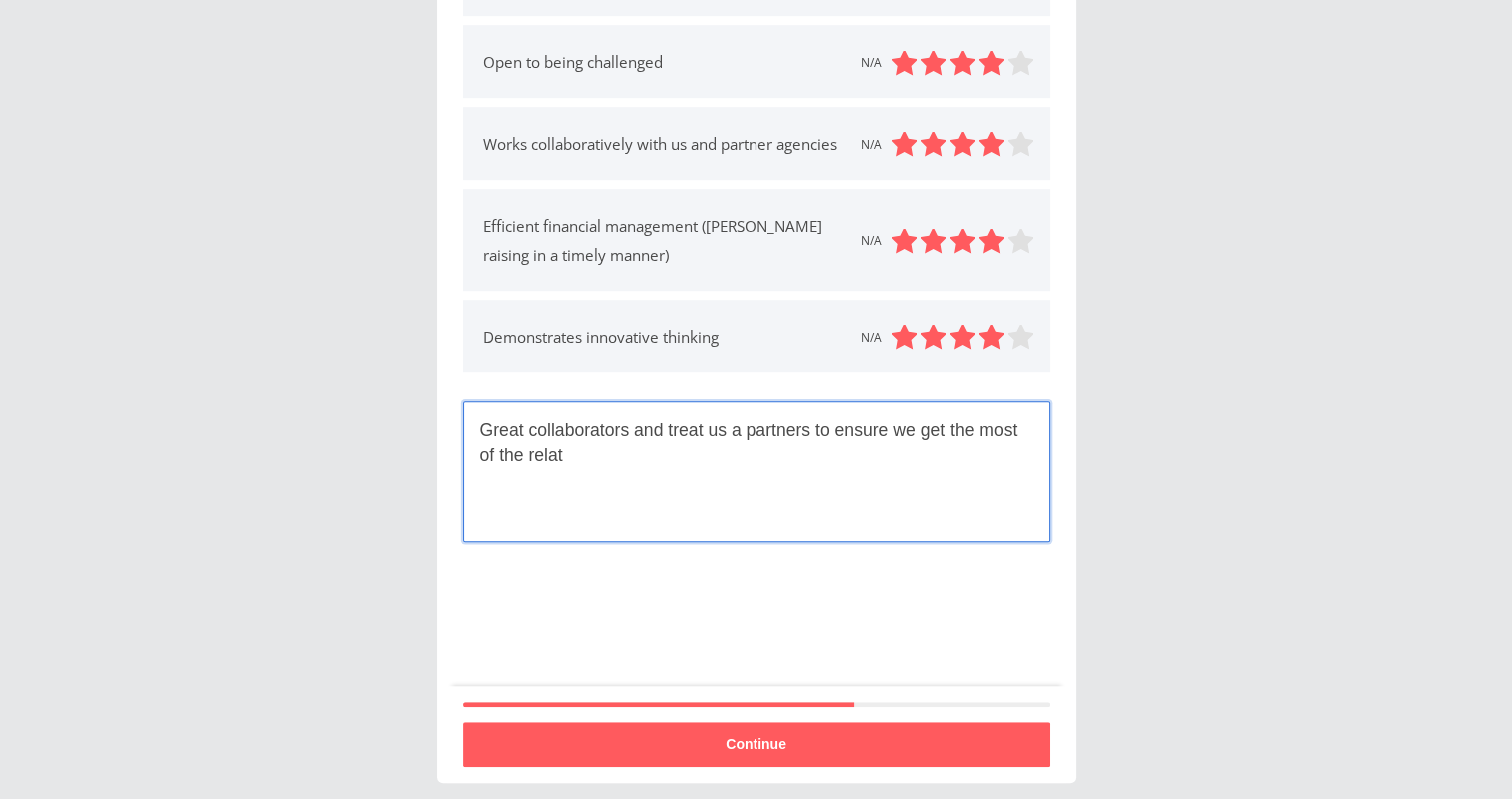 drag, startPoint x: 801, startPoint y: 426, endPoint x: 822, endPoint y: 449, distance: 31.144823 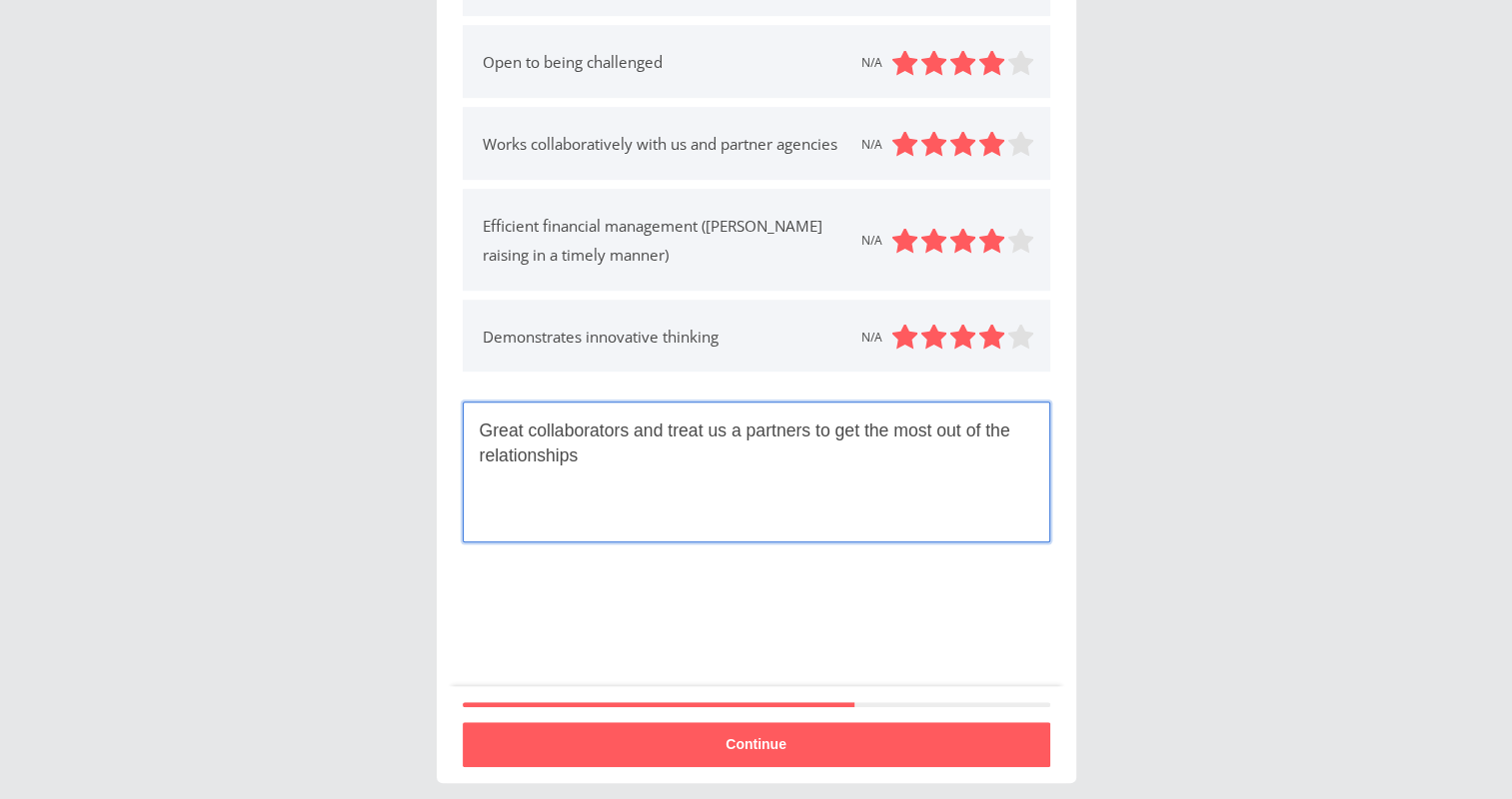 drag, startPoint x: 805, startPoint y: 431, endPoint x: 843, endPoint y: 441, distance: 39.293765 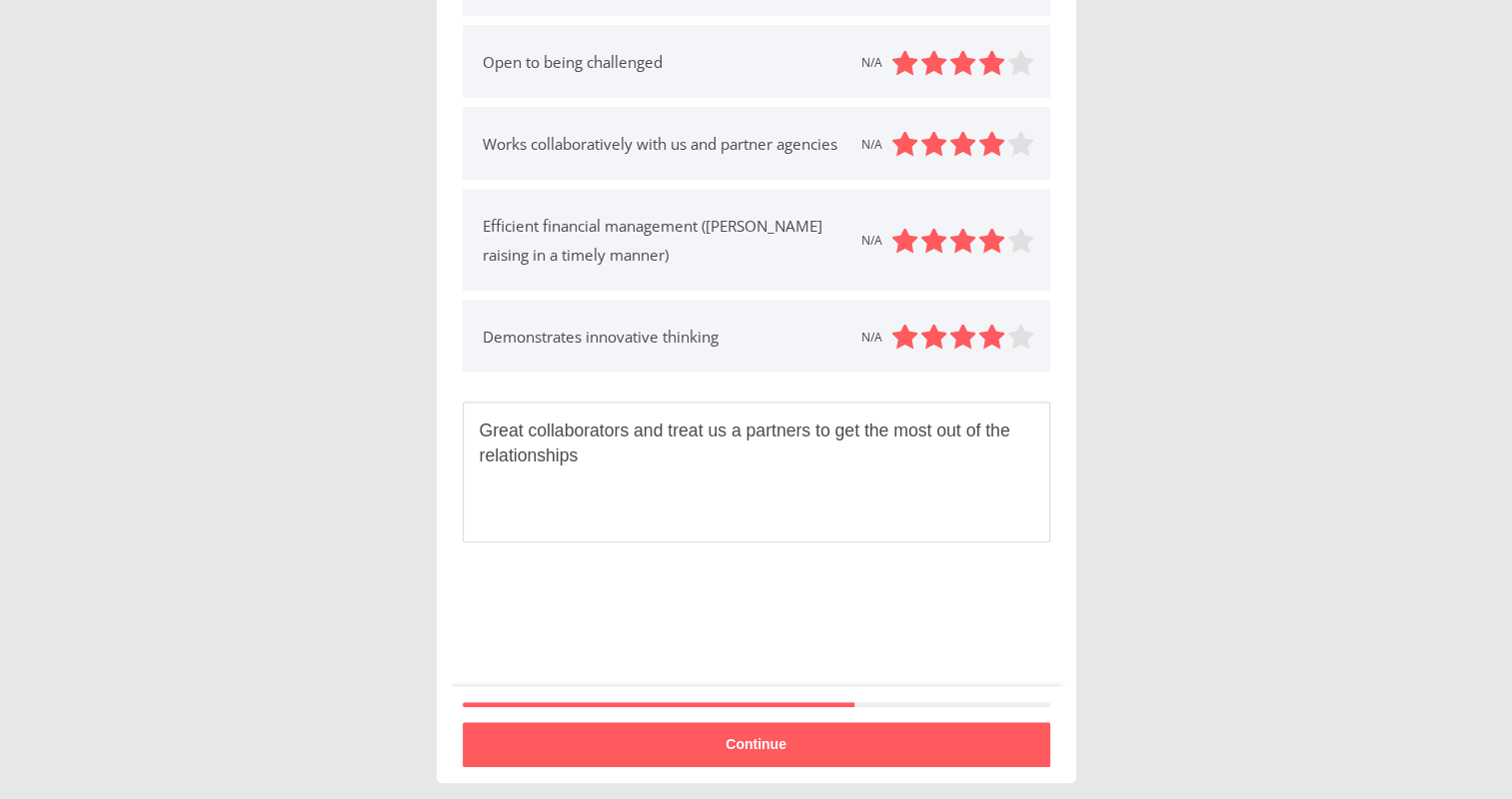 drag, startPoint x: 1163, startPoint y: 771, endPoint x: 1141, endPoint y: 767, distance: 22.36068 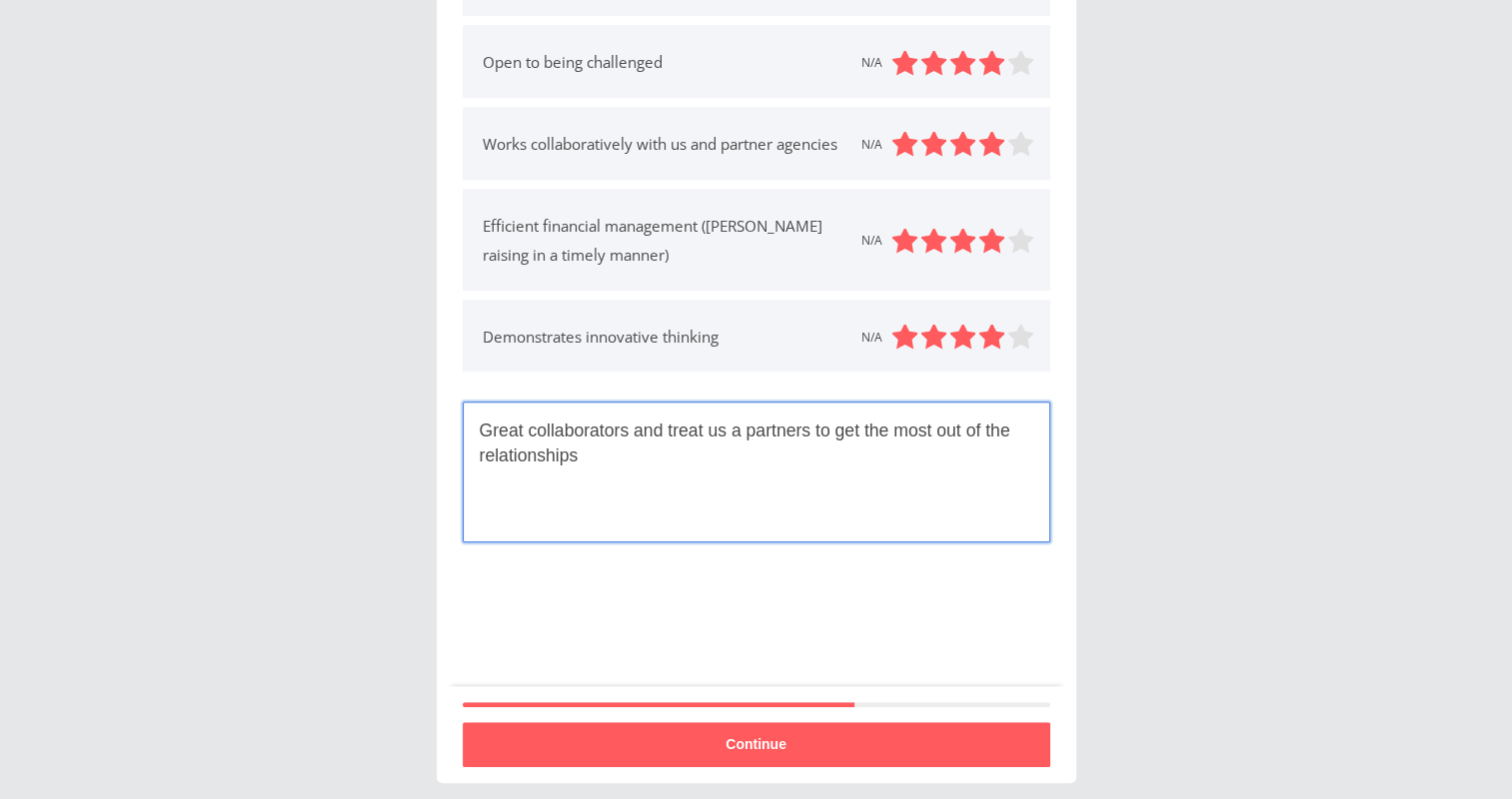 click on "Great collaborators and treat us a partners to get the most out of the relationships" at bounding box center [756, 471] 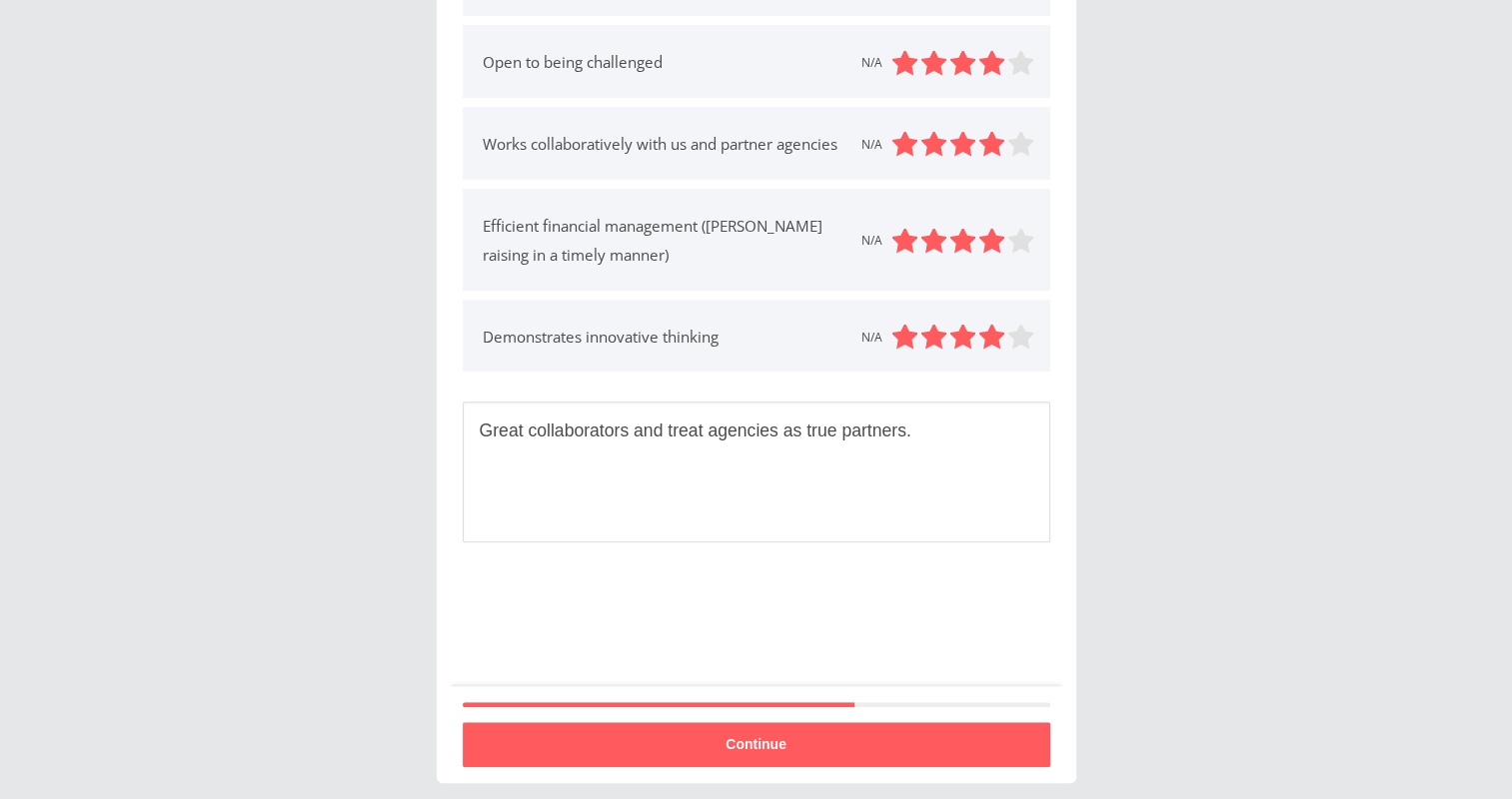 click on "Skip  2/3  How does ANZ rate against the following?   All questions are mandatory. If you feel you cannot give an answer, then please select N/A.  Cultural fit N/A             Easy to work with N/A             Timely and insight driven briefs with clear direction N/A             Shares business insights N/A             Internal stakeholder management N/A             Timely communication & availability N/A             Clear decisions and sticks to them N/A             Understands and respects agency ways of working/processes N/A             Communicates clear budgets/deliverables N/A             Adheres to agency campaign deadlines N/A             Clearly defined roles/responsibilities N/A             Open to being challenged N/A             Works collaboratively with us and partner agencies N/A             Efficient financial management ([PERSON_NAME] raising in a timely manner) N/A             Demonstrates innovative thinking N/A               Great collaborators and treat agencies as true partners.   2     Continue" at bounding box center [756, -186] 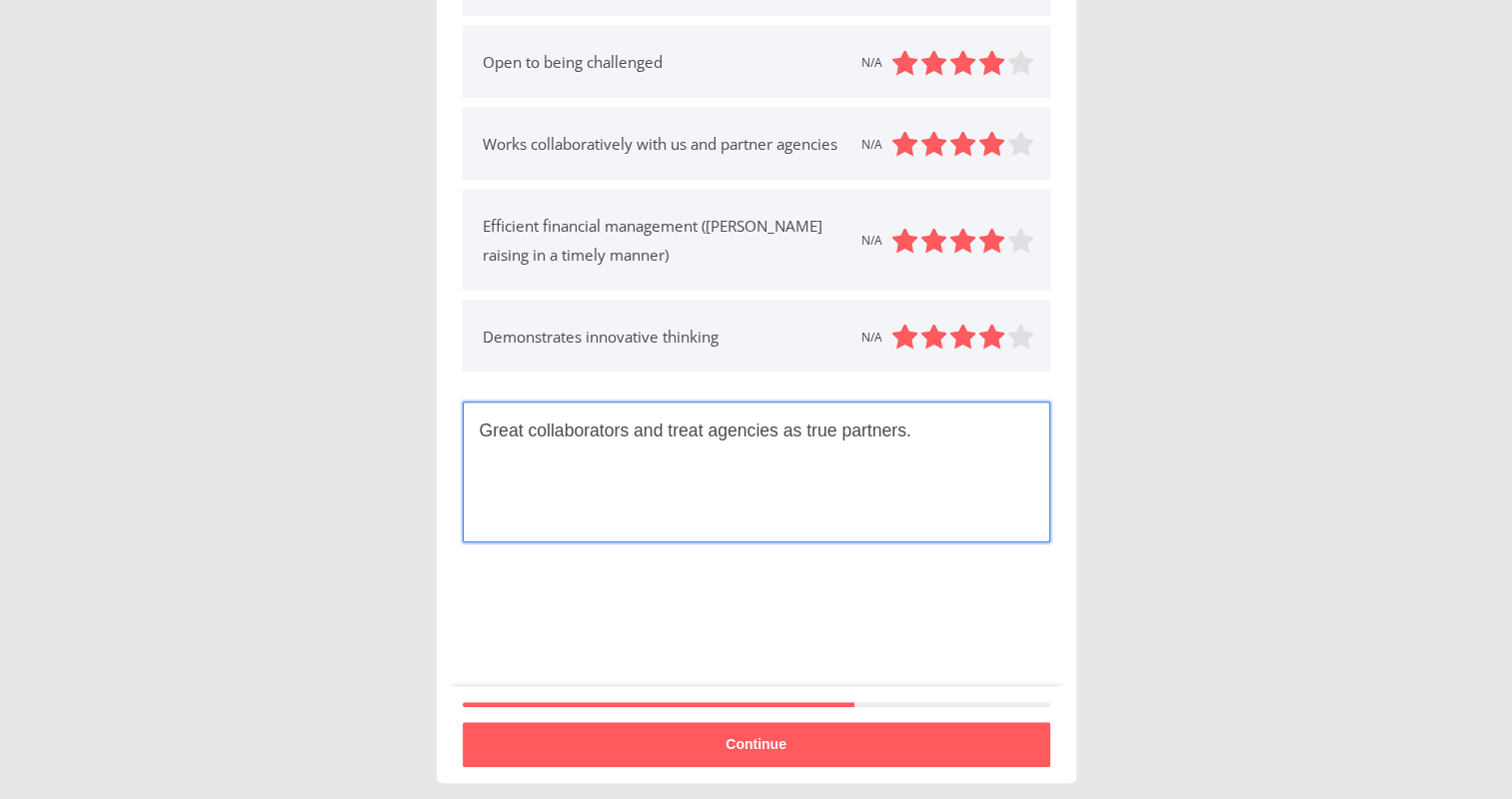click on "Great collaborators and treat agencies as true partners." at bounding box center [756, 471] 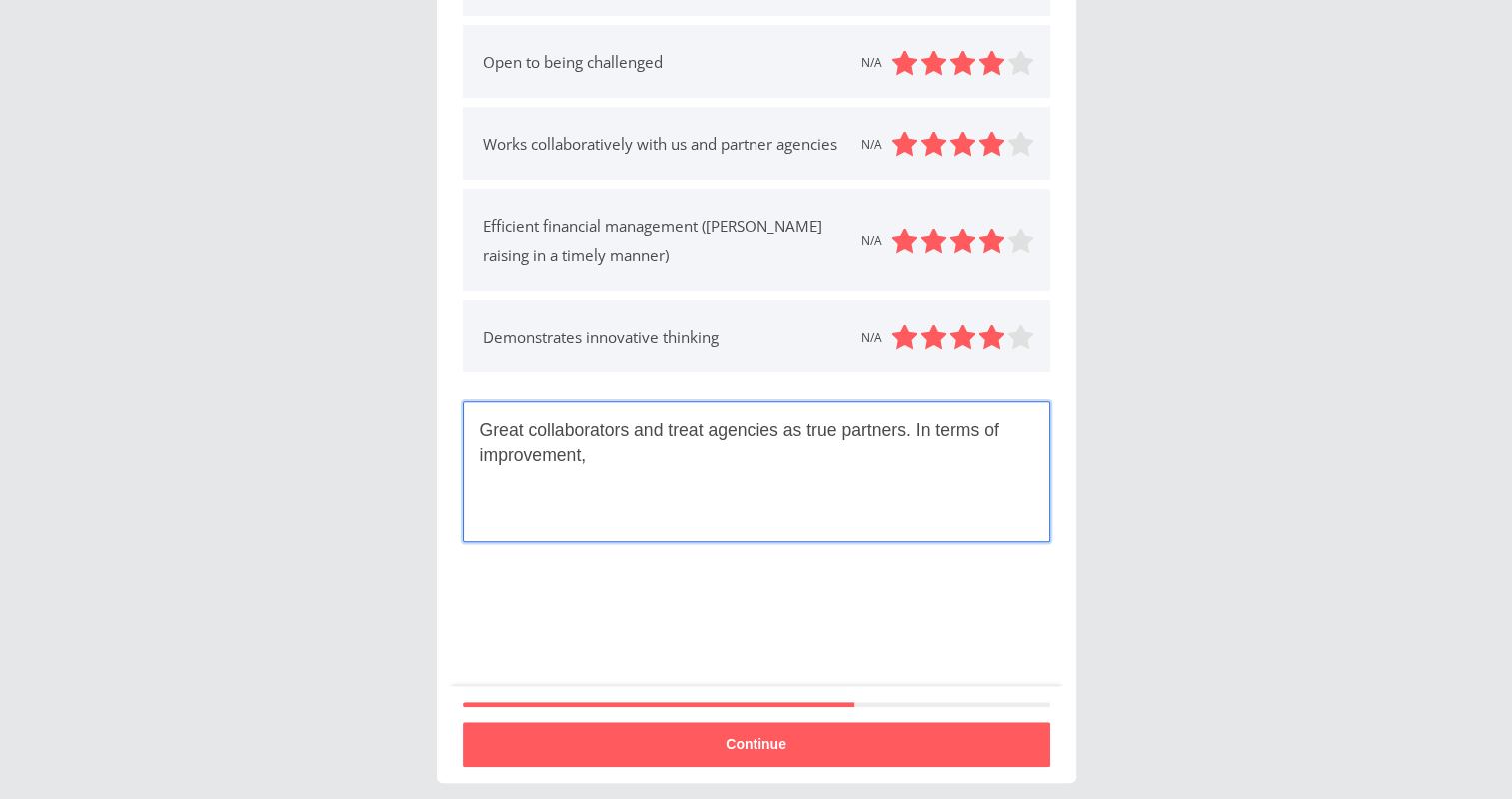 paste on "mprovement around briefing and timings and ensuring there is enough time to collaborate between all agencies and stakeholders?" 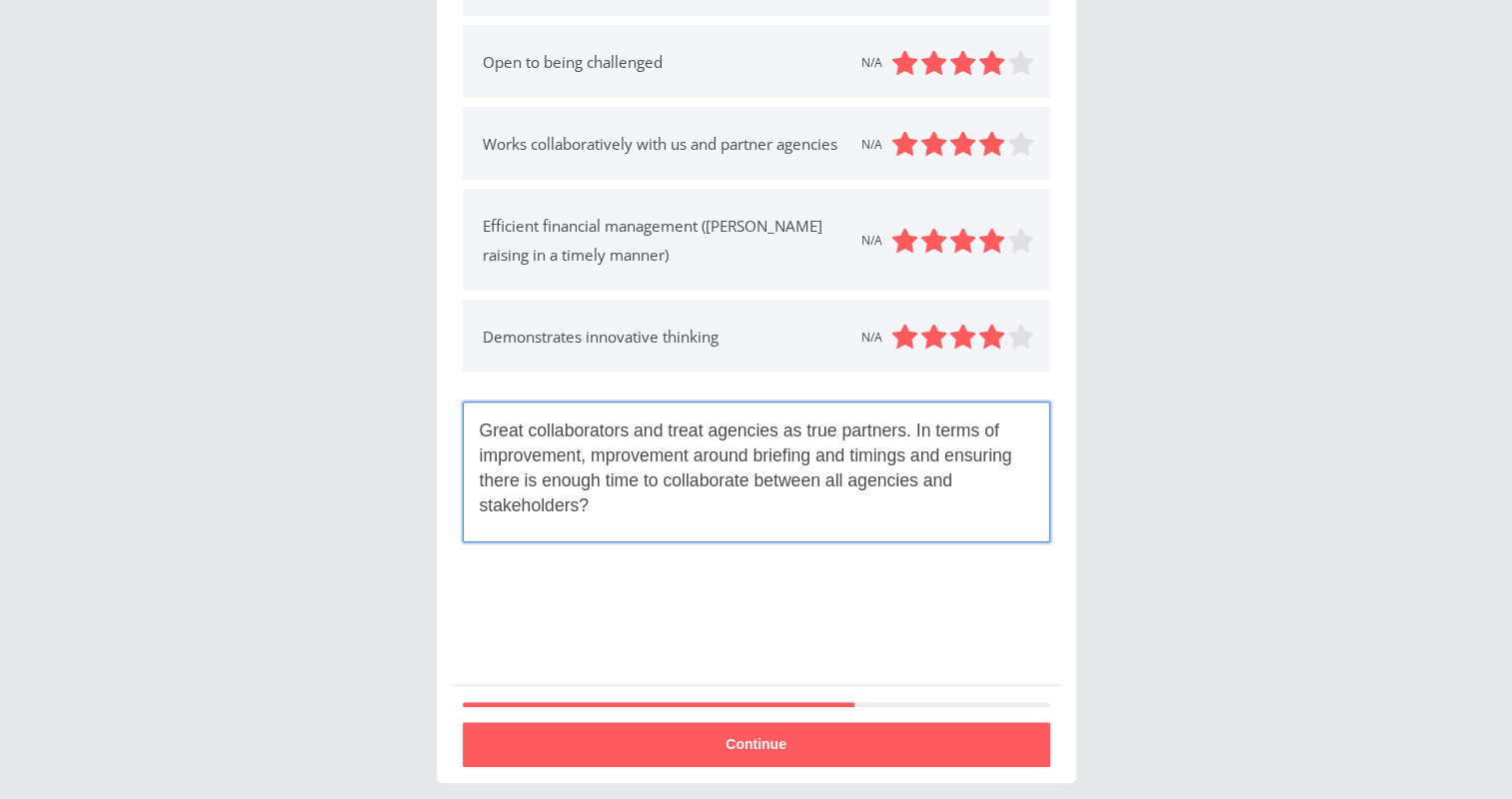 drag, startPoint x: 590, startPoint y: 462, endPoint x: 744, endPoint y: 460, distance: 154.01299 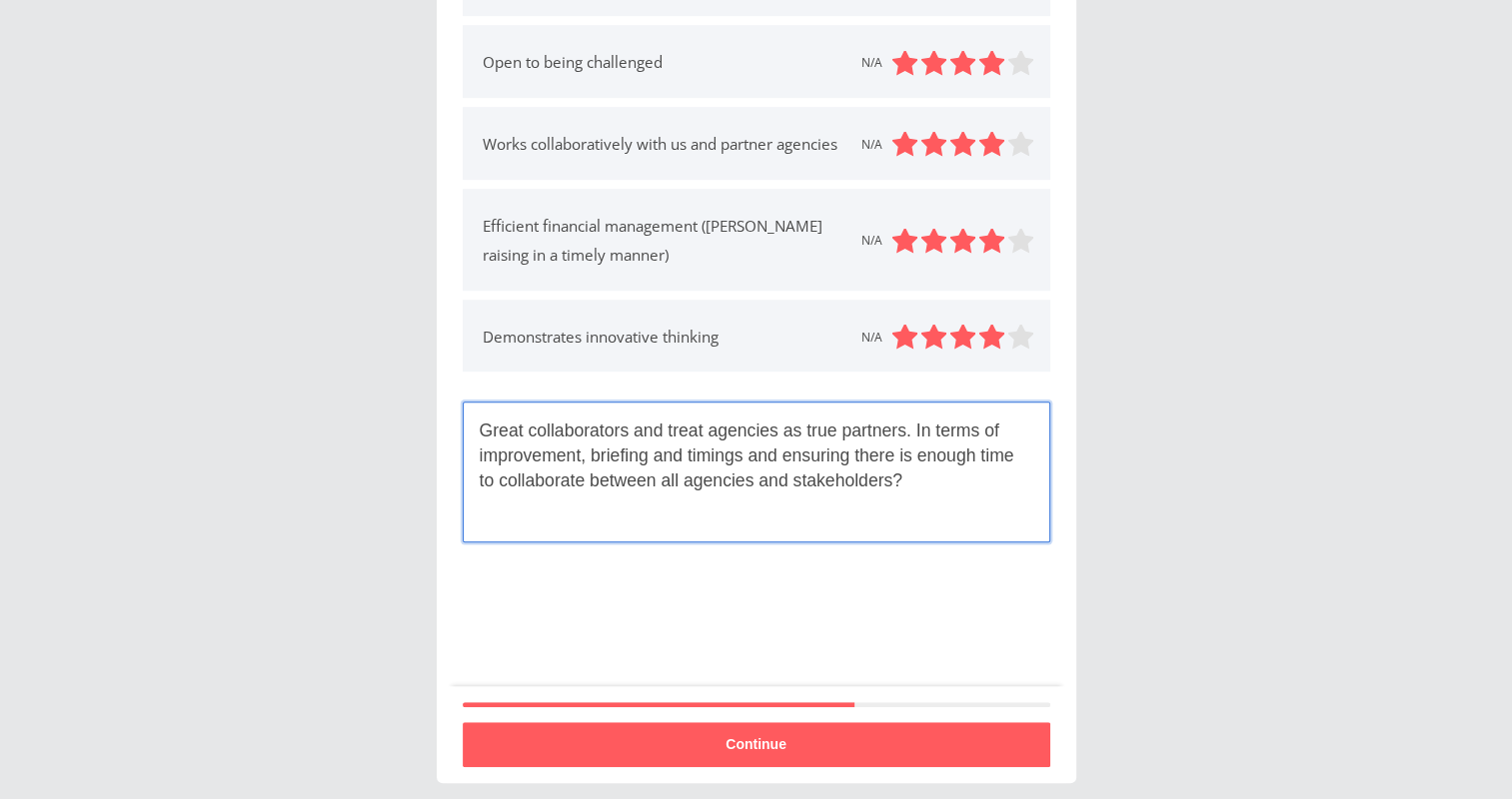 click on "Great collaborators and treat agencies as true partners. In terms of improvement, briefing and timings and ensuring there is enough time to collaborate between all agencies and stakeholders?" at bounding box center [756, 471] 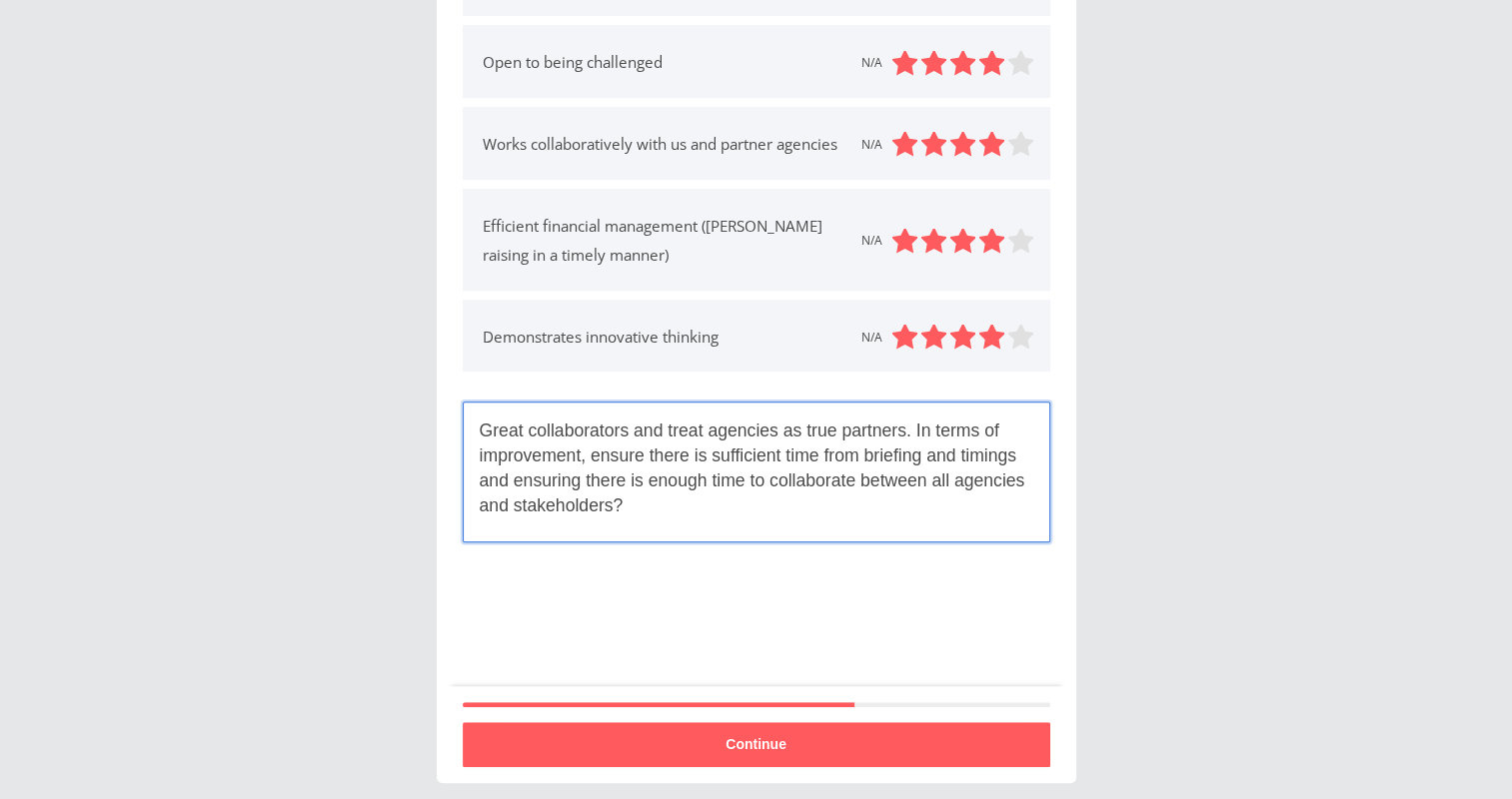 drag, startPoint x: 912, startPoint y: 455, endPoint x: 987, endPoint y: 444, distance: 75.802375 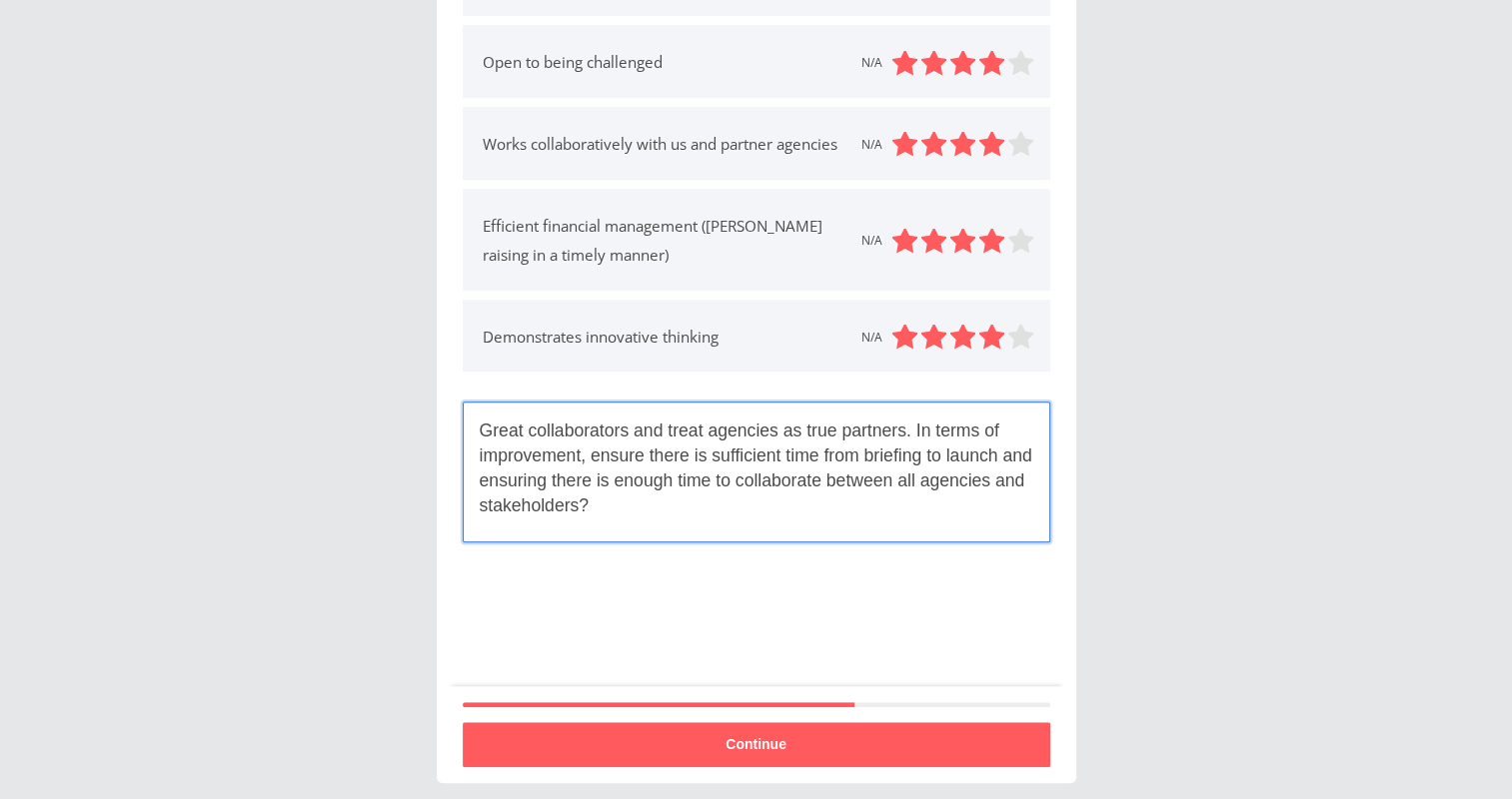 drag, startPoint x: 495, startPoint y: 489, endPoint x: 708, endPoint y: 482, distance: 213.11499 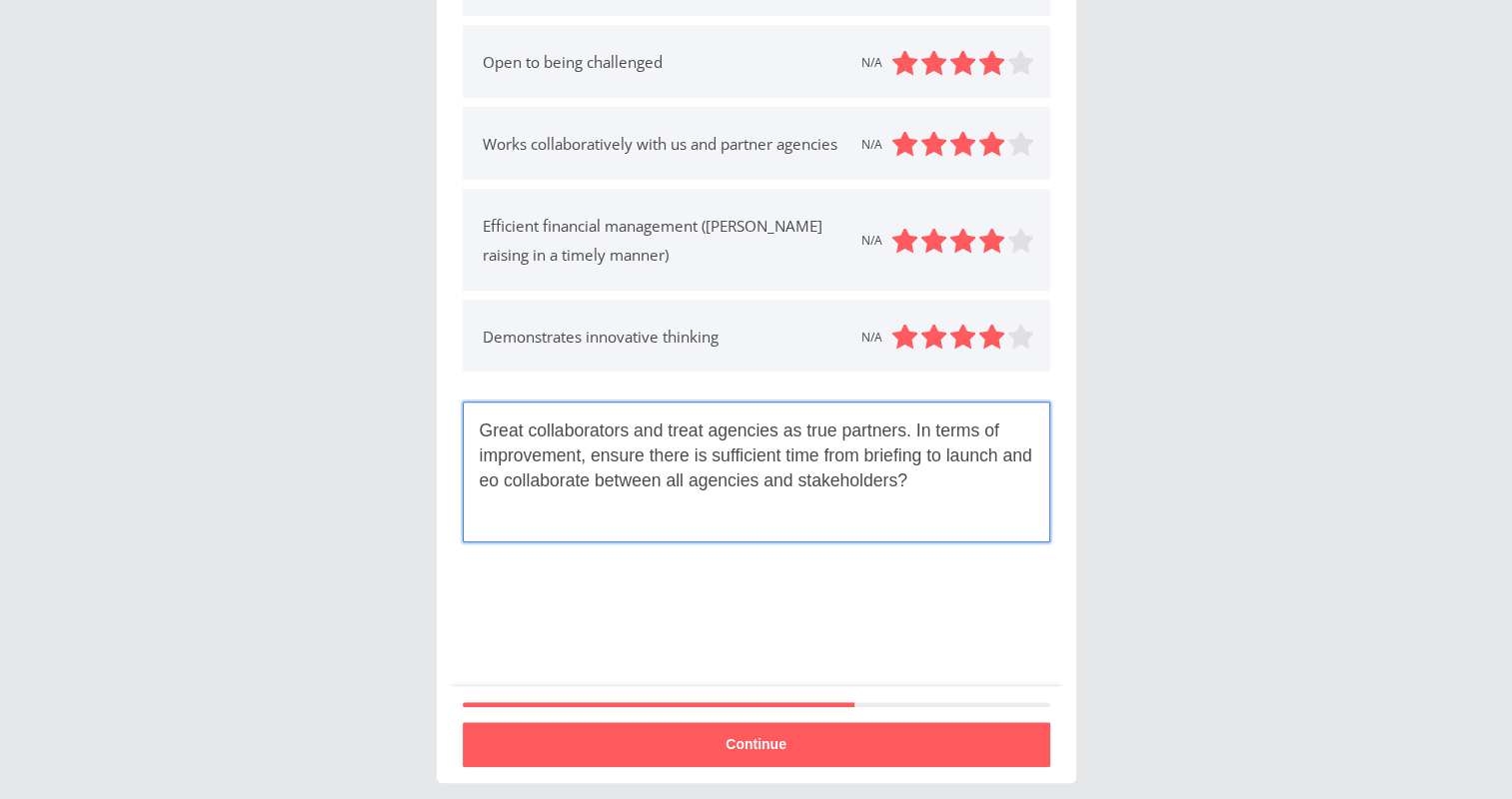 drag, startPoint x: 480, startPoint y: 483, endPoint x: 490, endPoint y: 479, distance: 10.77033 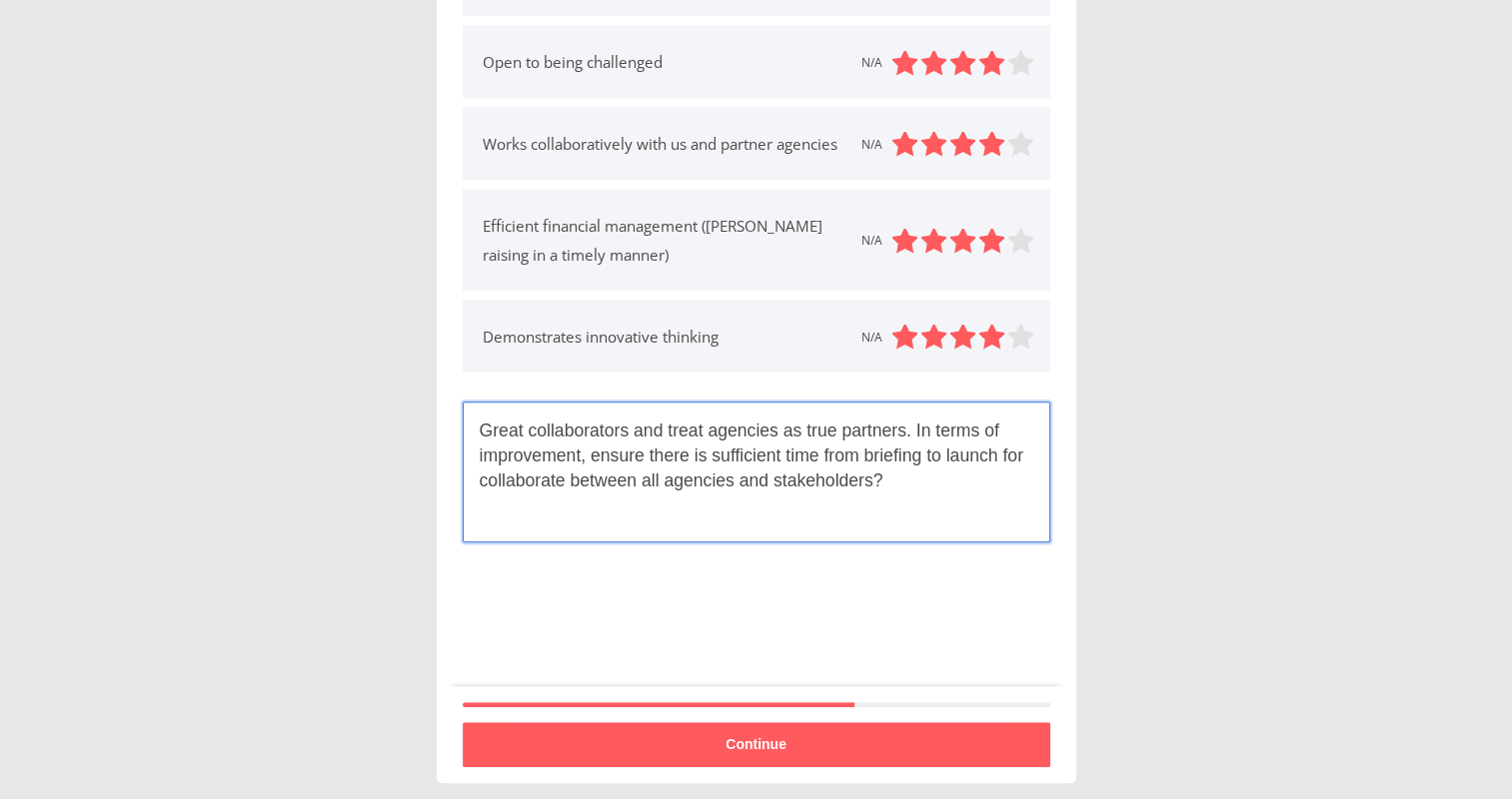 drag, startPoint x: 561, startPoint y: 484, endPoint x: 581, endPoint y: 481, distance: 20.22375 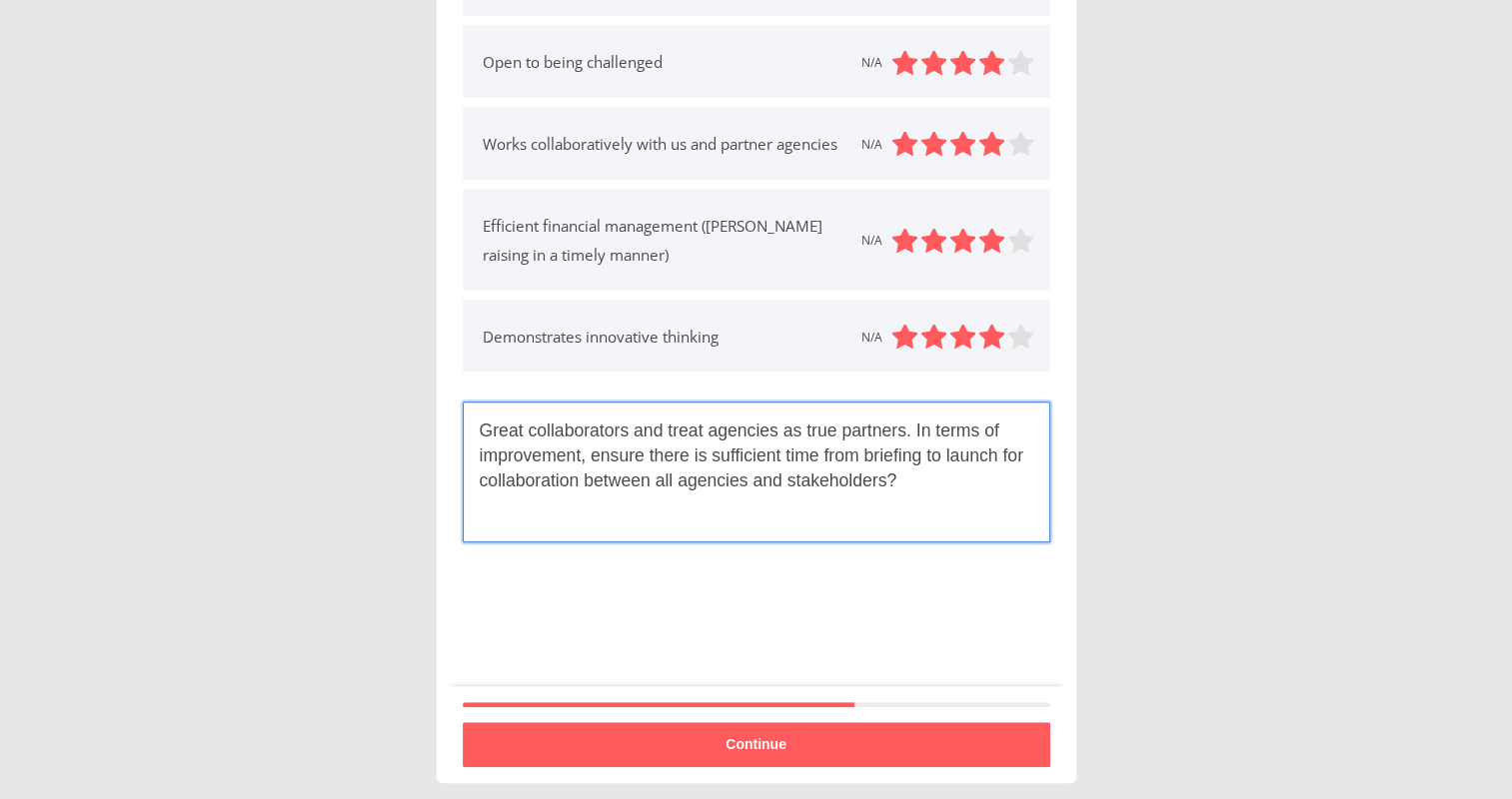click on "Great collaborators and treat agencies as true partners. In terms of improvement, ensure there is sufficient time from briefing to launch for collaboration between all agencies and stakeholders?" at bounding box center [756, 471] 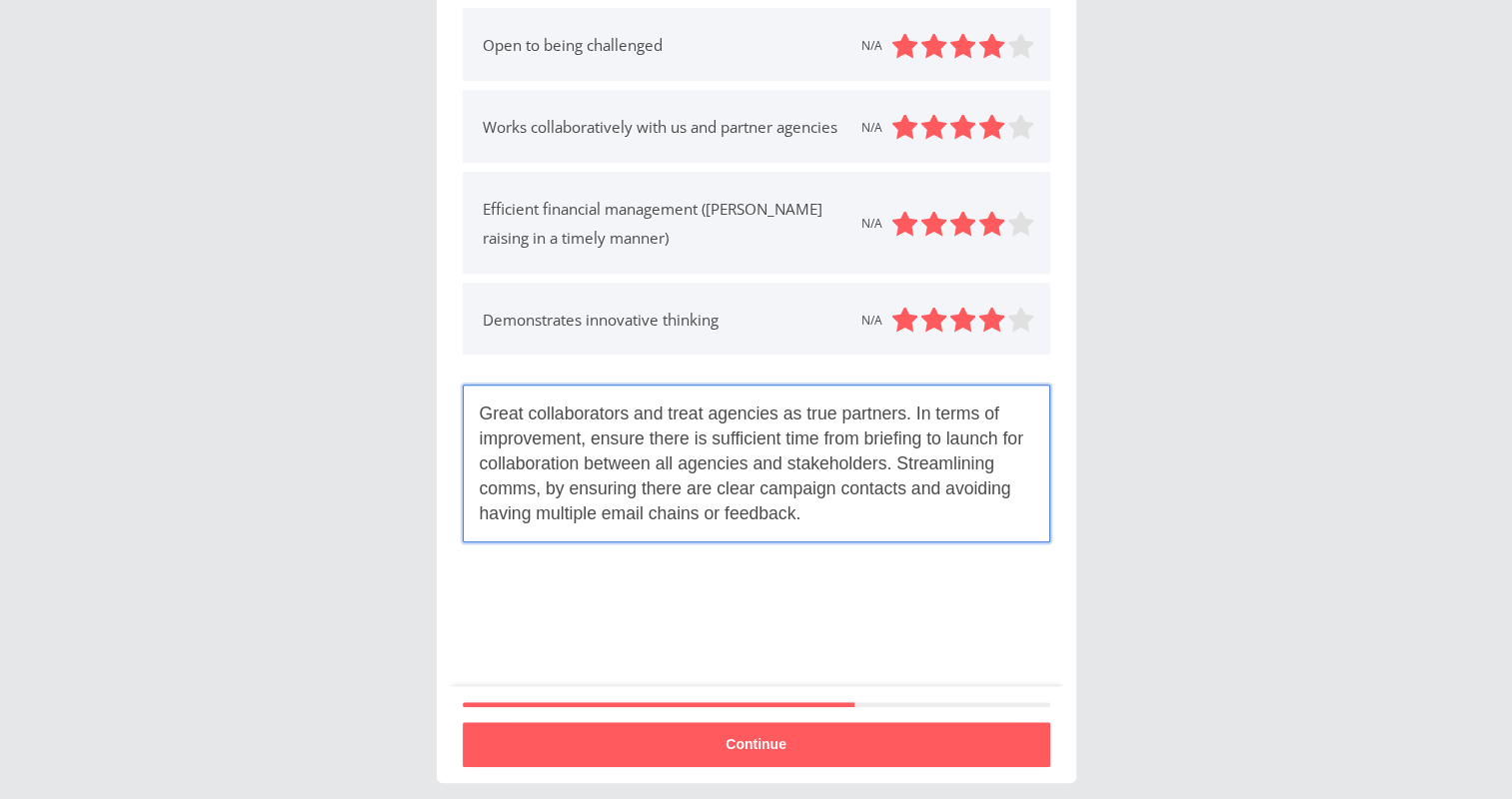 type on "Great collaborators and treat agencies as true partners. In terms of improvement, ensure there is sufficient time from briefing to launch for collaboration between all agencies and stakeholders. Streamlining comms, by ensuring there are clear campaign contacts and avoiding having multiple email chains or feedback." 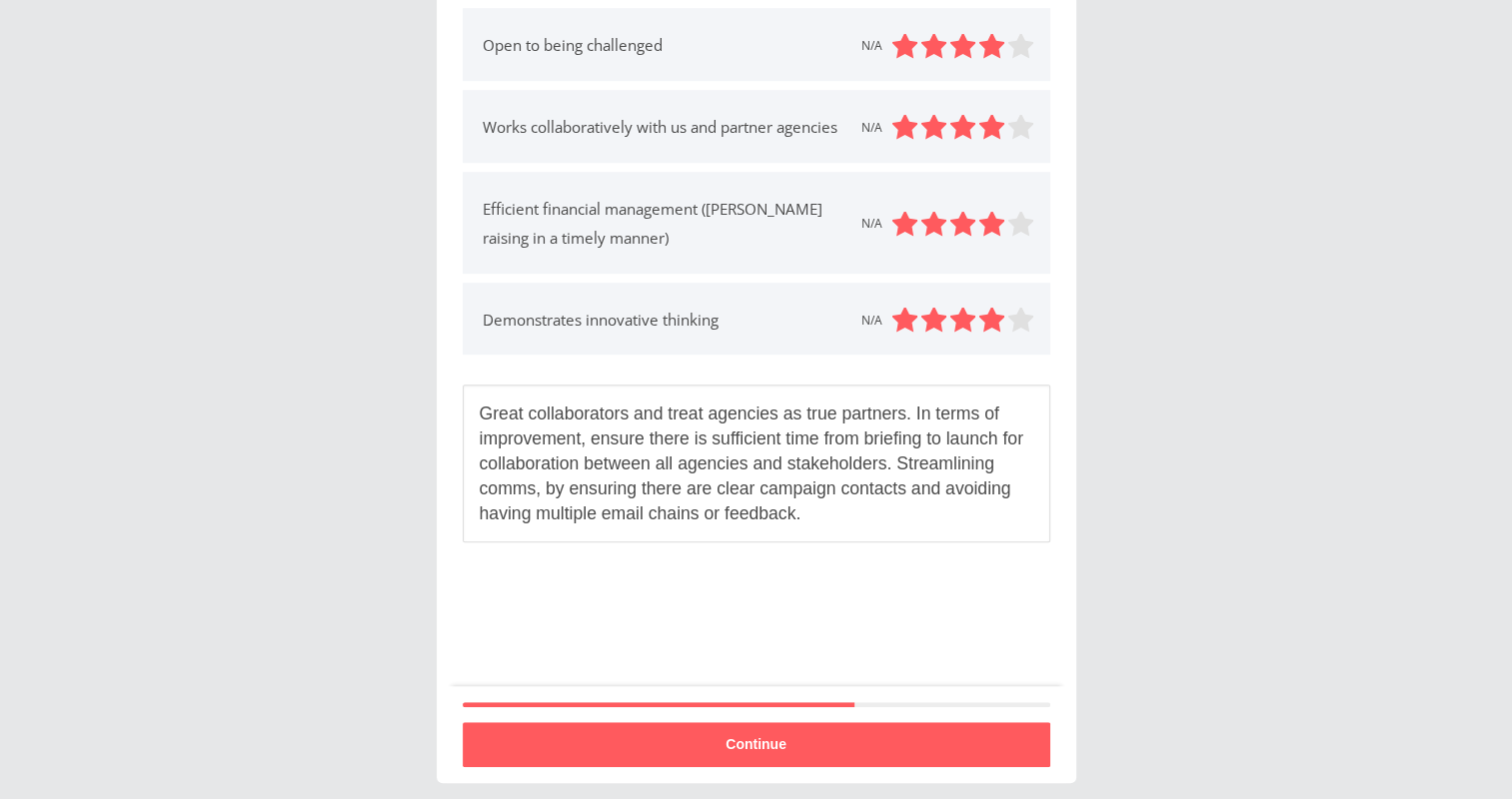 drag, startPoint x: 1212, startPoint y: 758, endPoint x: 1183, endPoint y: 764, distance: 29.614186 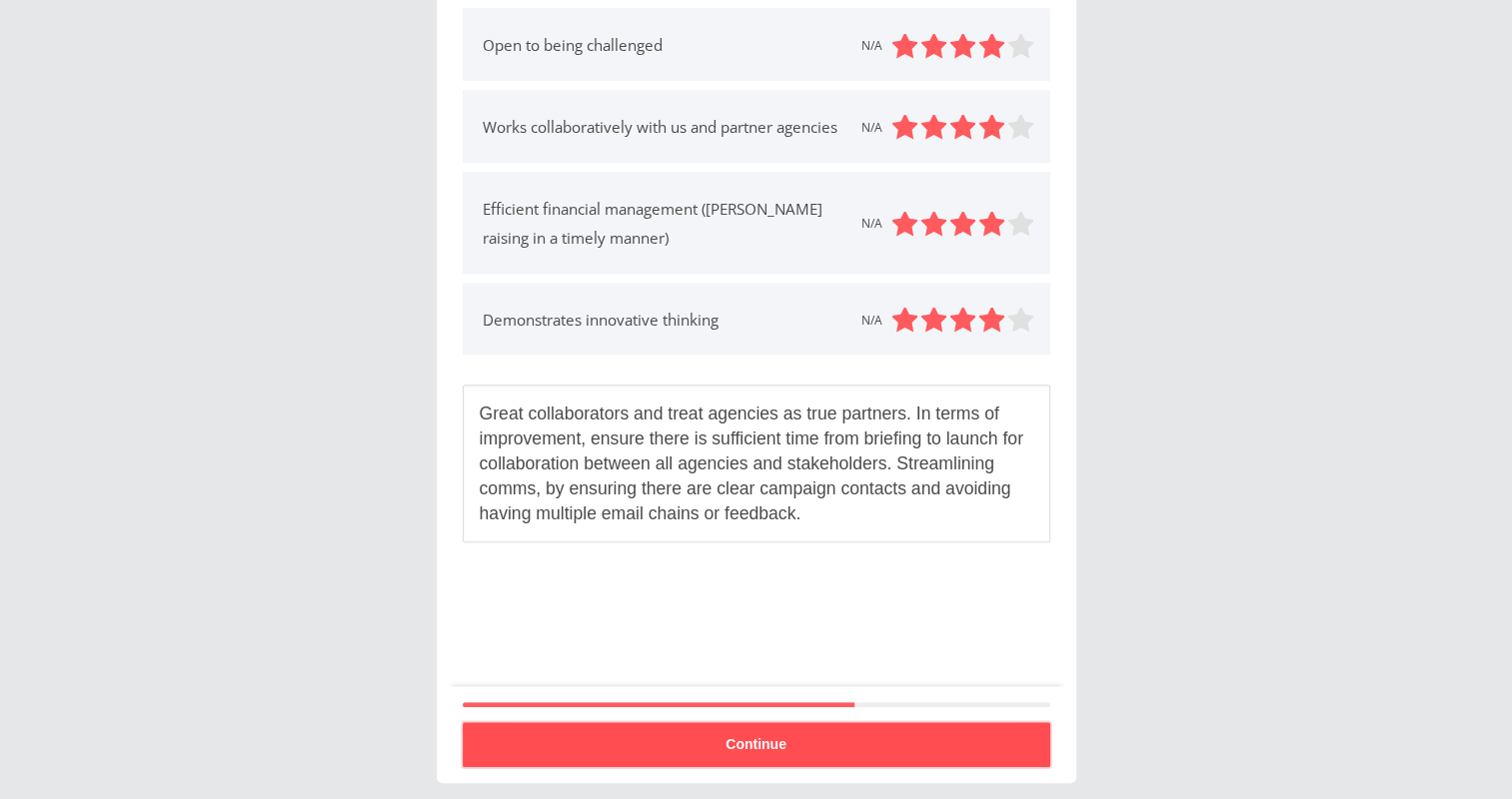 click on "Continue" at bounding box center (756, 744) 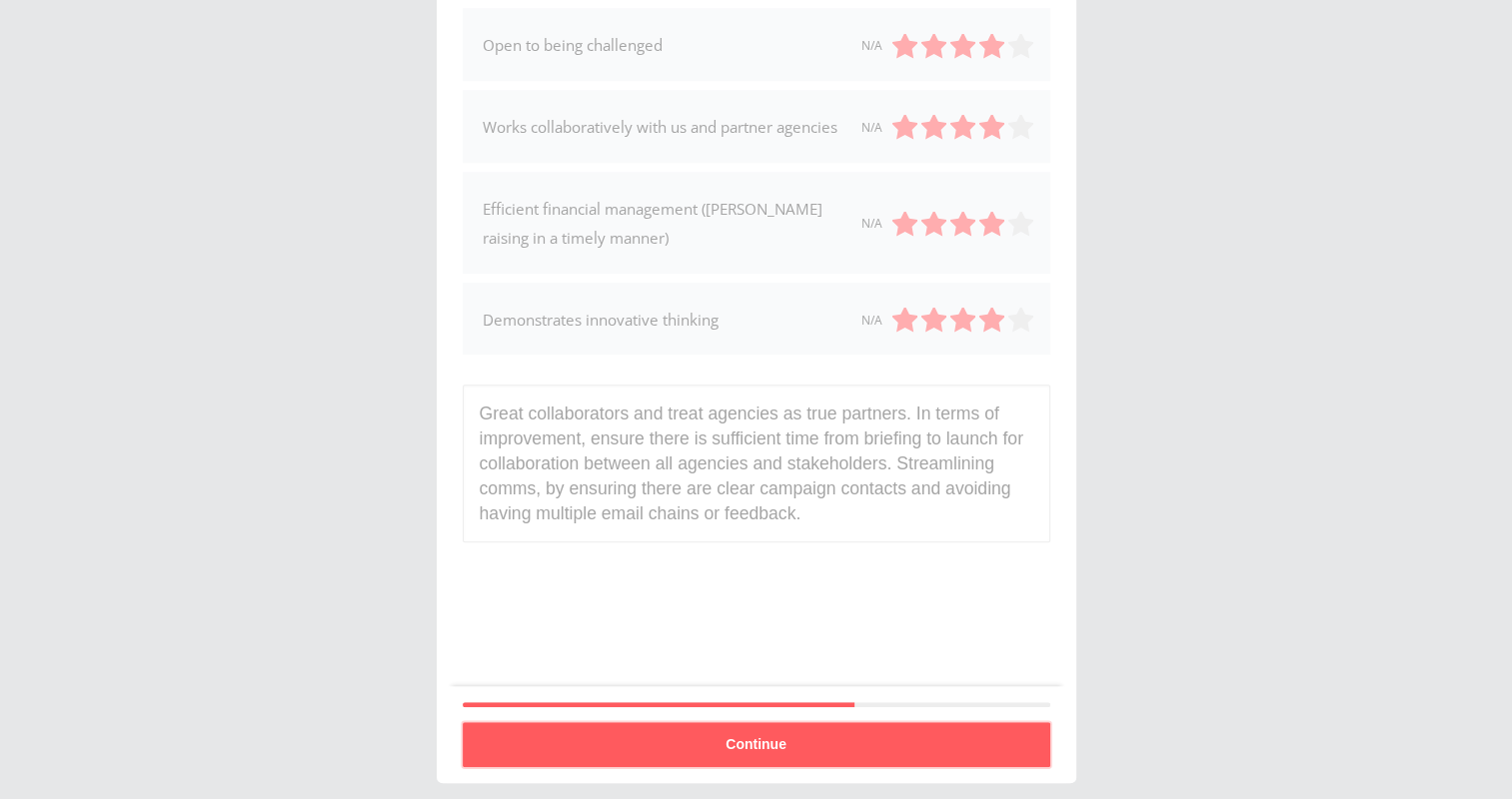 scroll, scrollTop: 18, scrollLeft: 0, axis: vertical 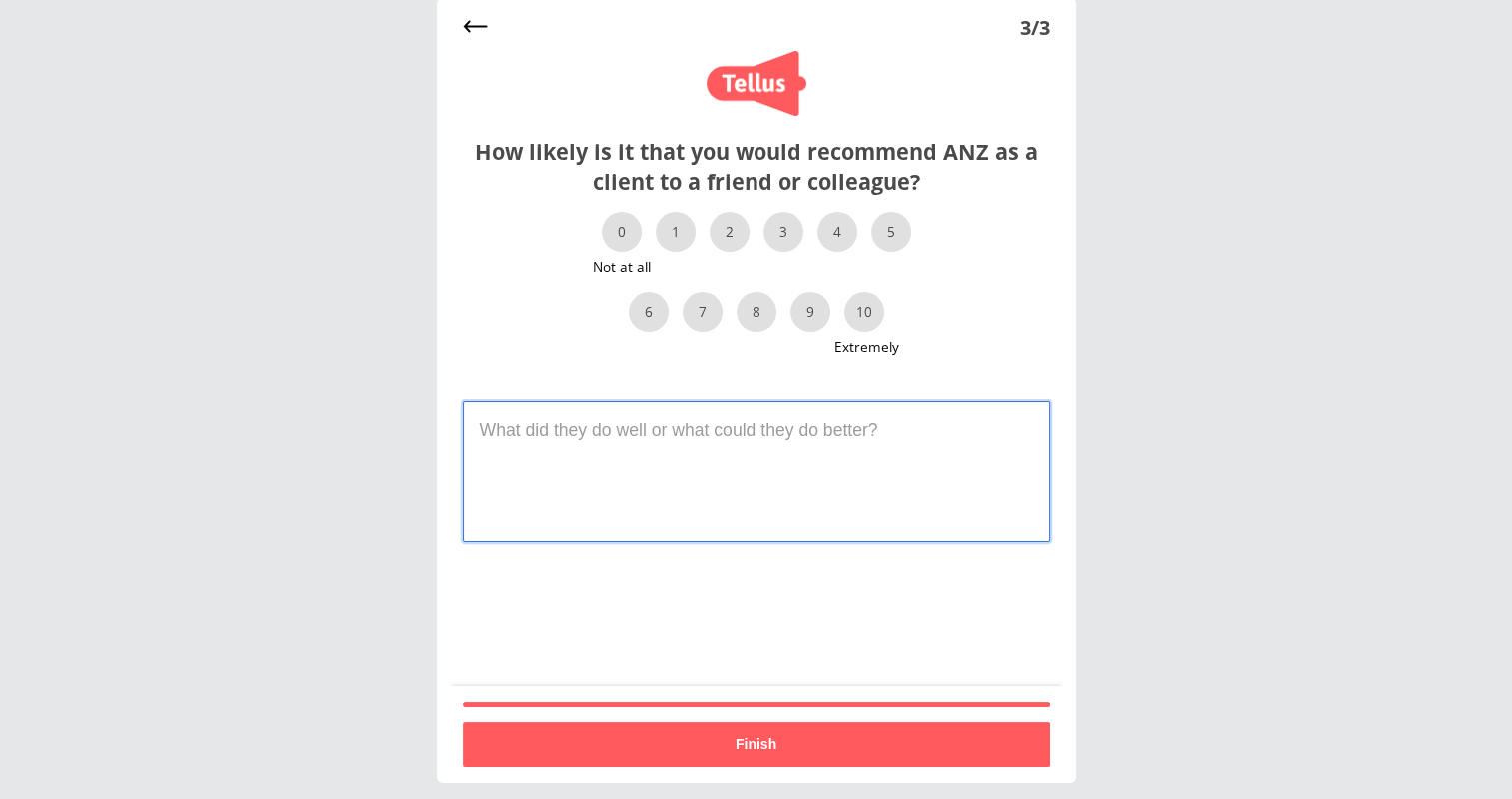 drag, startPoint x: 626, startPoint y: 433, endPoint x: 720, endPoint y: 433, distance: 94 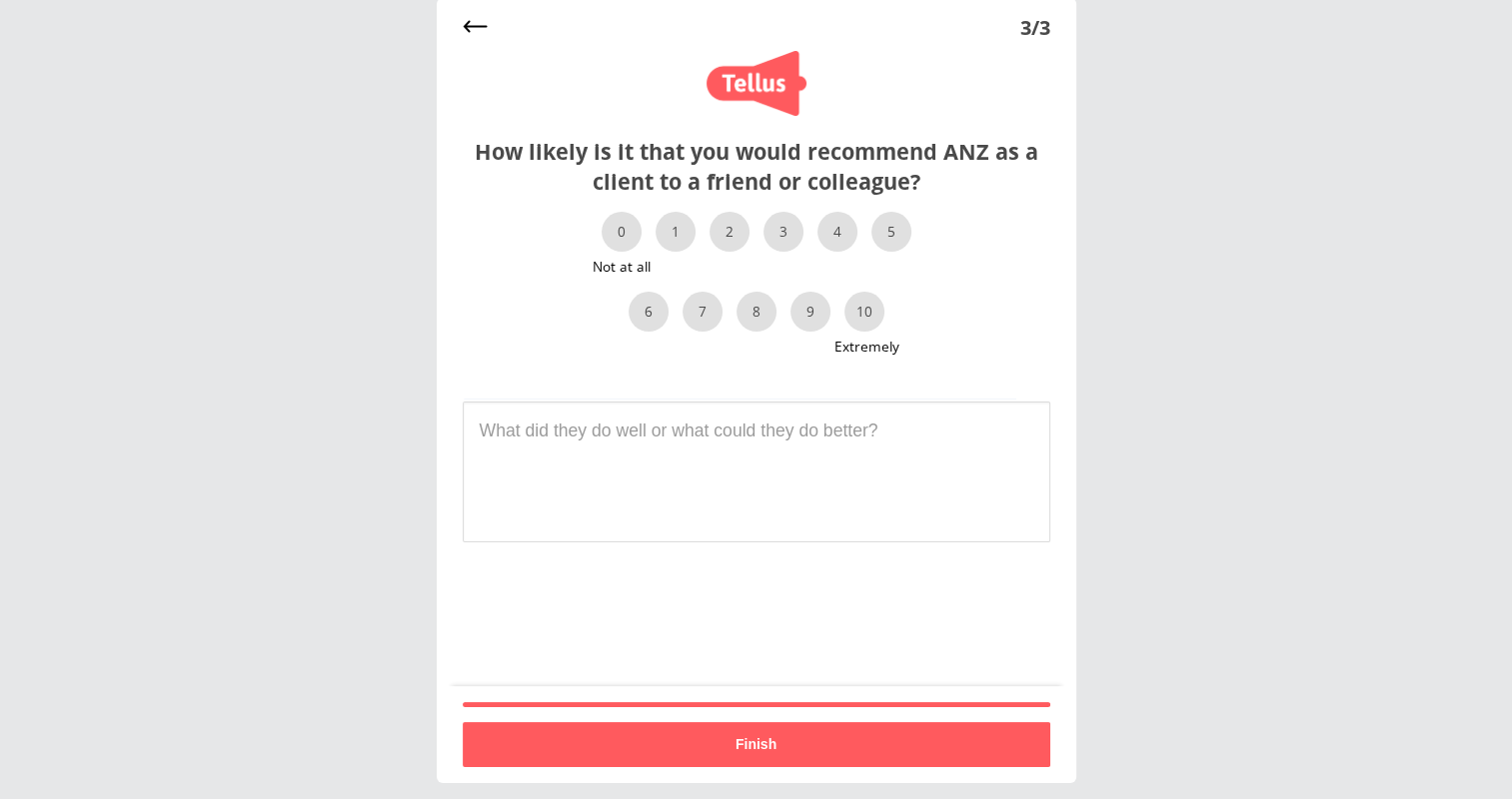 click on "10  Extremely" at bounding box center (864, 312) 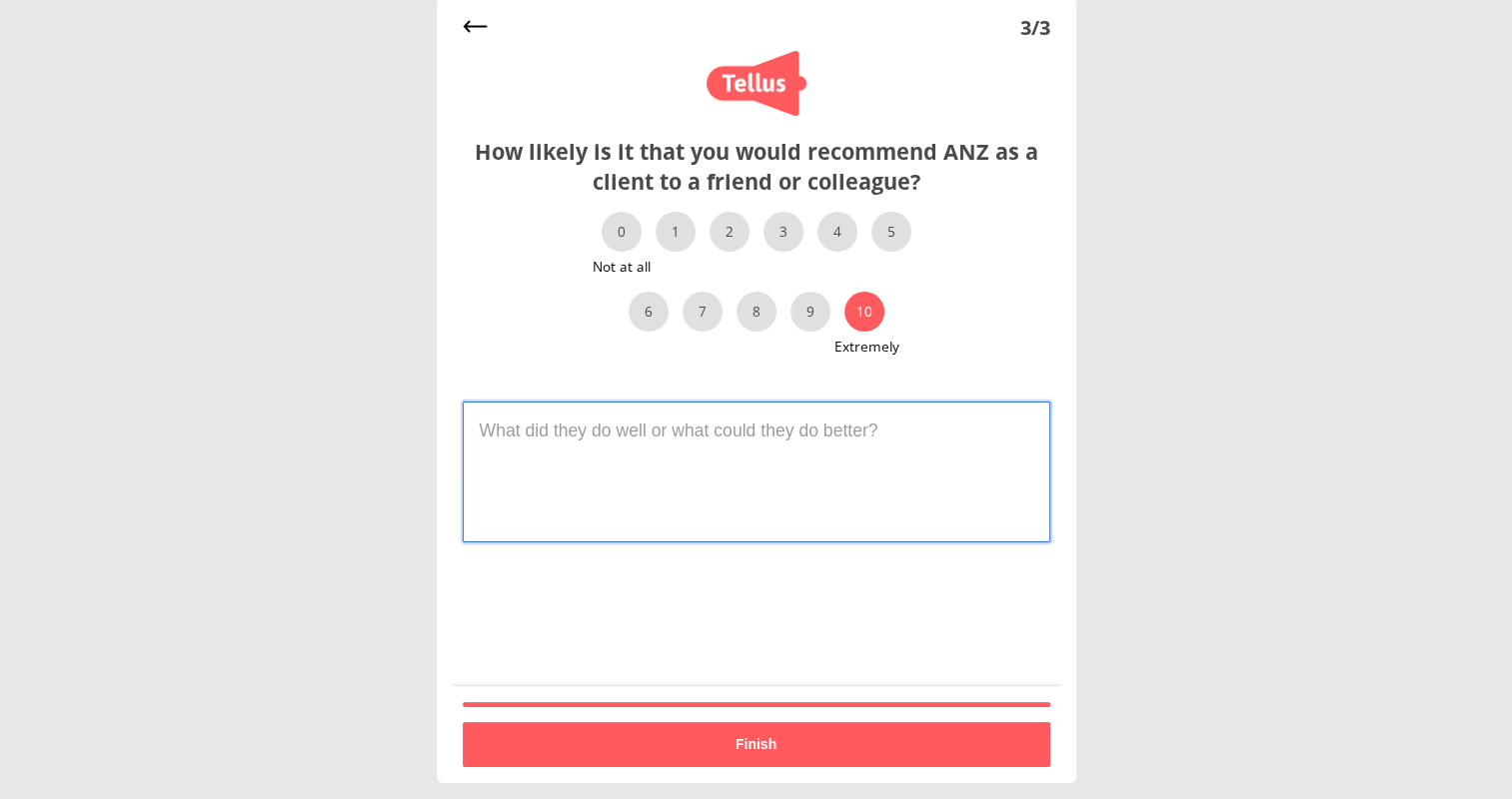 click at bounding box center (756, 471) 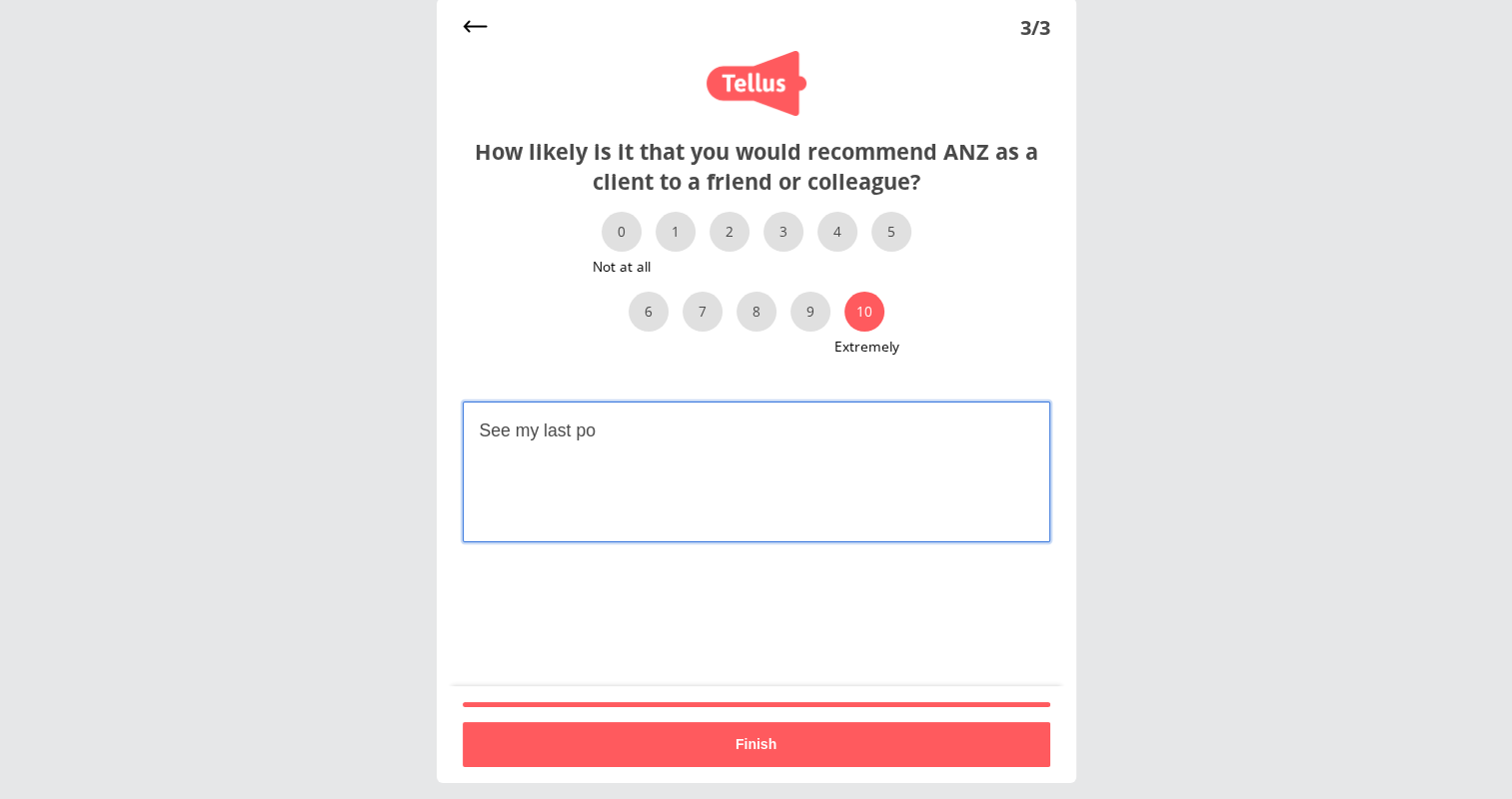 click on "See my last po" at bounding box center (756, 471) 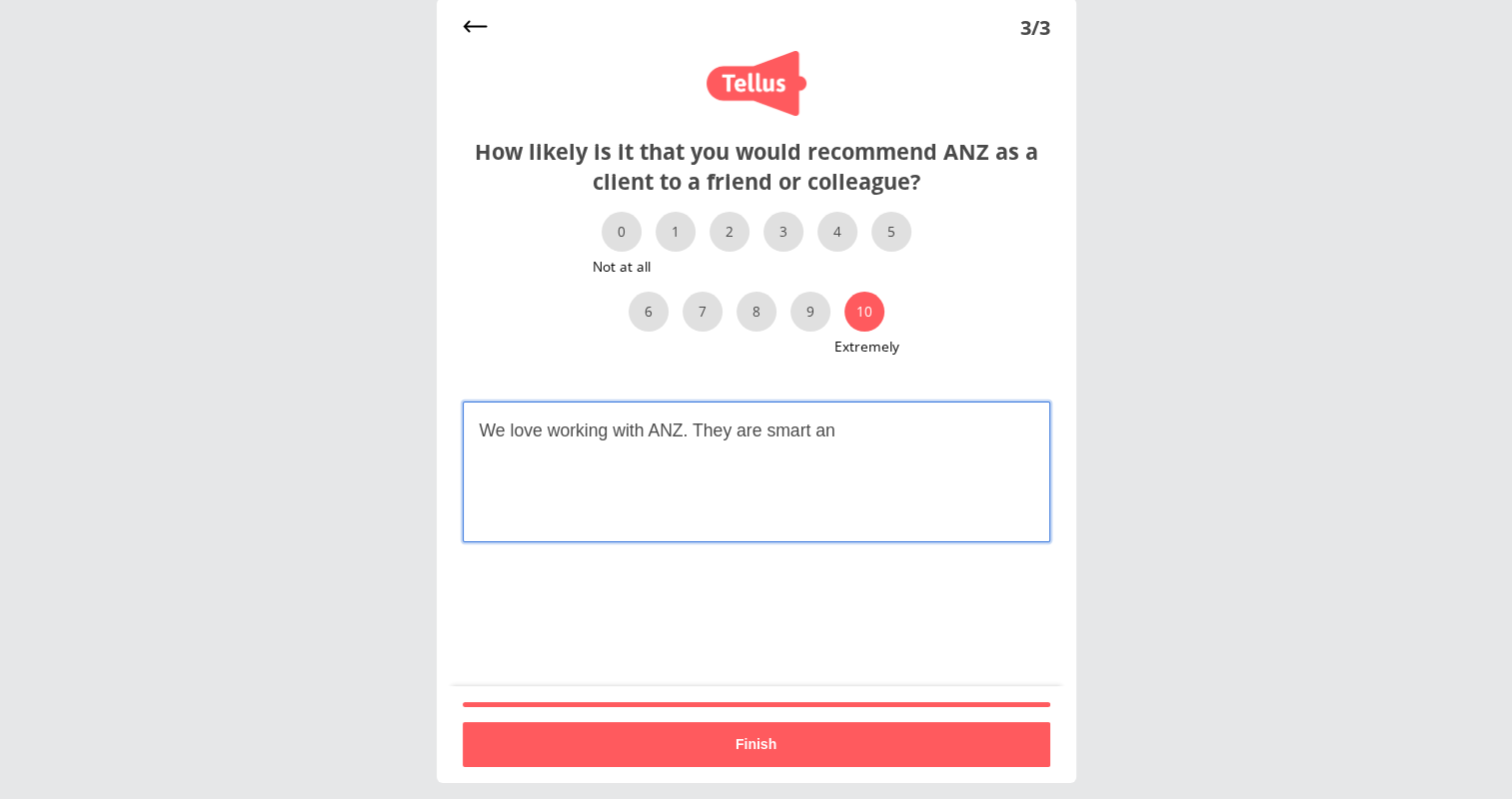 click on "We love working with ANZ. They are smart an" at bounding box center [756, 471] 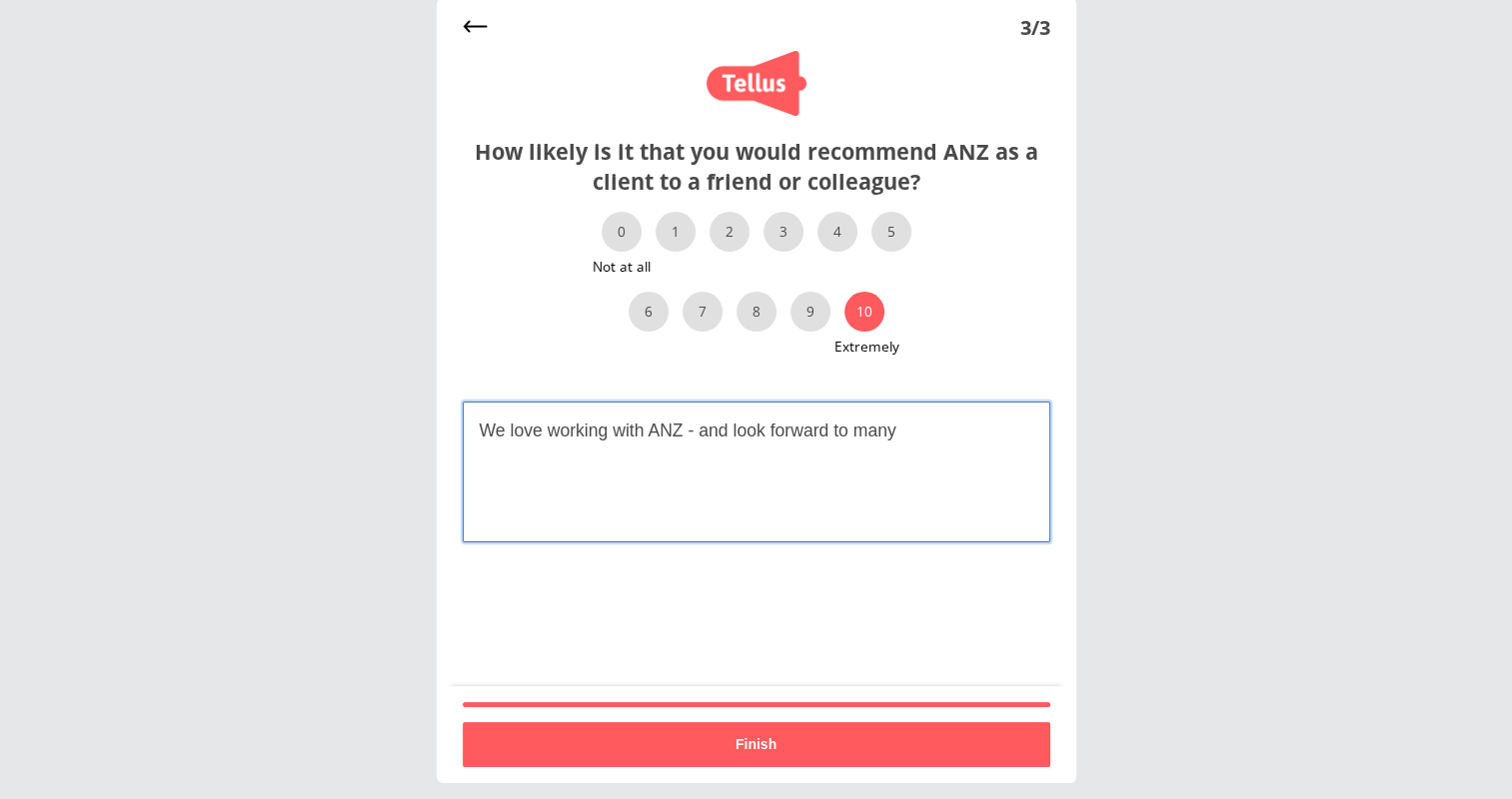 drag, startPoint x: 896, startPoint y: 455, endPoint x: 856, endPoint y: 458, distance: 40.112342 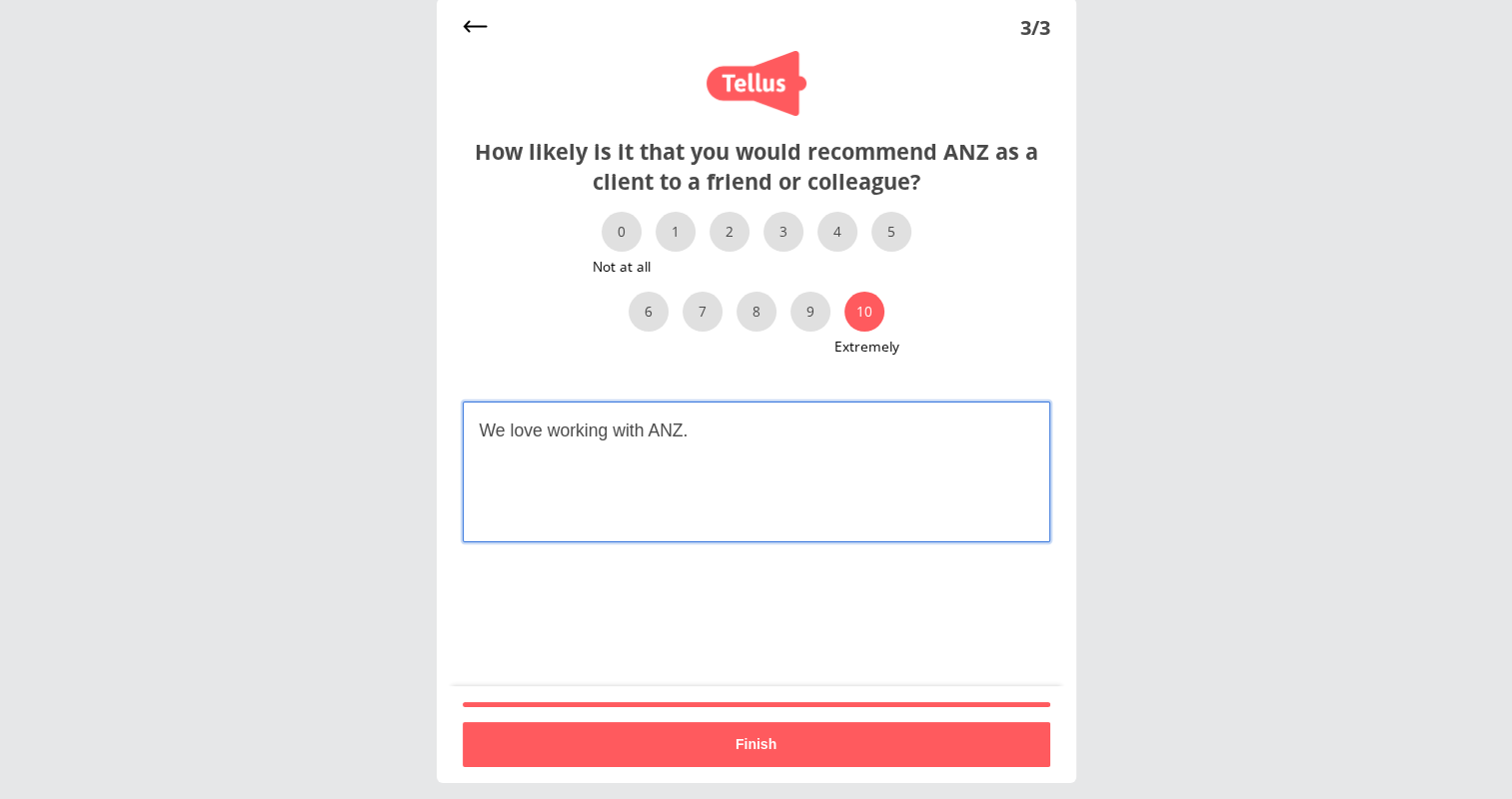 drag, startPoint x: 537, startPoint y: 426, endPoint x: 453, endPoint y: 450, distance: 87.36132 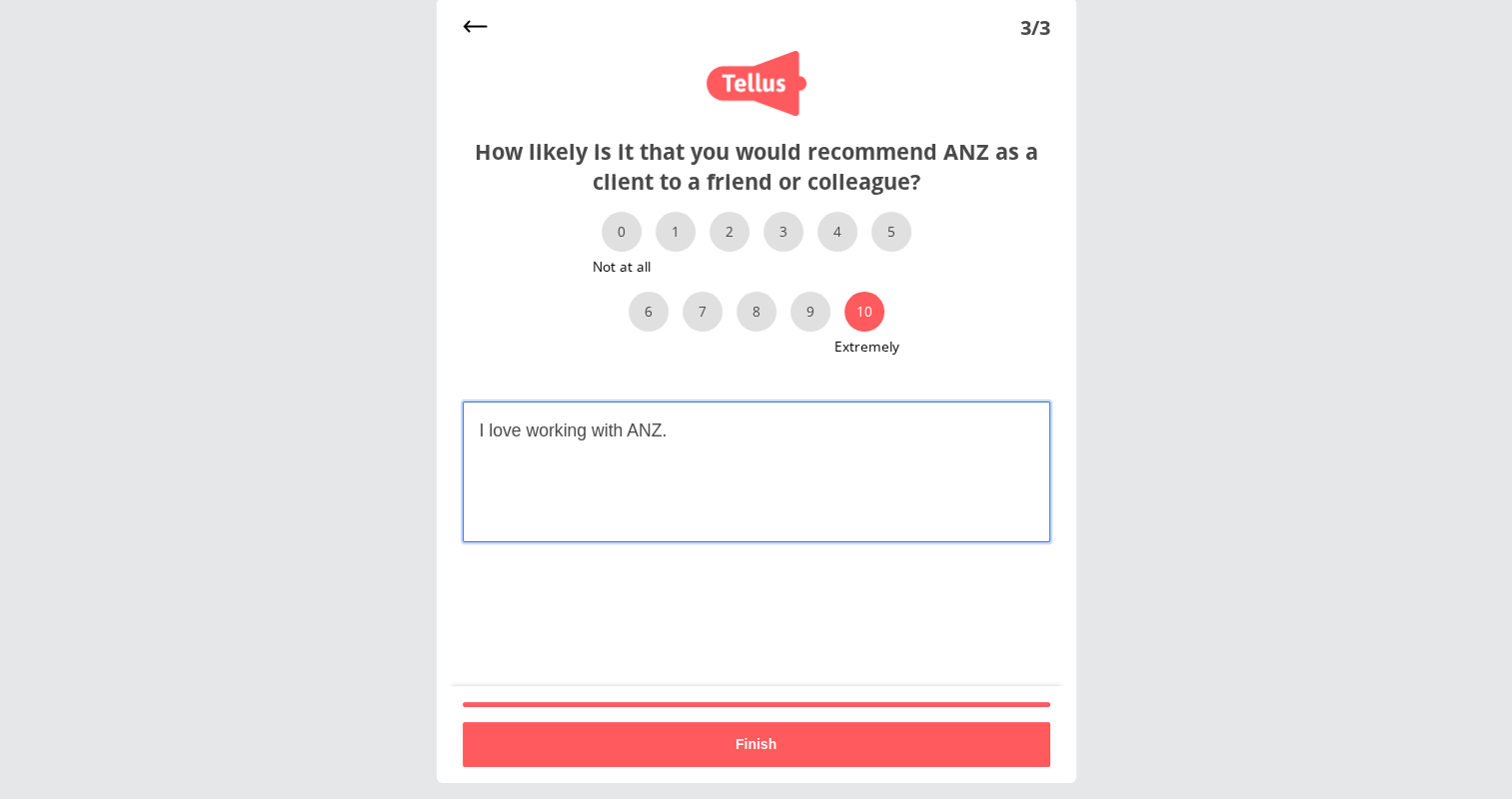 click on "I love working with ANZ." at bounding box center (756, 471) 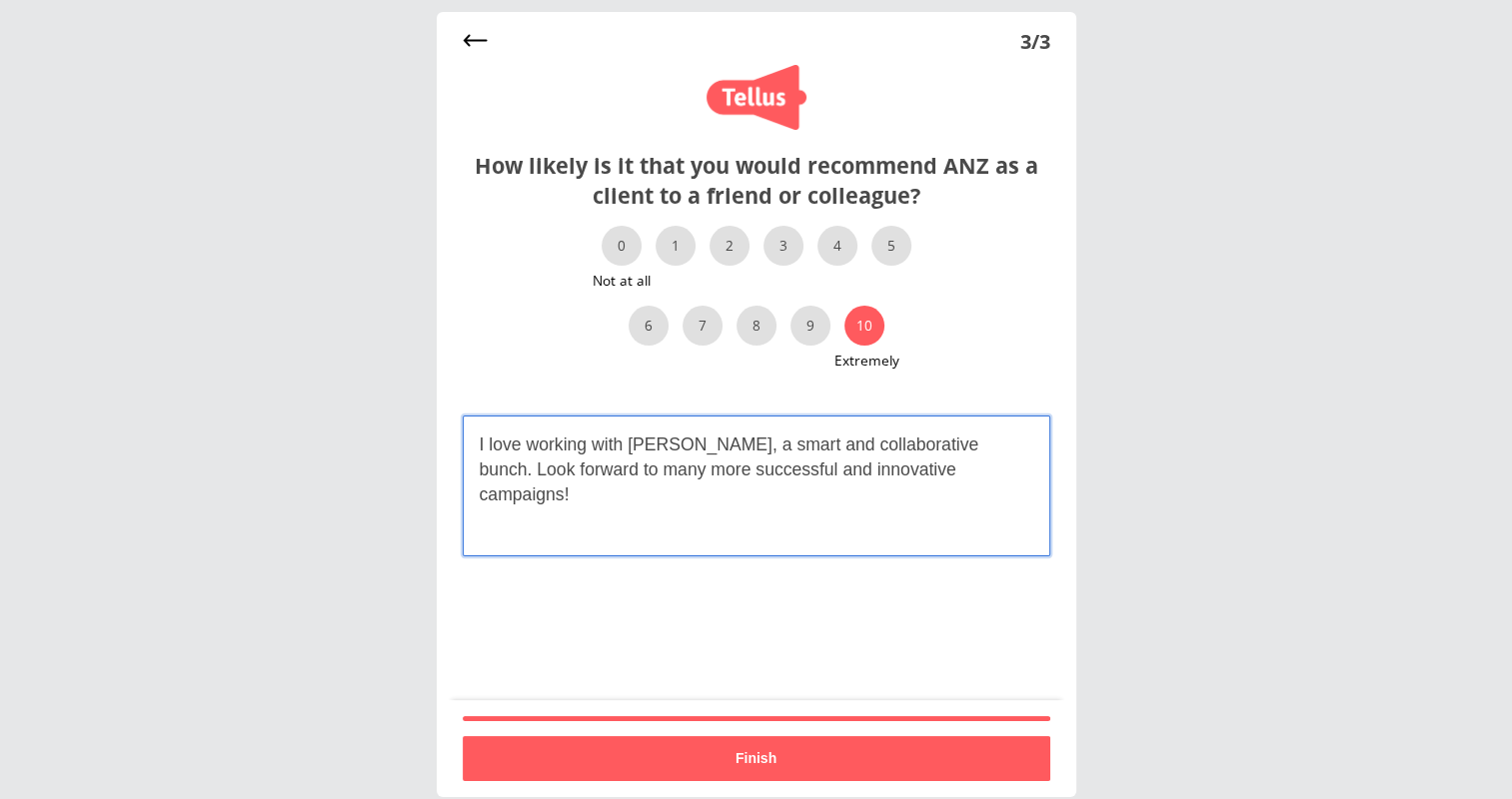 scroll, scrollTop: 0, scrollLeft: 0, axis: both 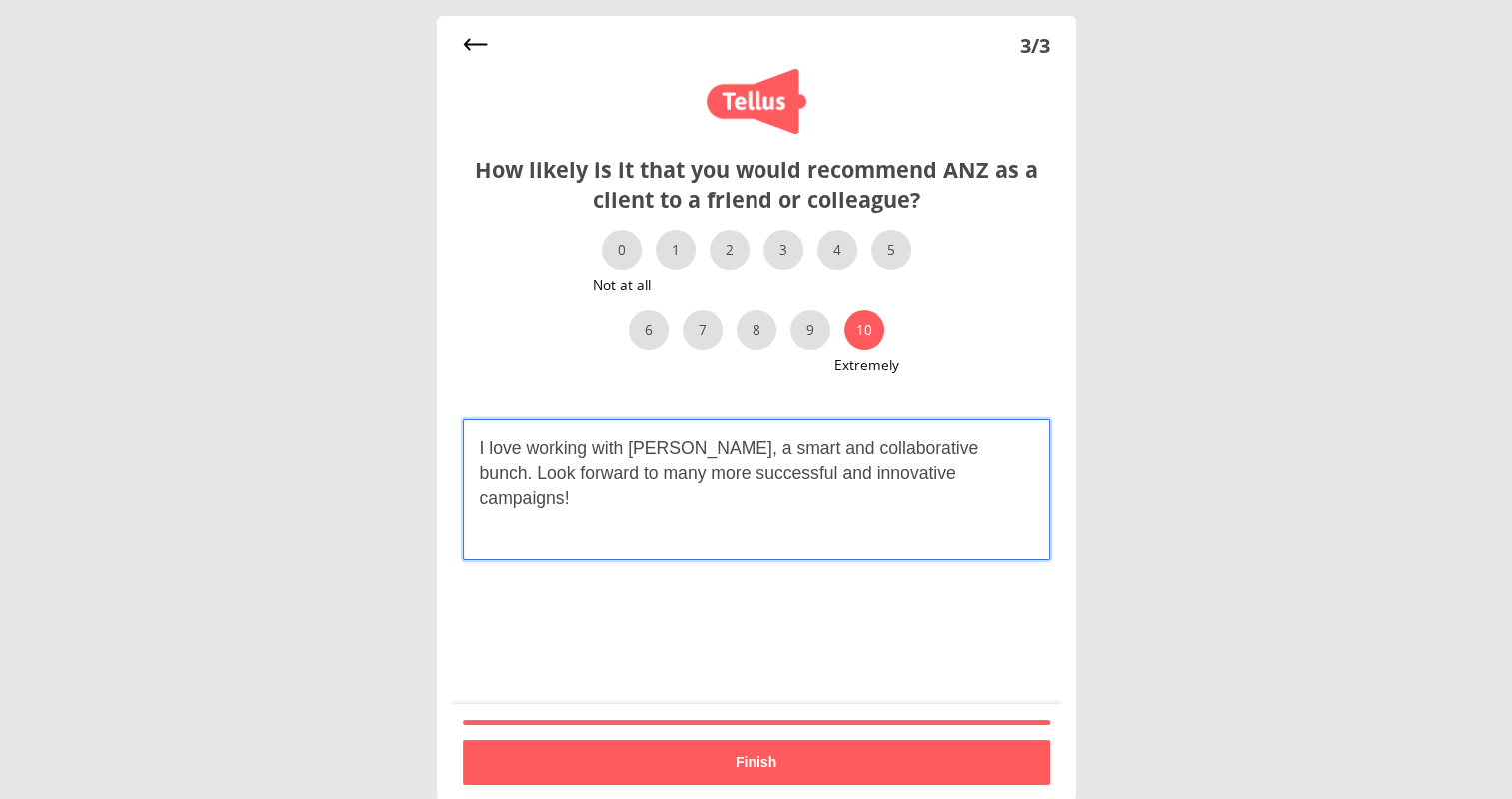 type on "I love working with [PERSON_NAME], a smart and collaborative bunch. Look forward to many more successful and innovative campaigns!" 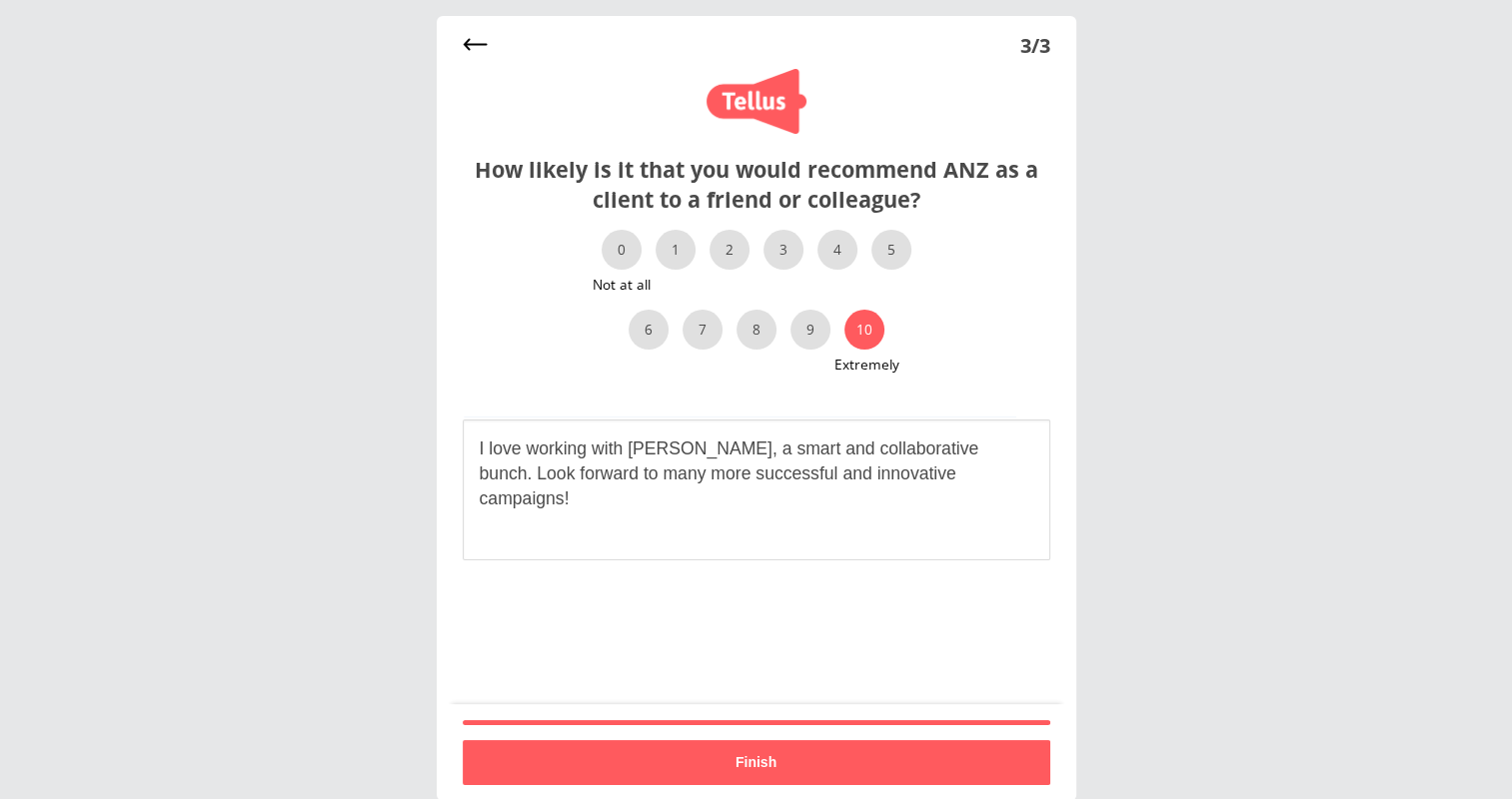 click at bounding box center (475, 44) 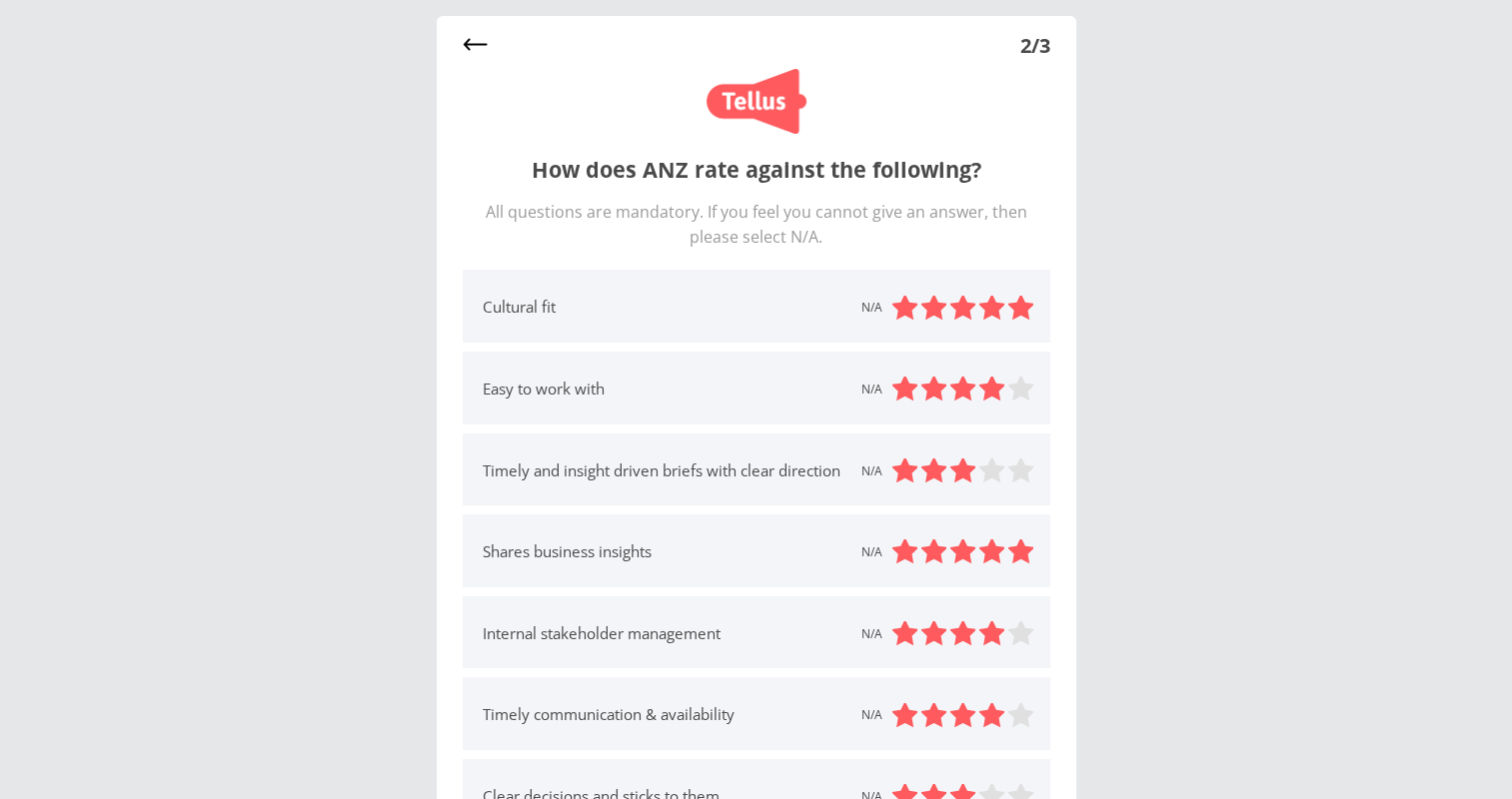 click at bounding box center [475, 44] 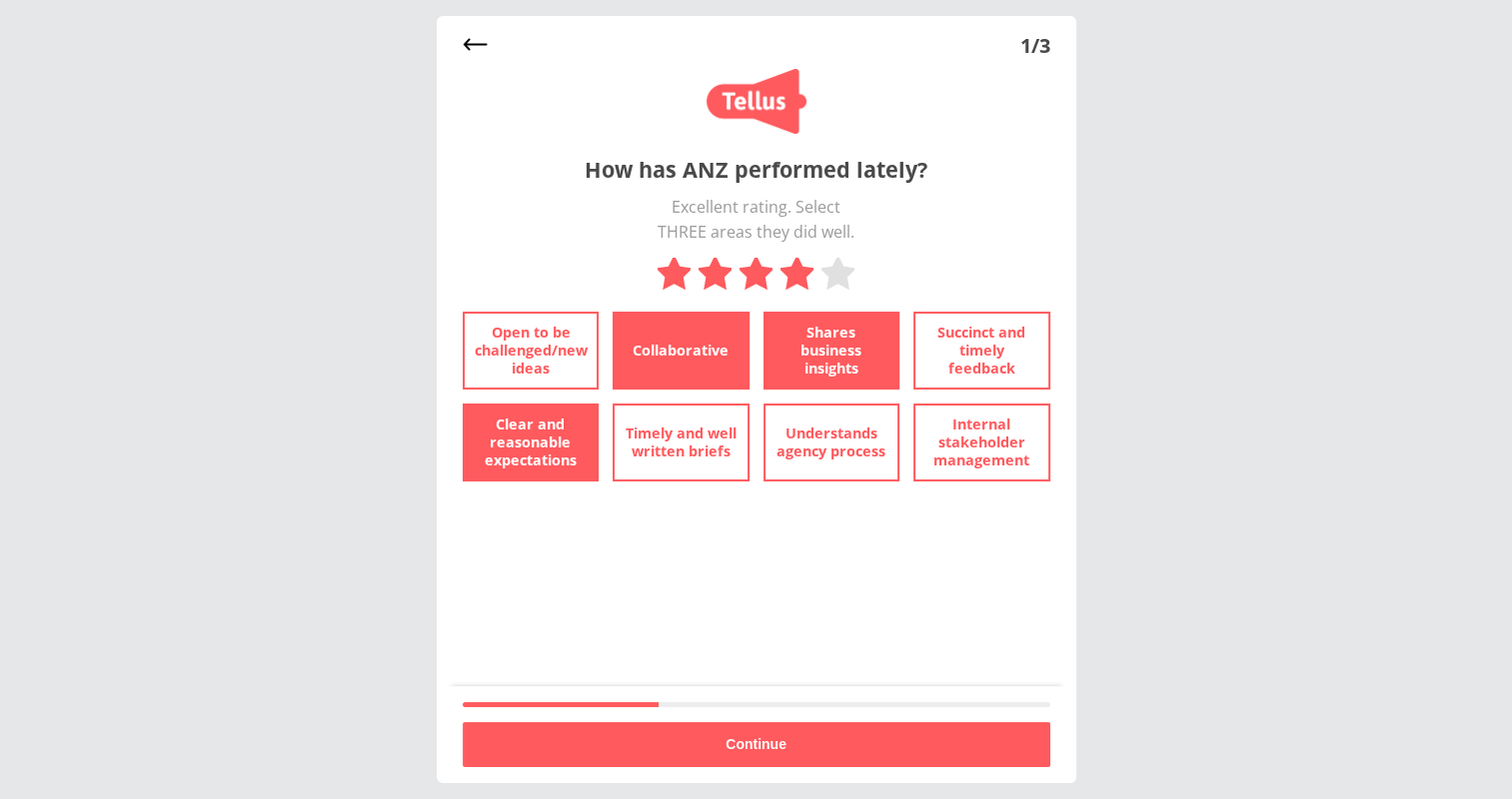 click at bounding box center (475, 44) 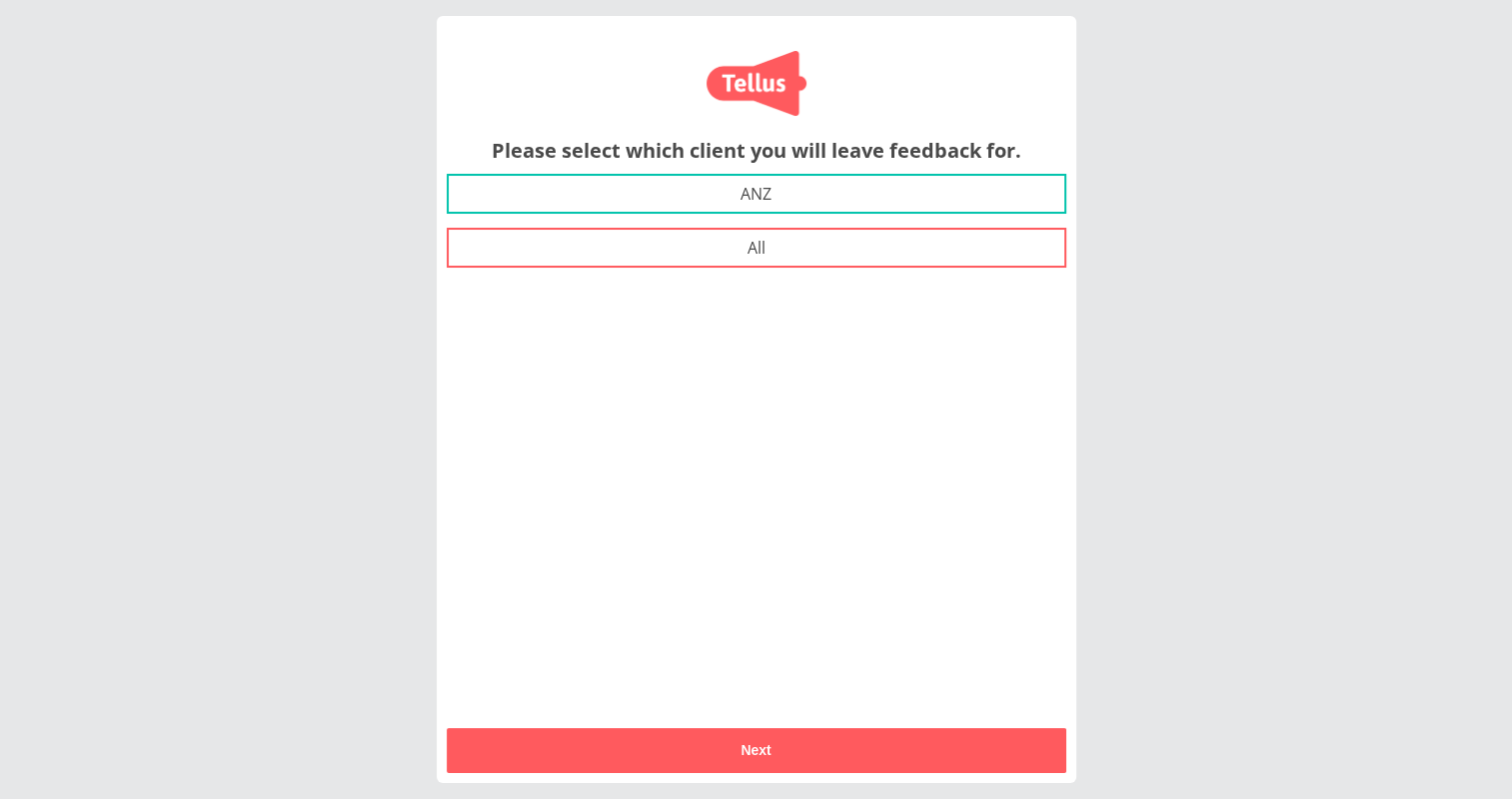 click on "ANZ" at bounding box center (756, 194) 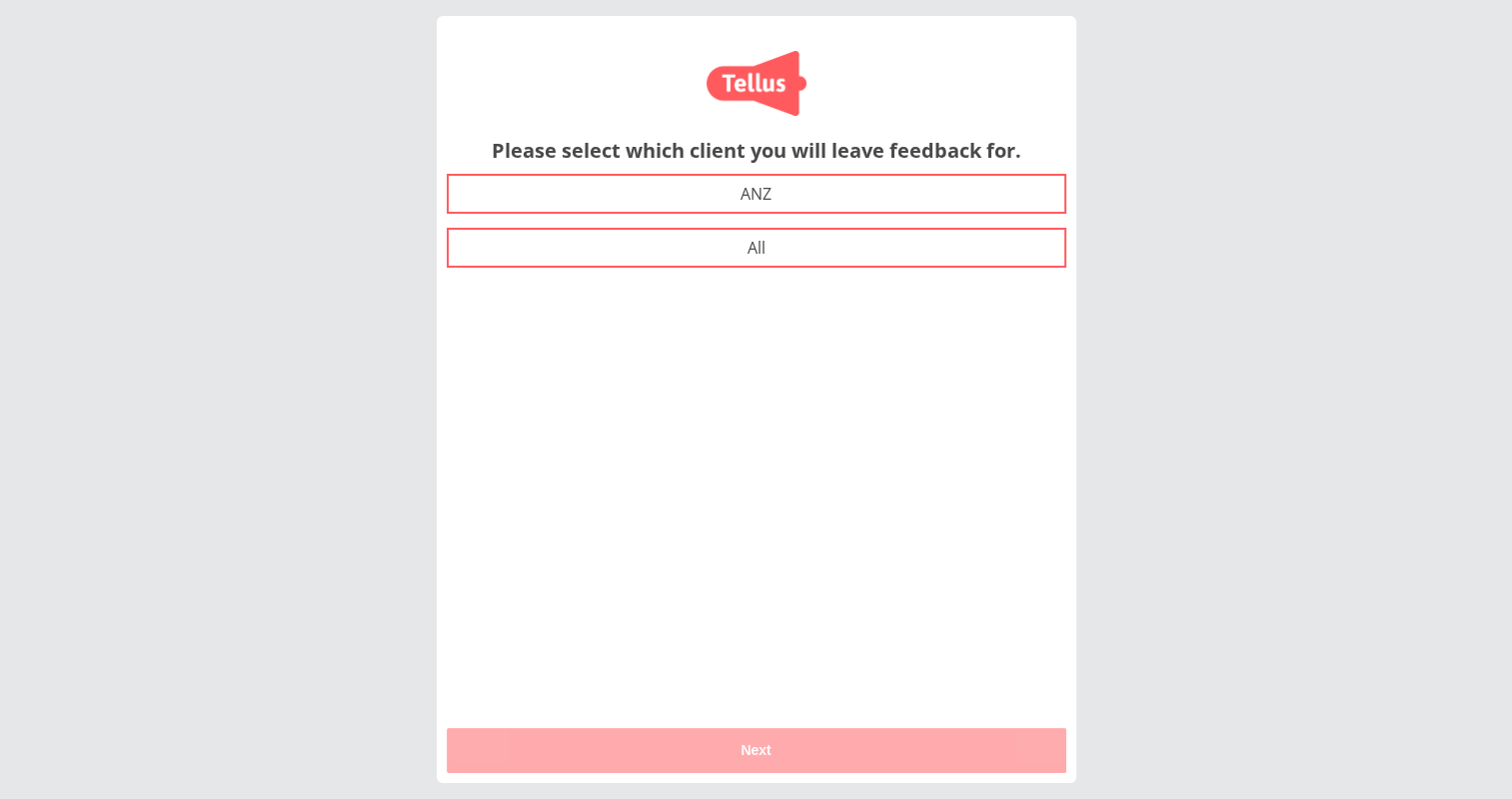 click on "ANZ" at bounding box center [756, 194] 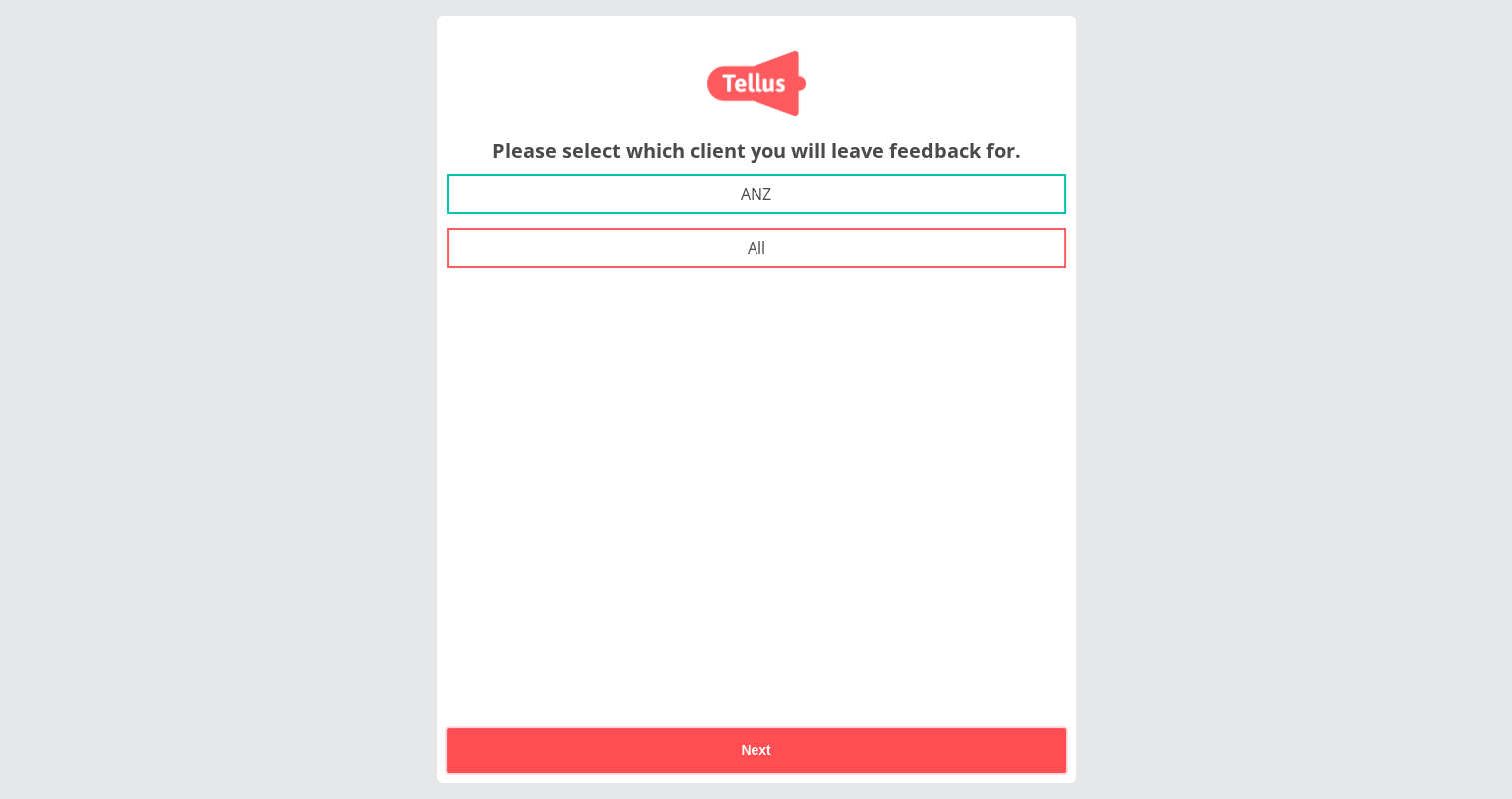 click on "Next" at bounding box center [756, 750] 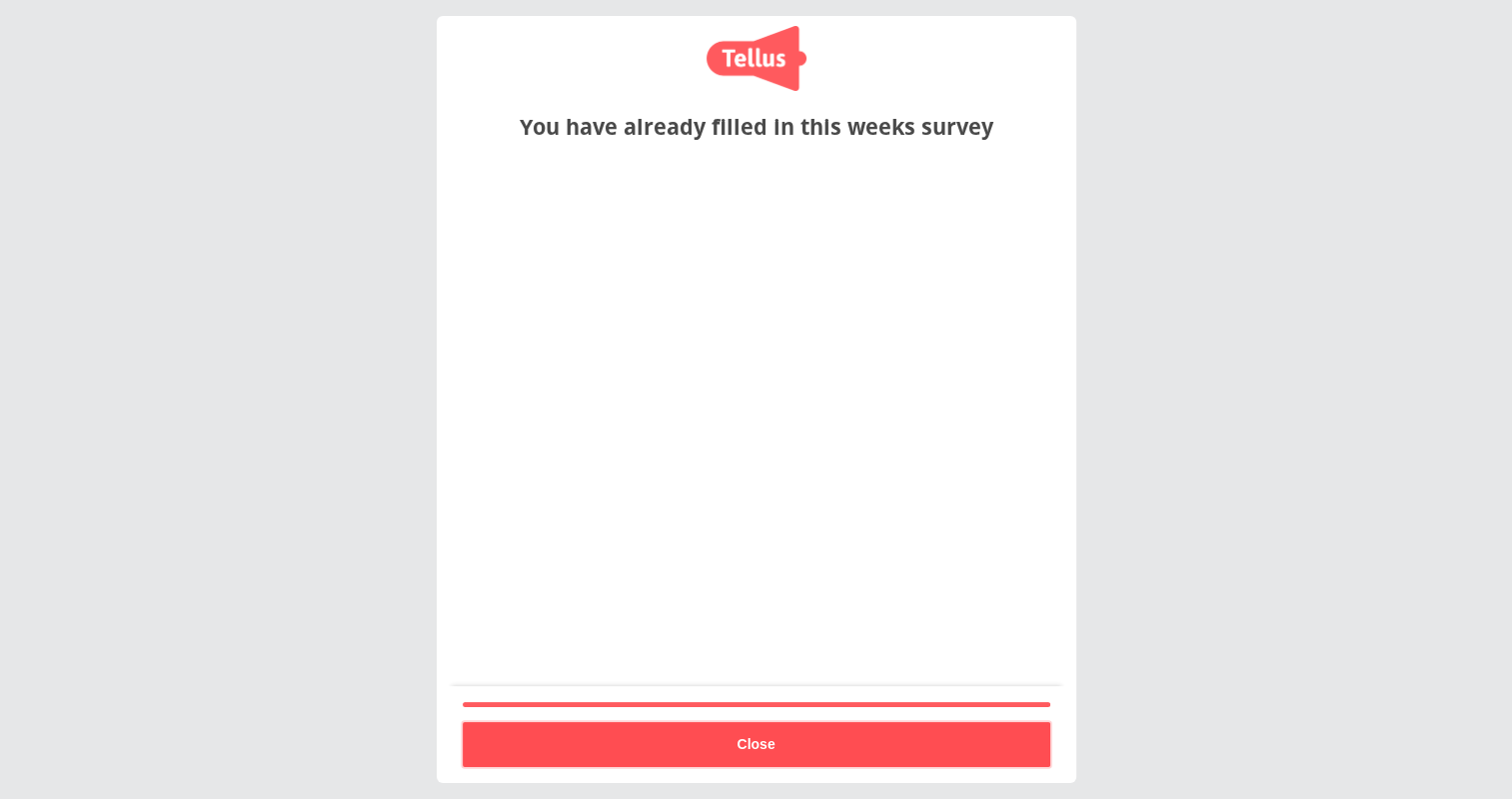 click on "Close" at bounding box center [756, 744] 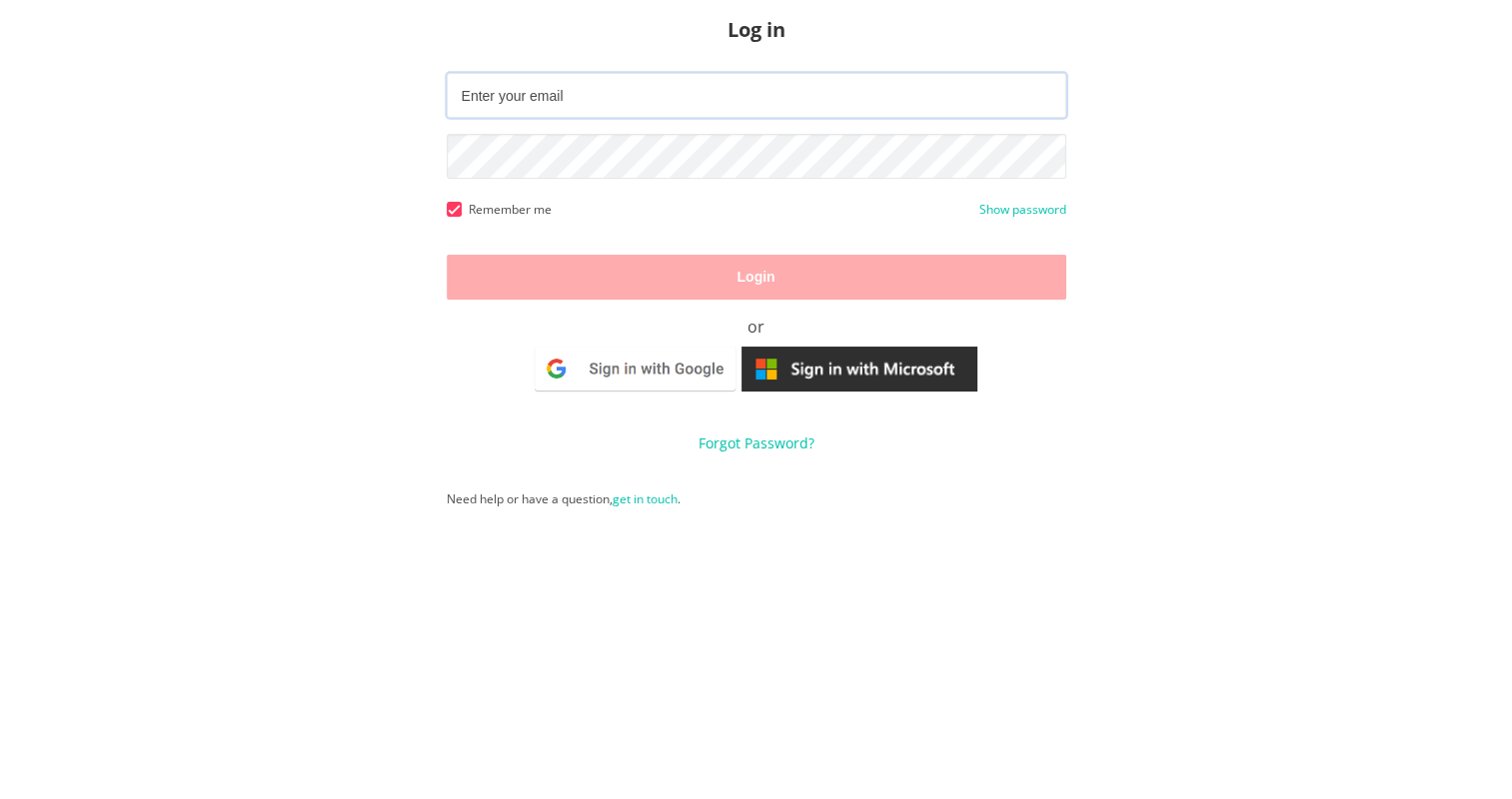 type on "[EMAIL_ADDRESS][DOMAIN_NAME]" 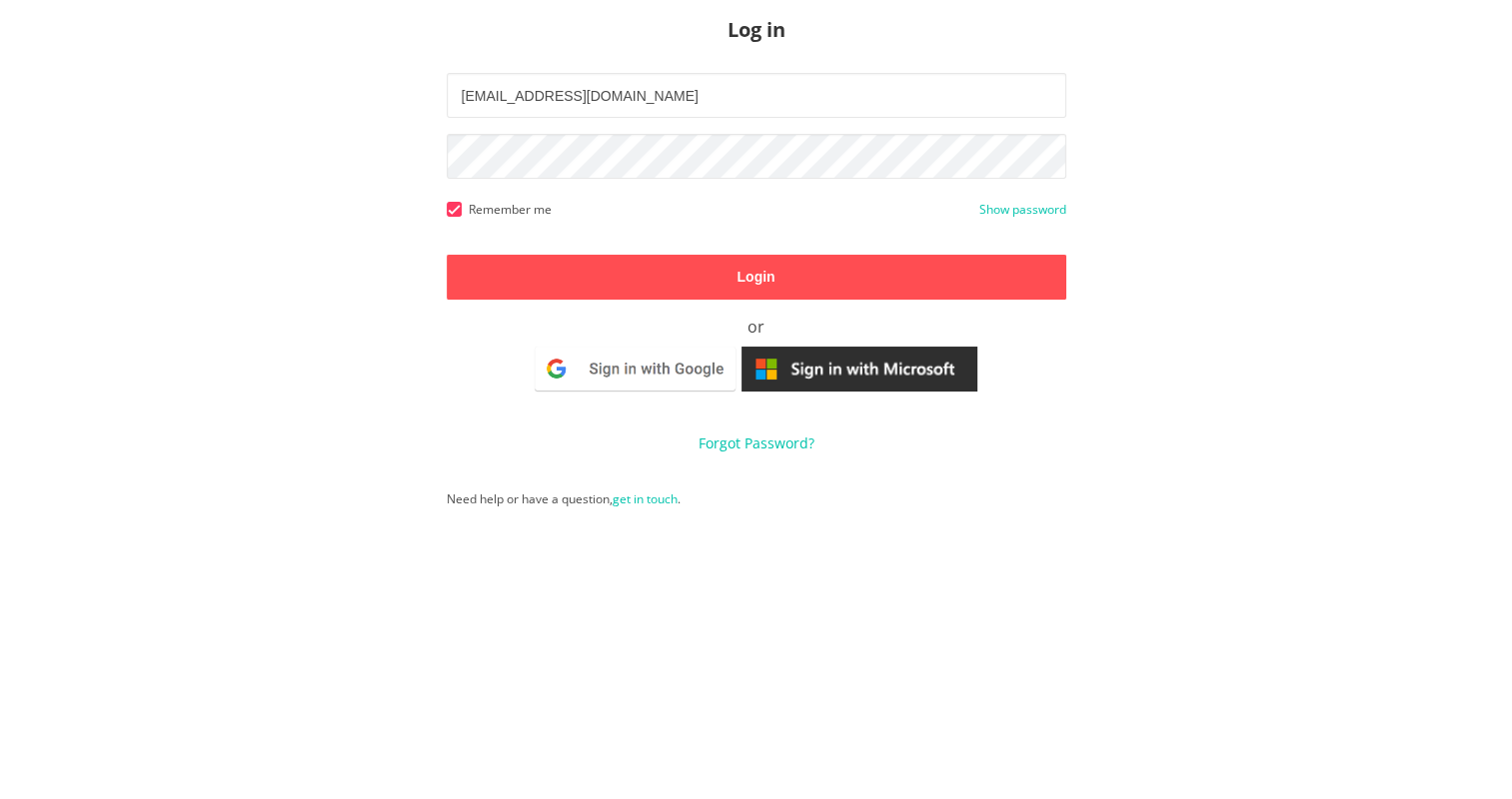 click on "Login" at bounding box center [756, 277] 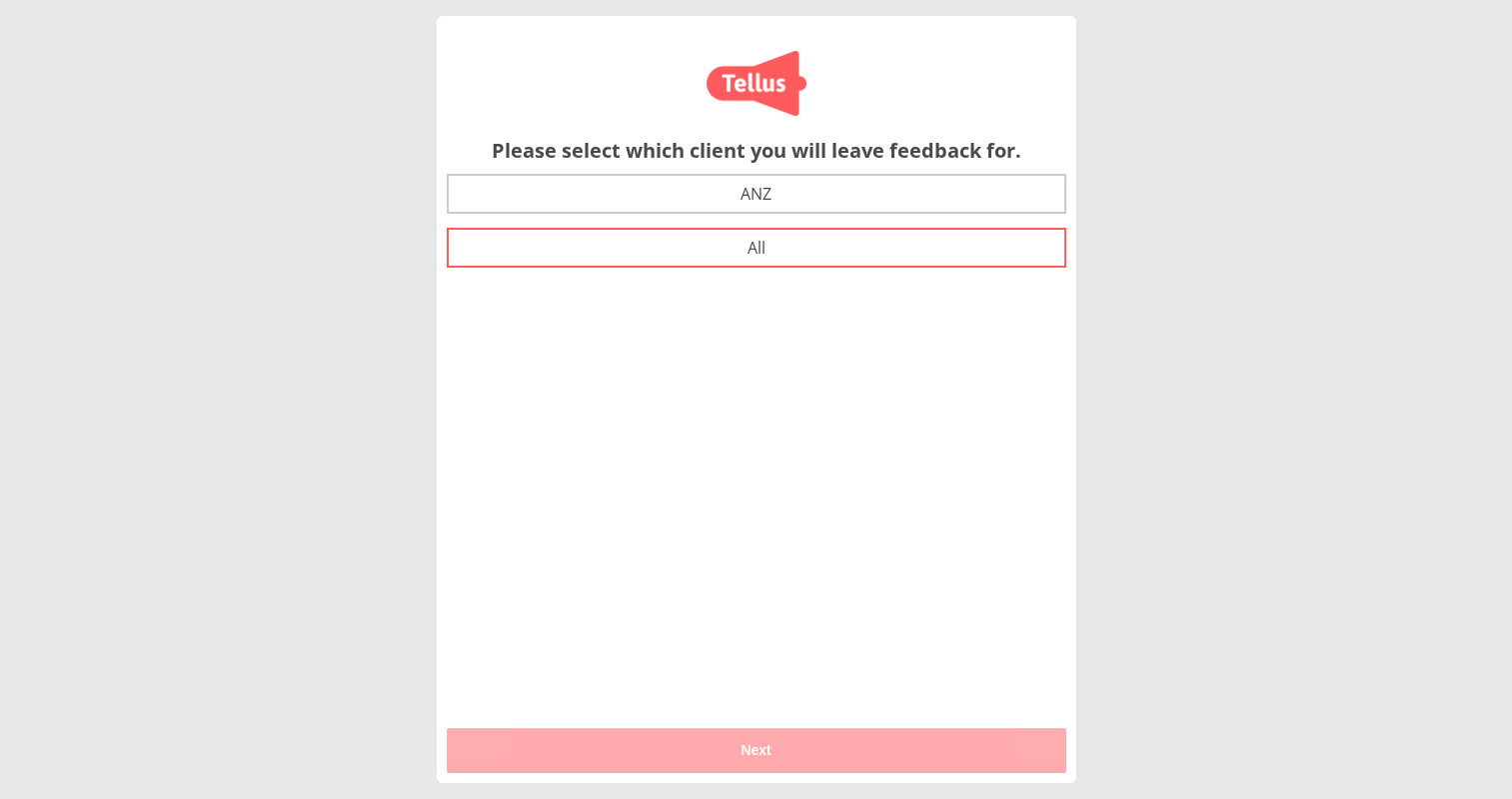 click on "ANZ" at bounding box center (756, 194) 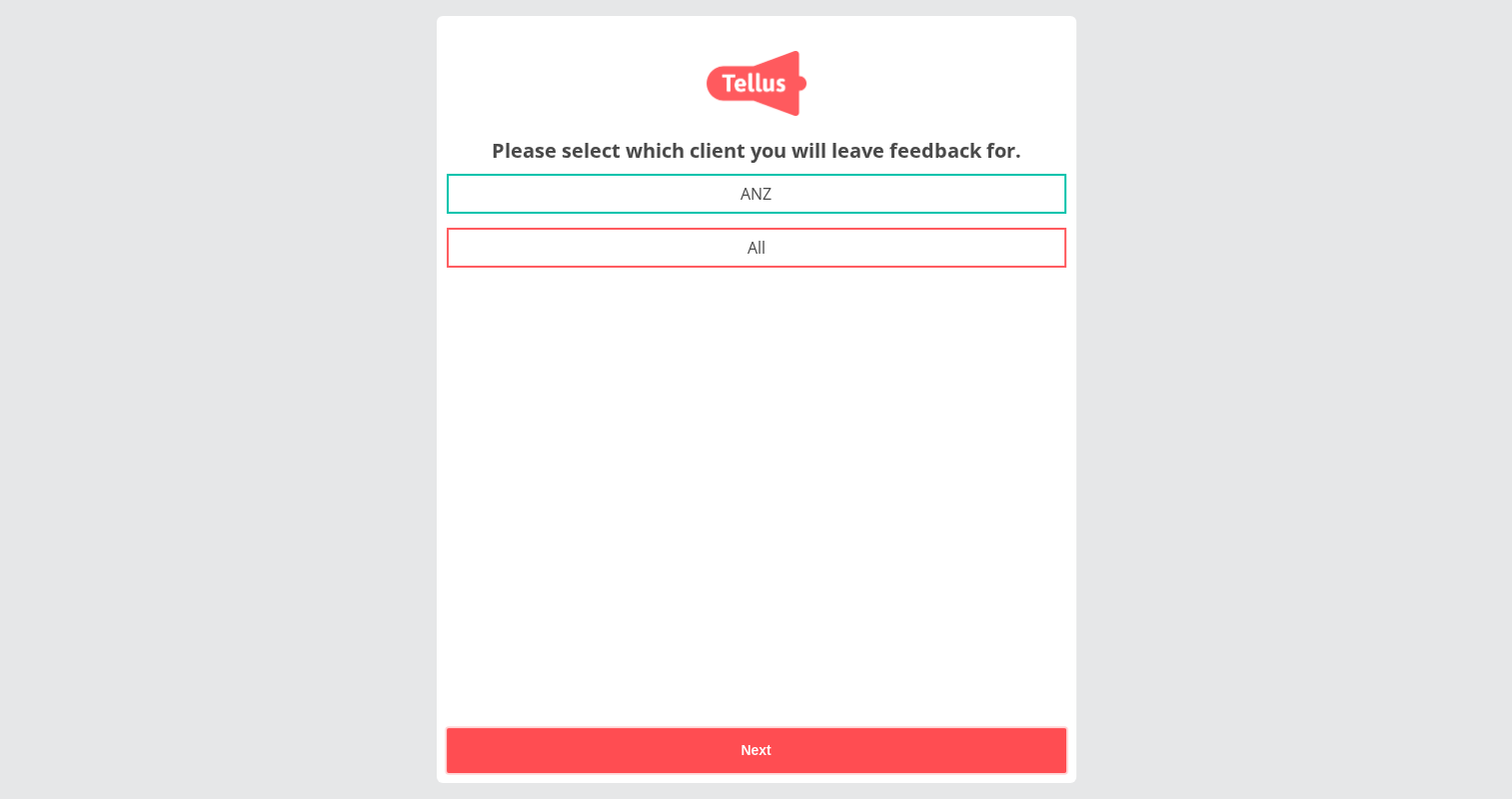 click on "Next" at bounding box center [756, 750] 